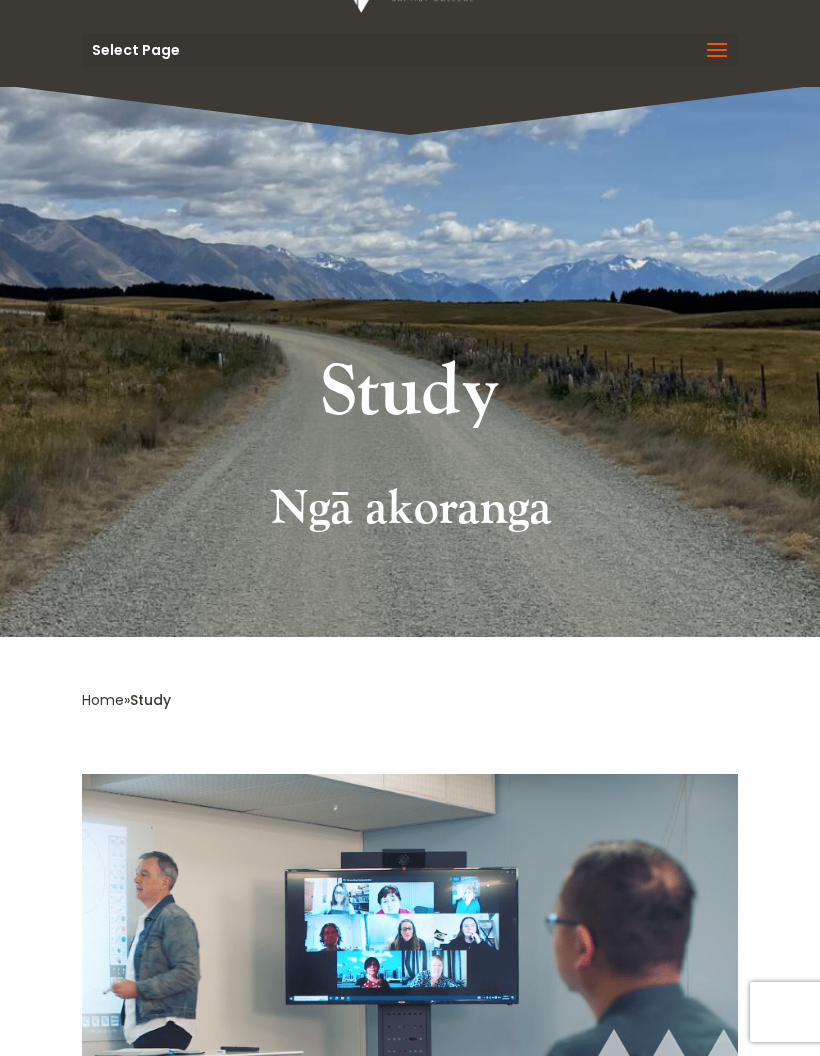 scroll, scrollTop: 0, scrollLeft: 0, axis: both 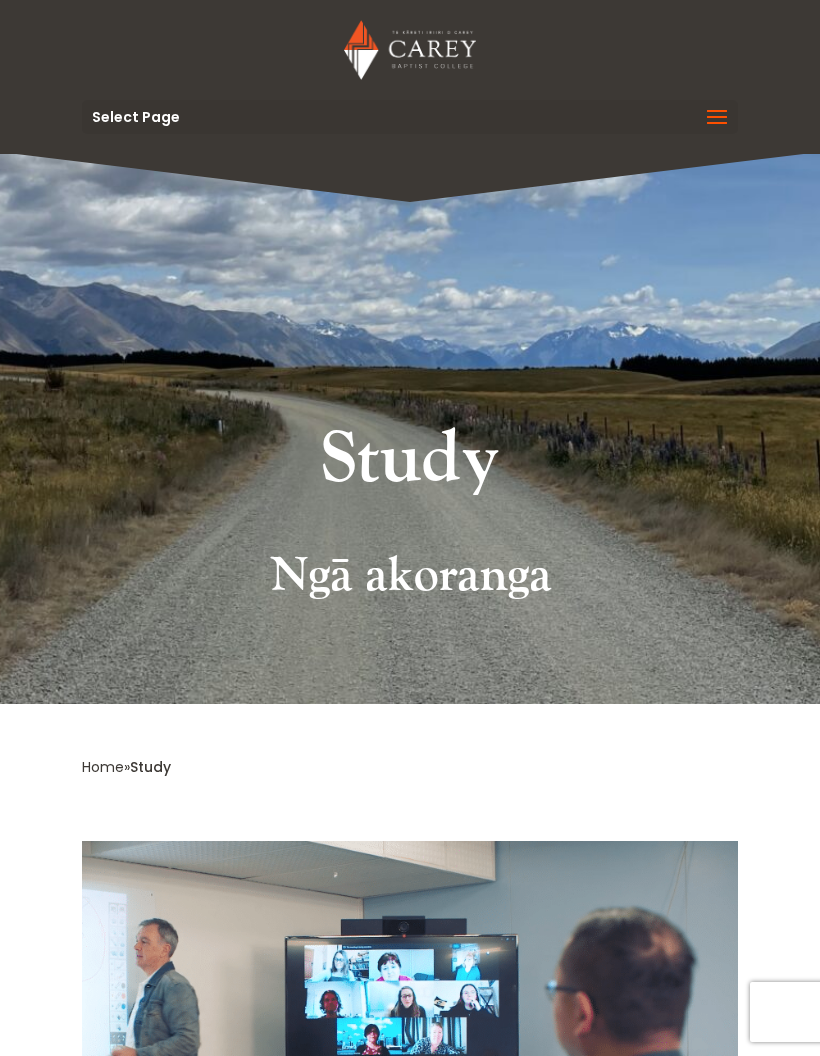 click at bounding box center [717, 130] 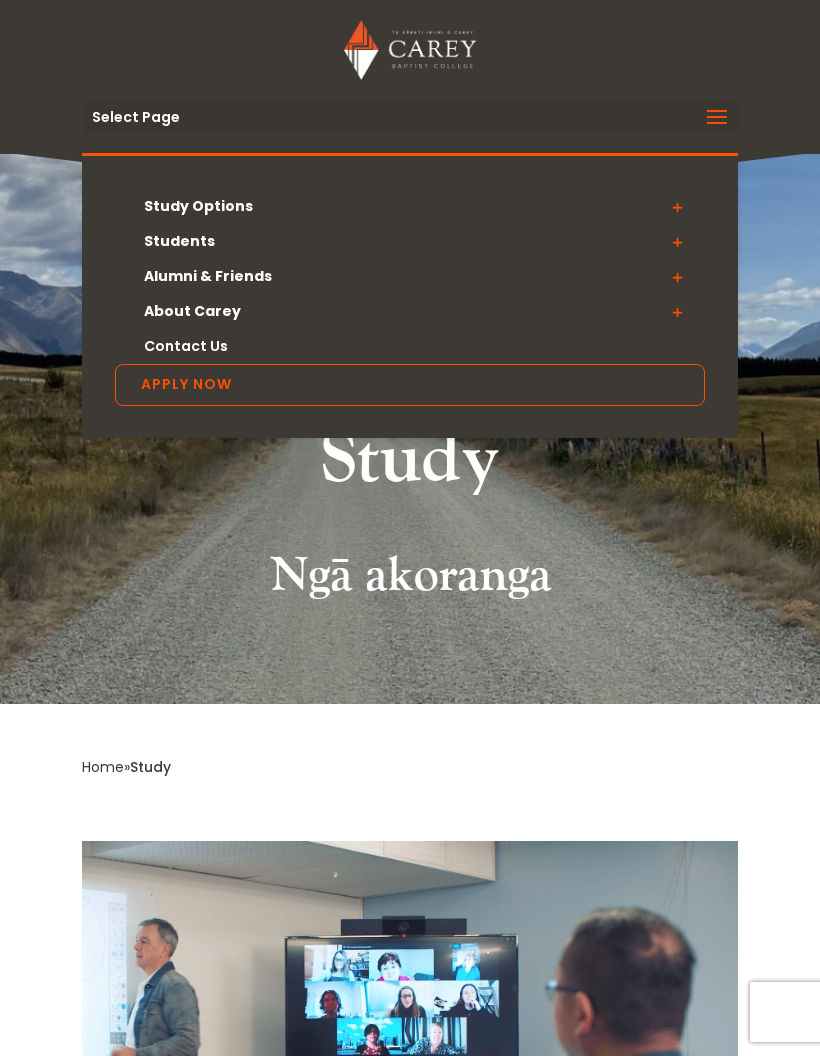 click on "Study Options" at bounding box center (410, 206) 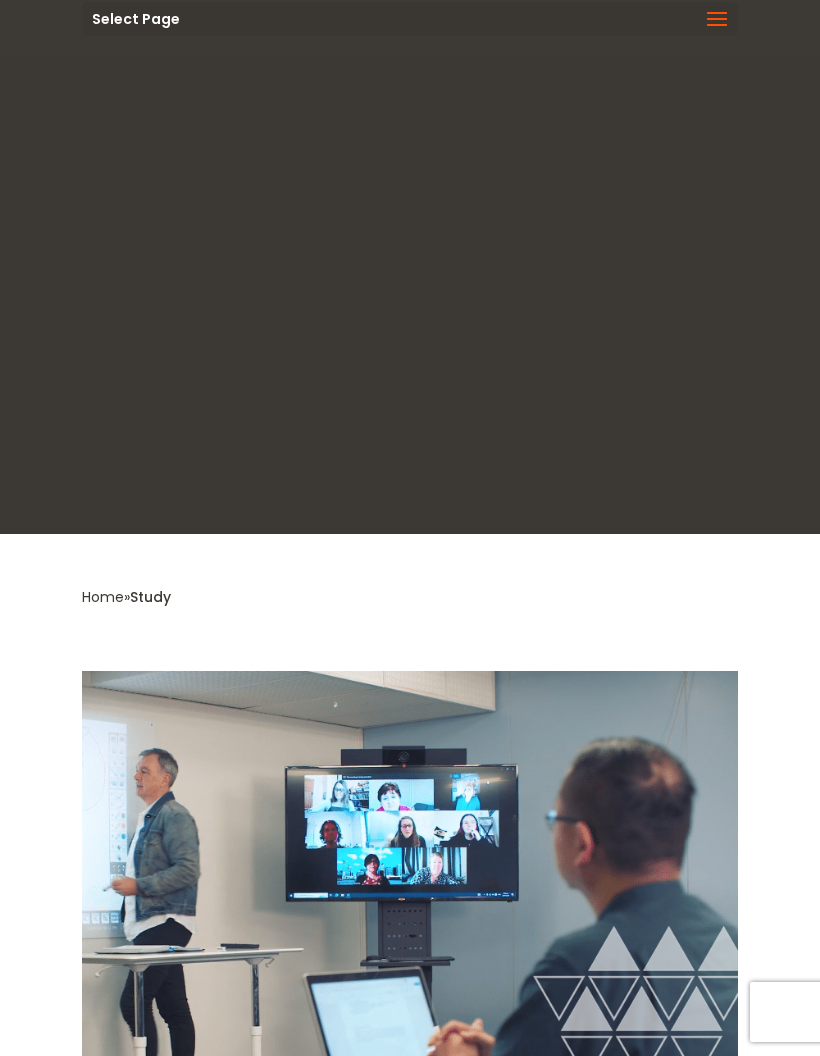 scroll, scrollTop: 0, scrollLeft: 0, axis: both 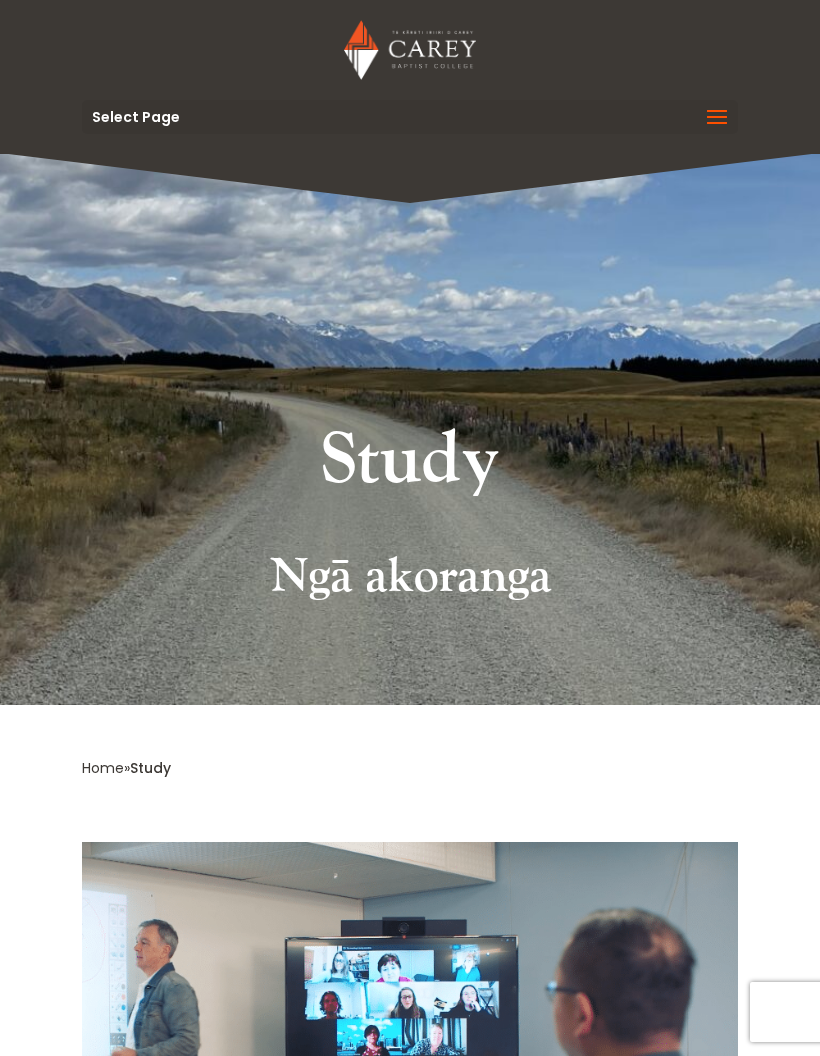 click at bounding box center [717, 130] 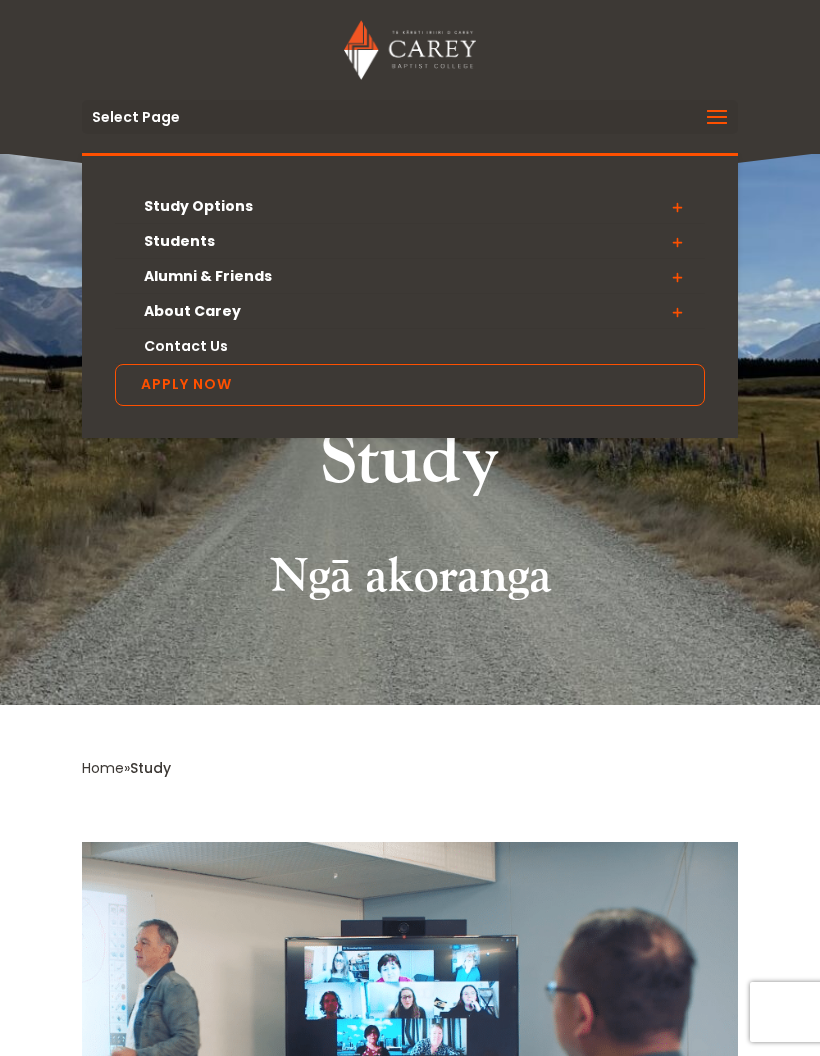 click at bounding box center (677, 207) 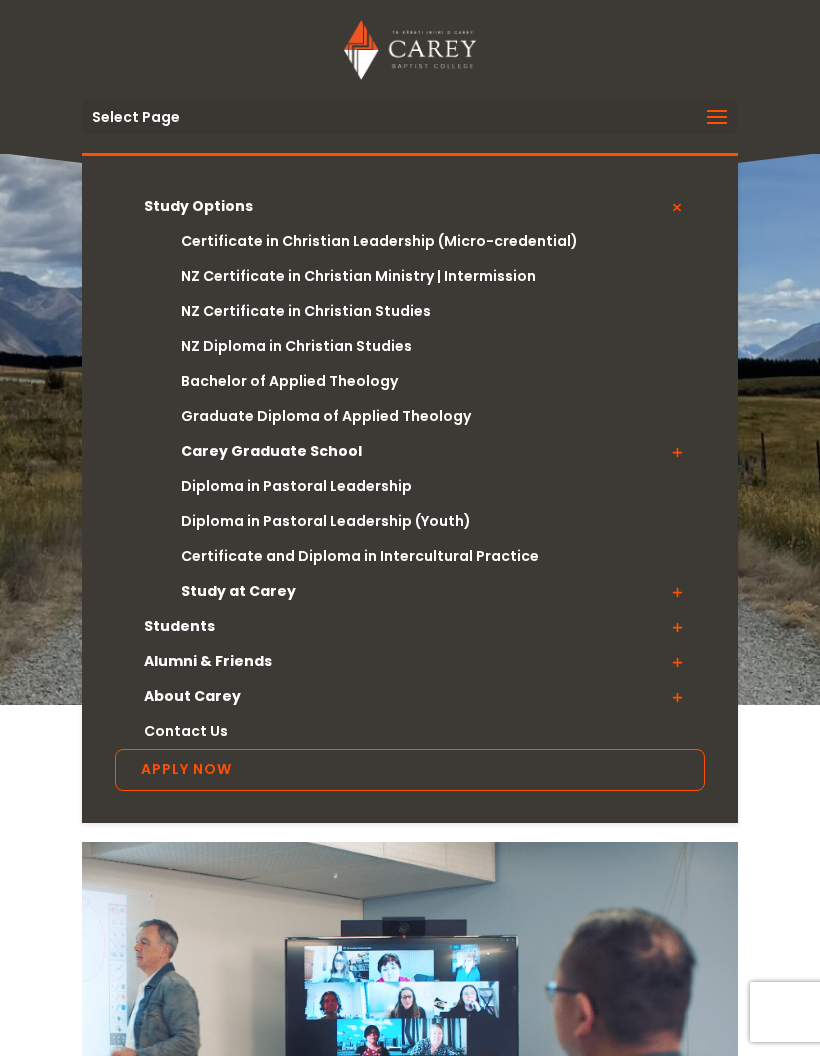 click at bounding box center [677, 627] 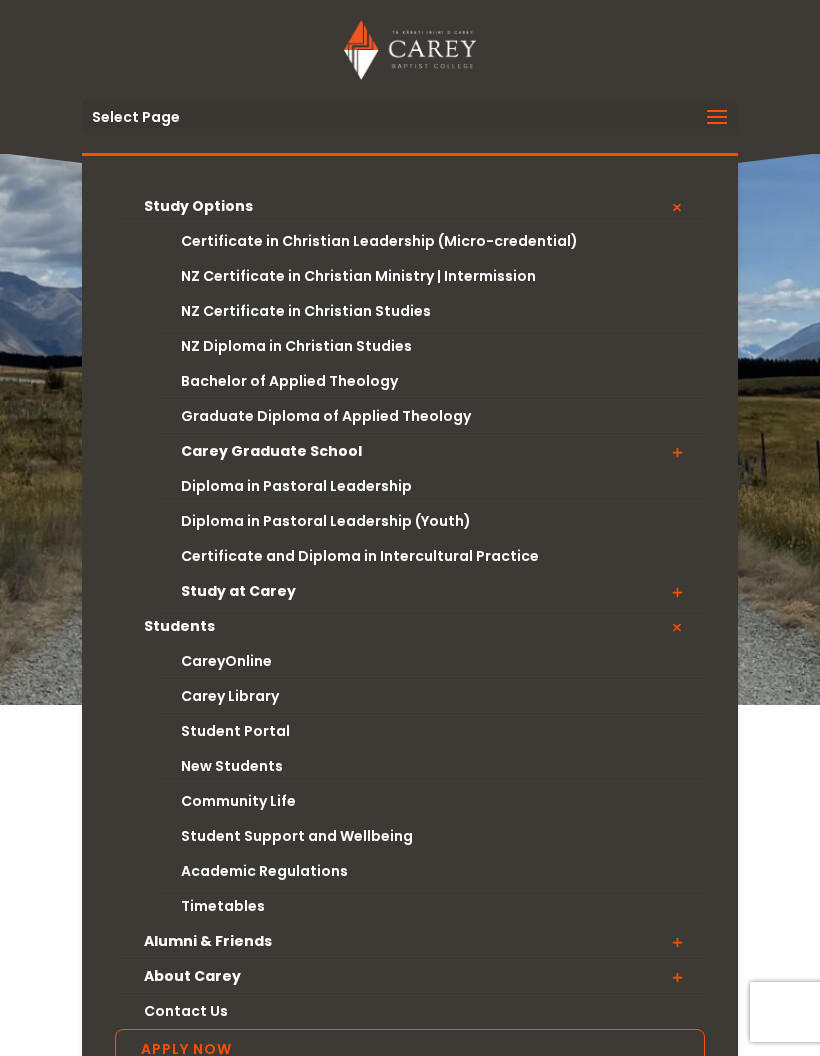 click at bounding box center [677, 592] 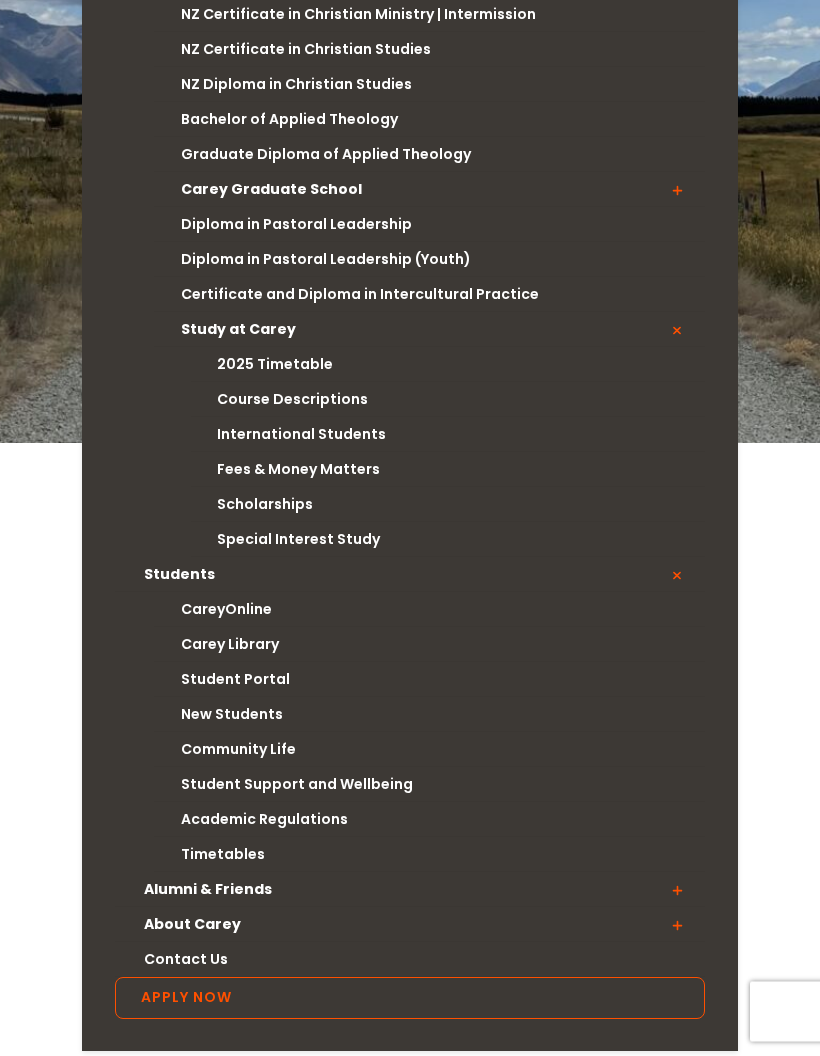 scroll, scrollTop: 262, scrollLeft: 0, axis: vertical 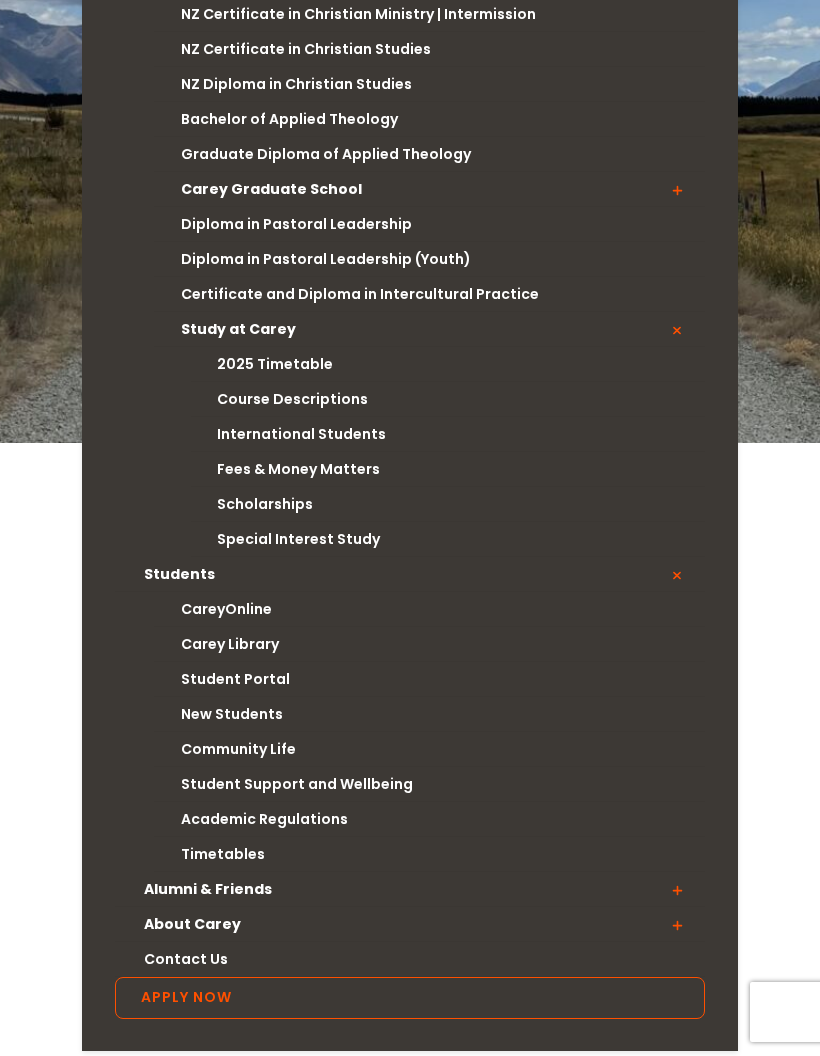 click on "Community Life" at bounding box center [429, 749] 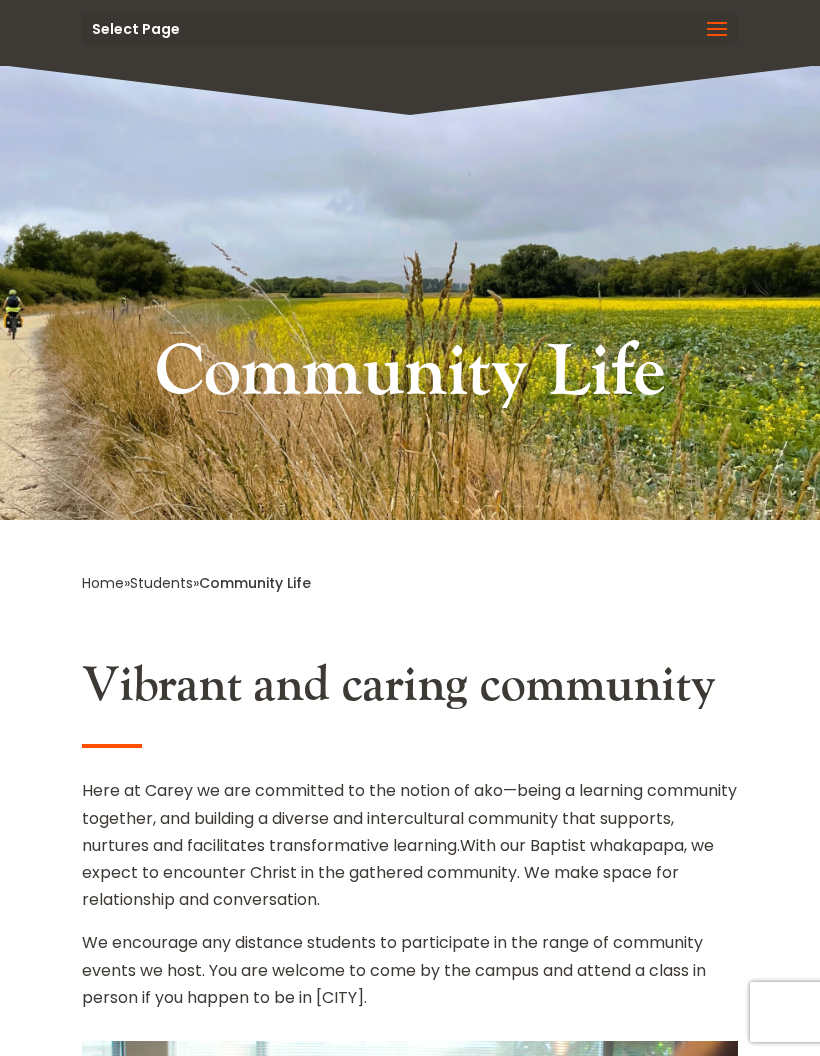 scroll, scrollTop: 0, scrollLeft: 0, axis: both 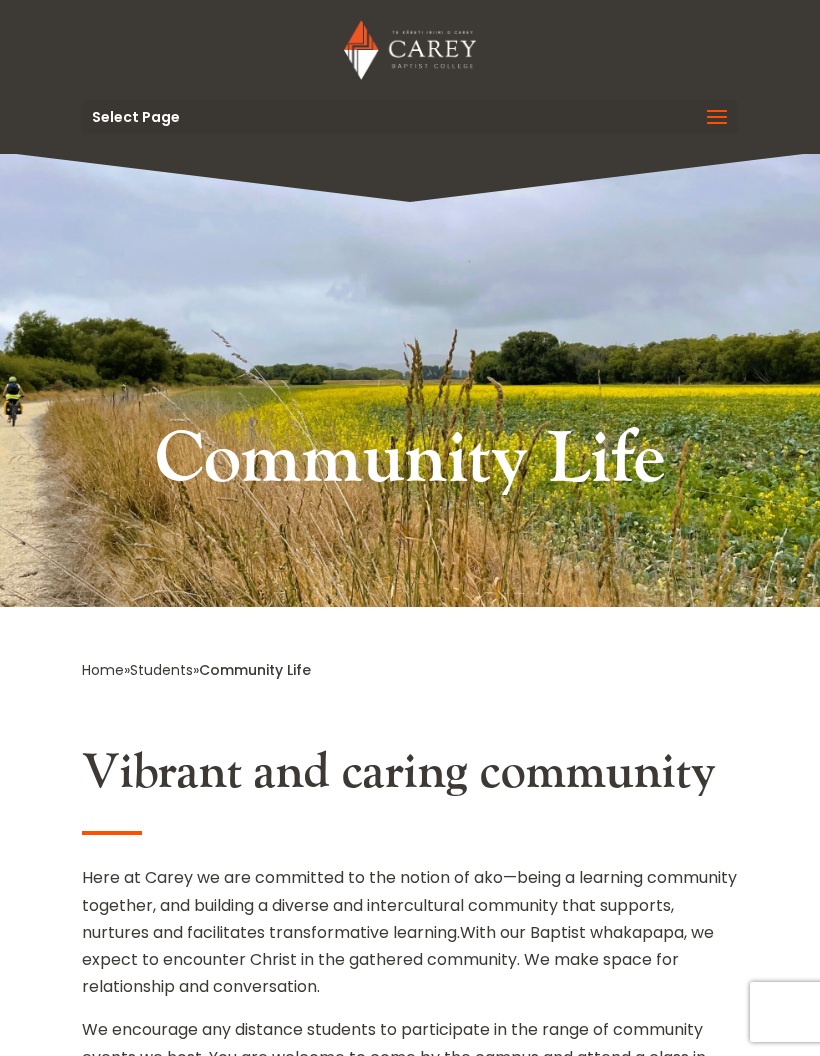 click at bounding box center [717, 130] 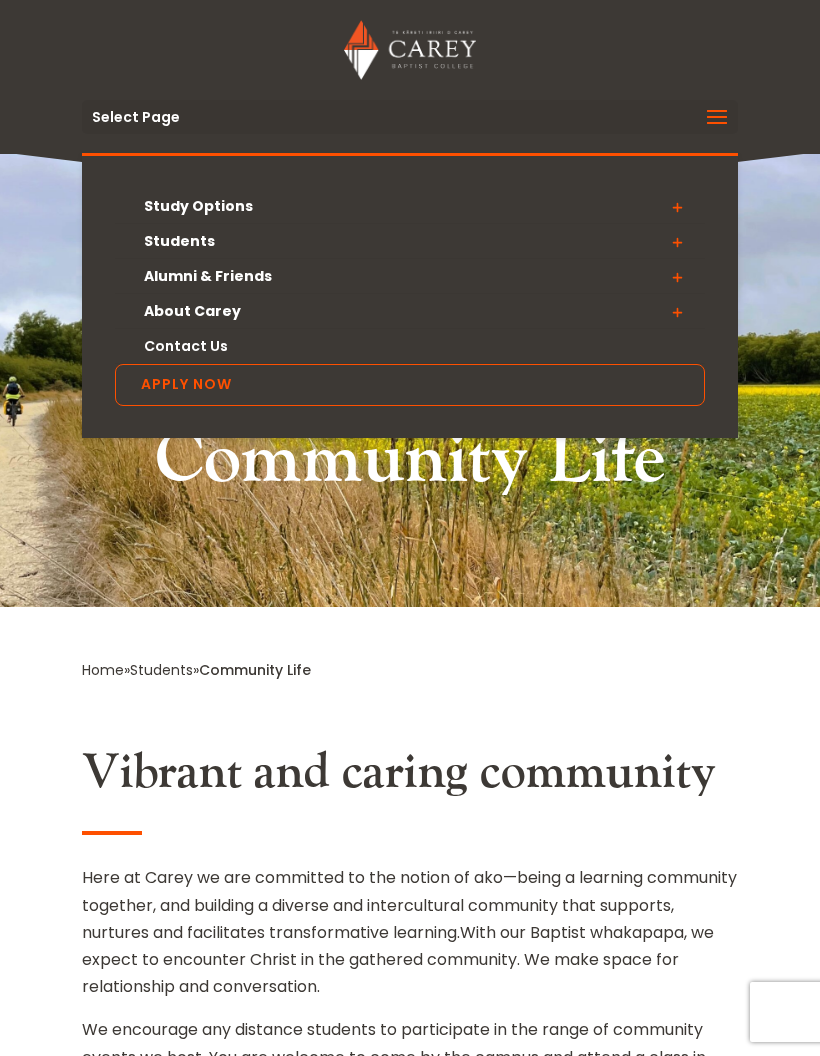 click at bounding box center [677, 277] 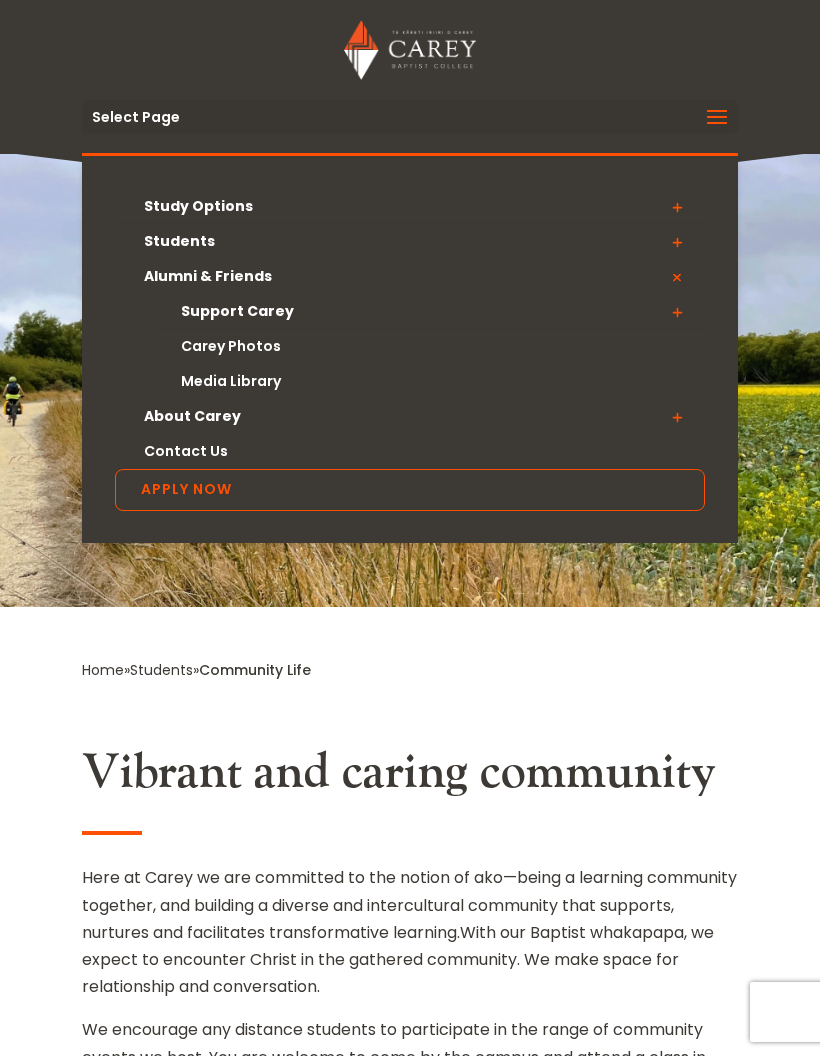 click on "Carey Photos" at bounding box center (429, 346) 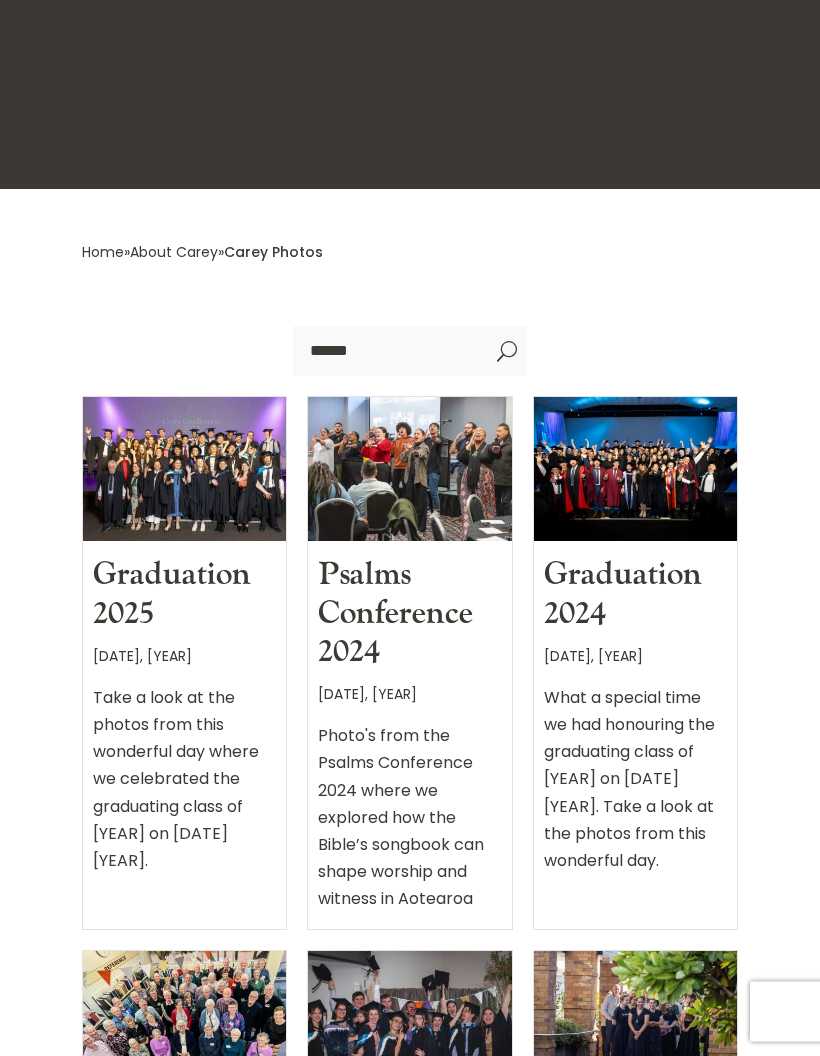 scroll, scrollTop: 346, scrollLeft: 0, axis: vertical 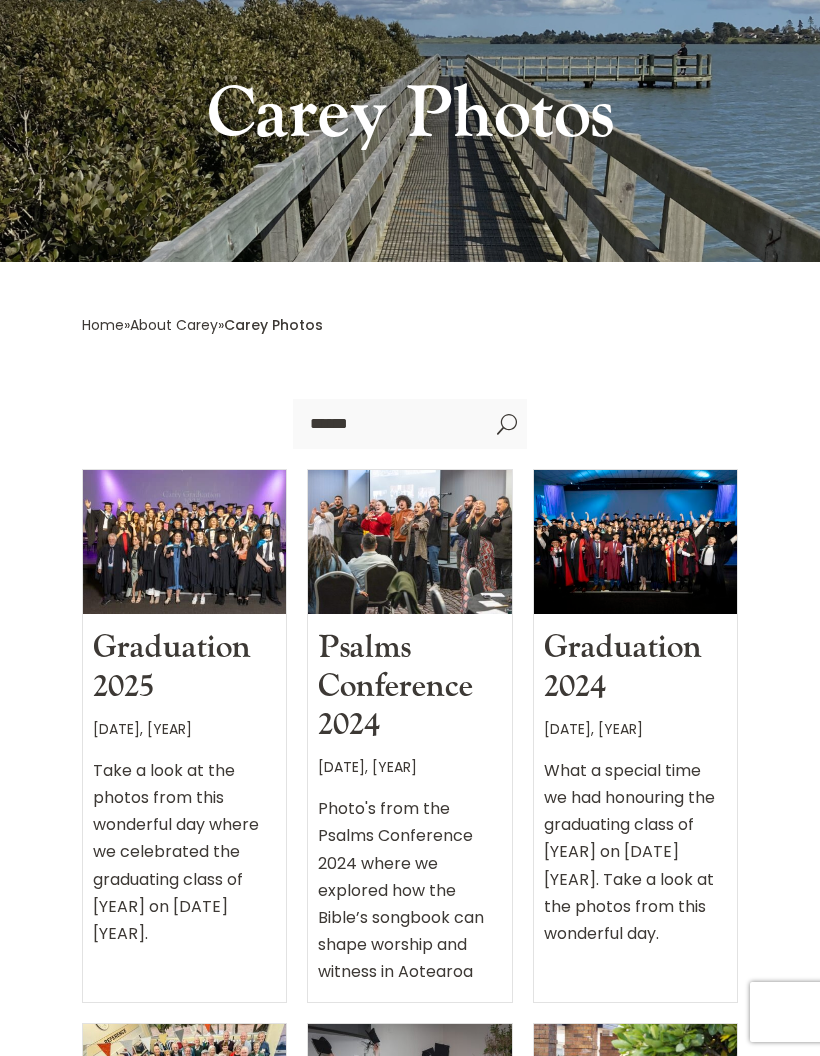 click at bounding box center [184, 542] 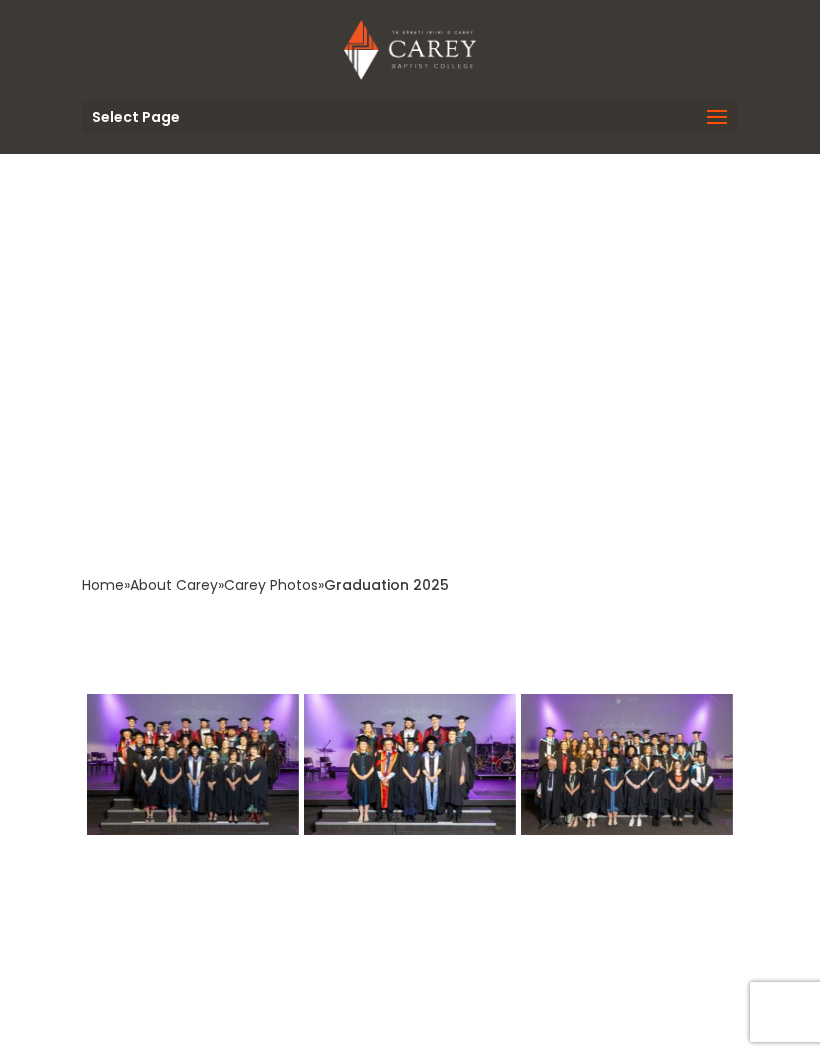 scroll, scrollTop: 0, scrollLeft: 0, axis: both 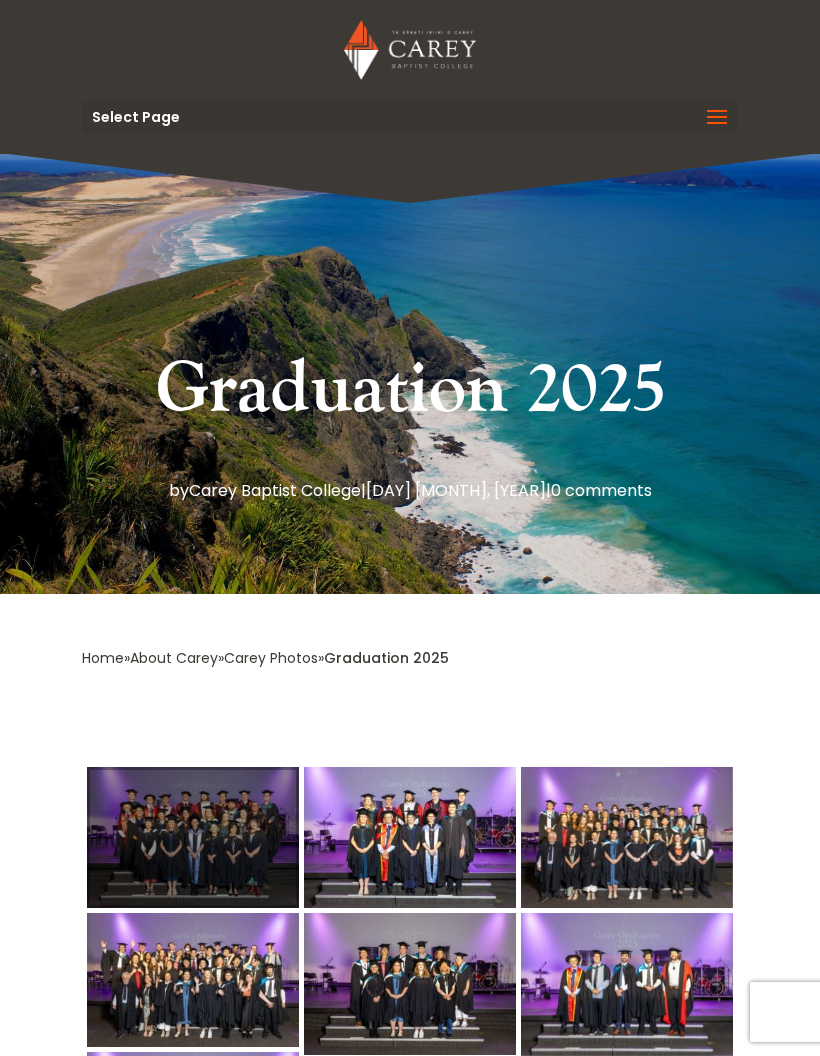 click at bounding box center (193, 837) 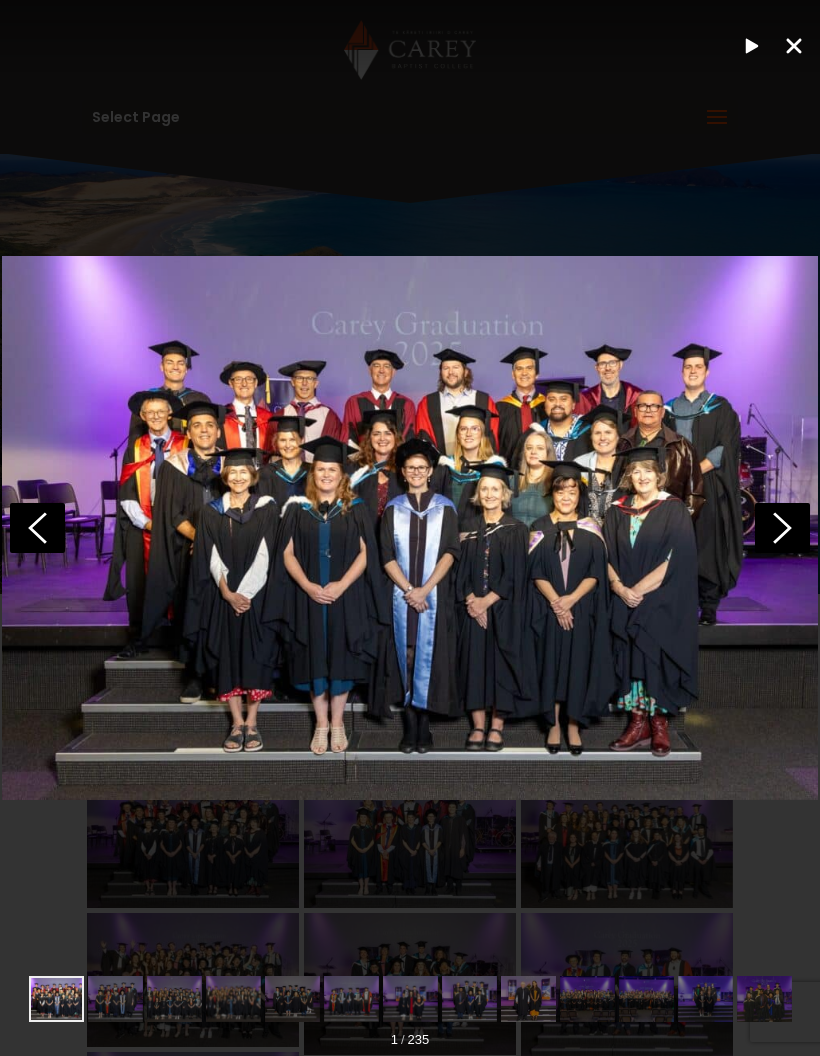 click at bounding box center [410, 528] 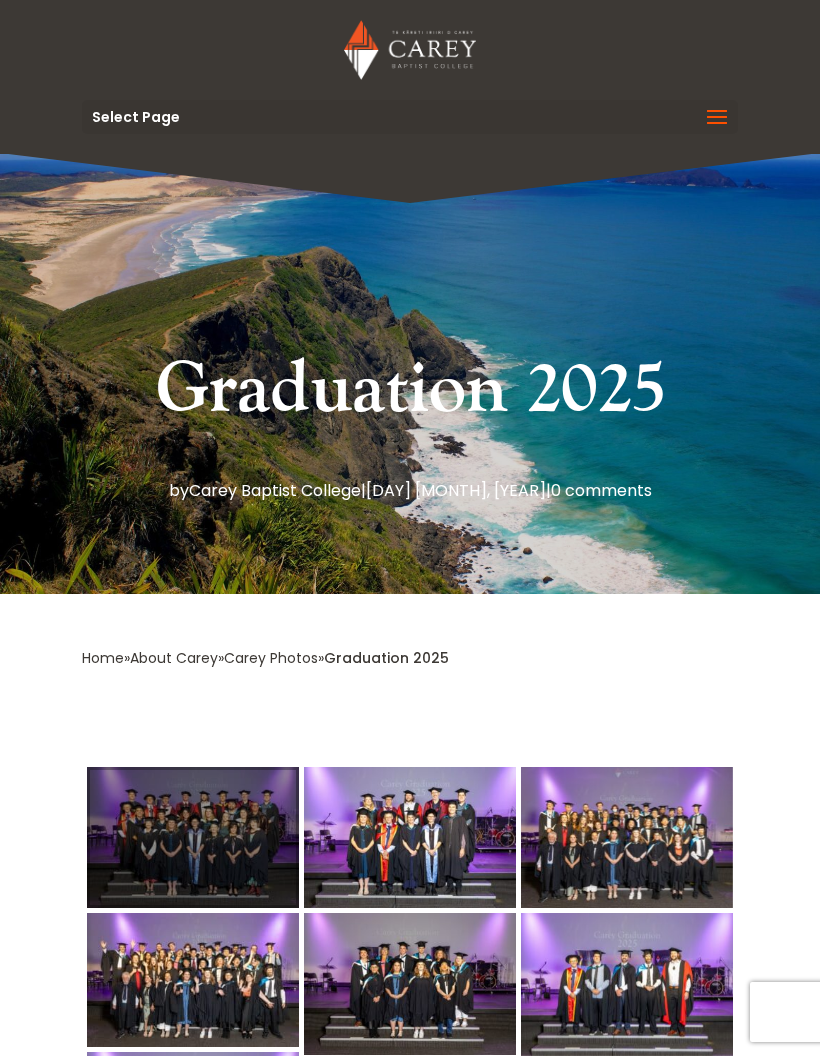 click at bounding box center [193, 837] 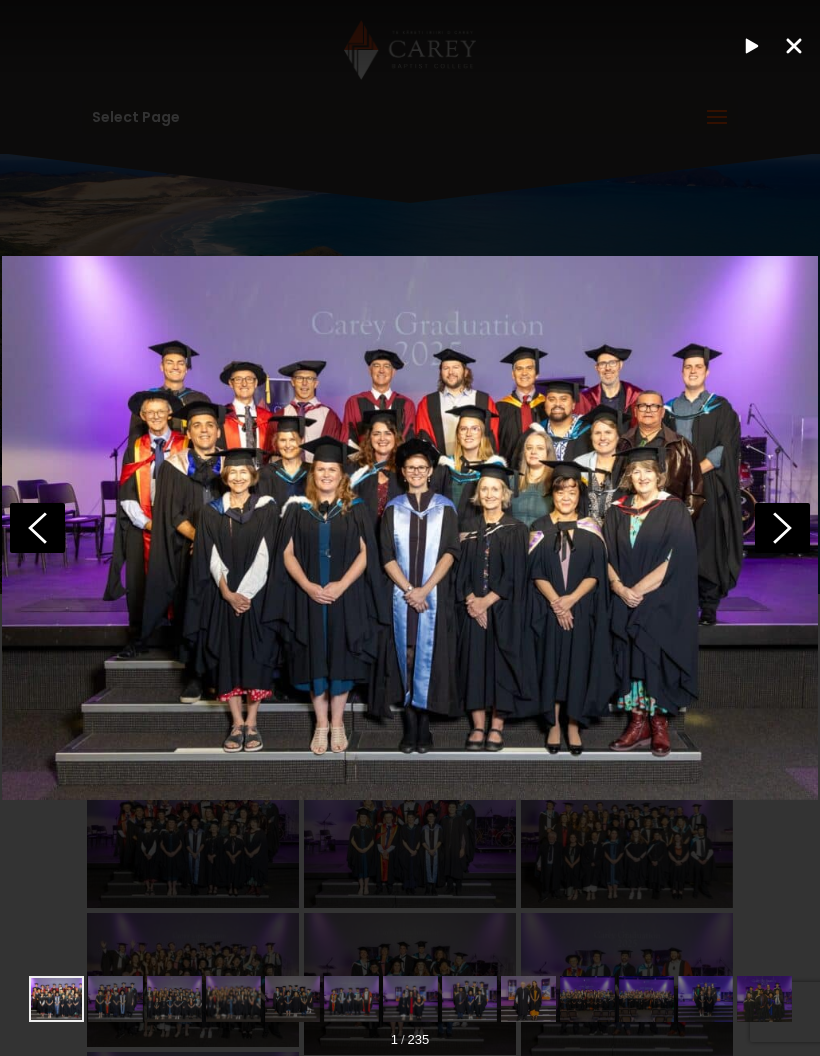click 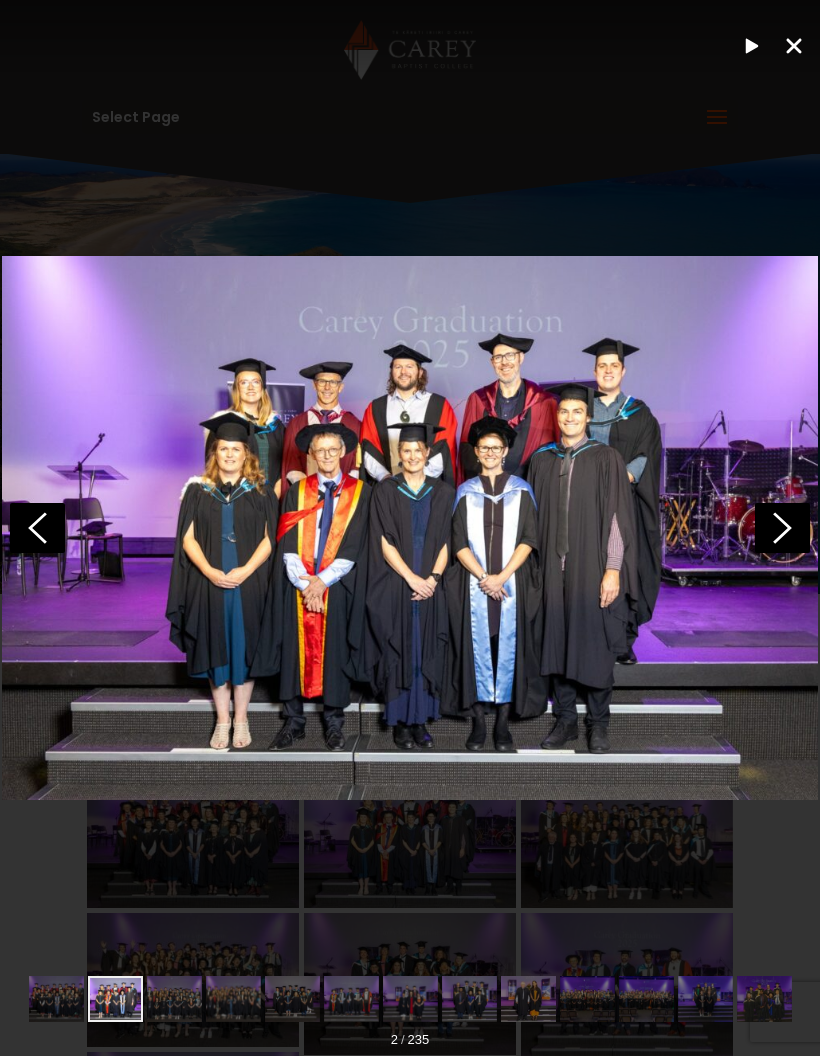 click 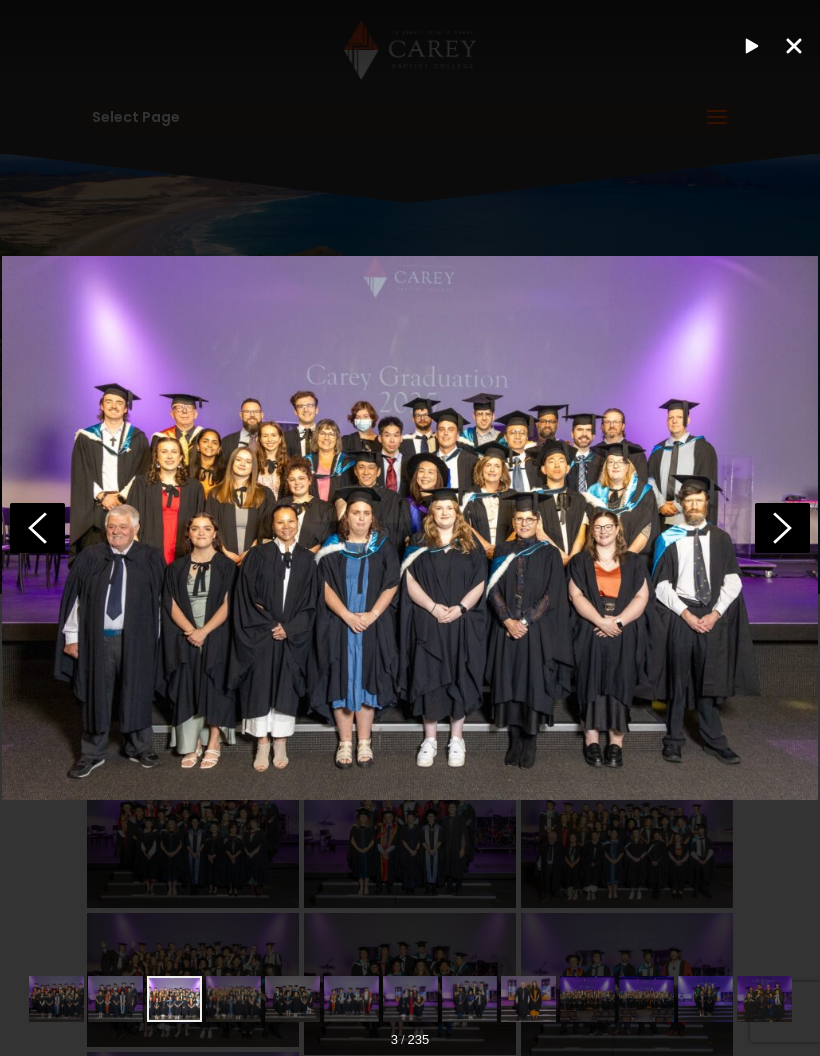 click 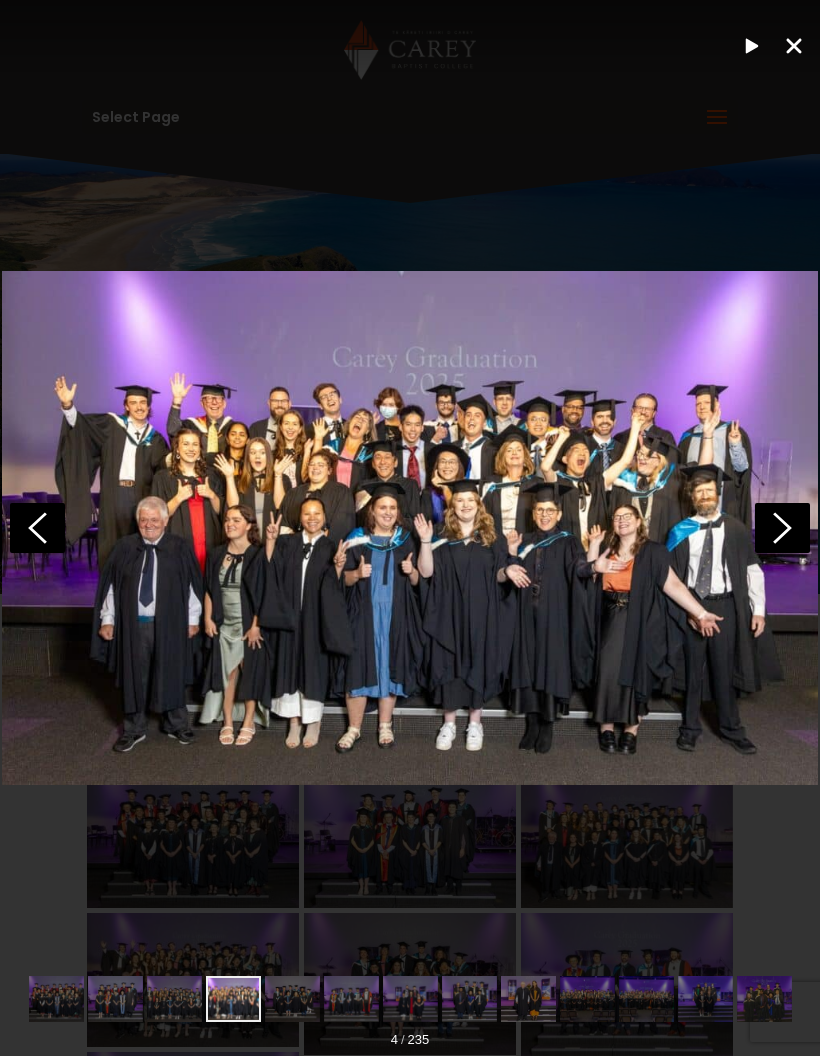 click 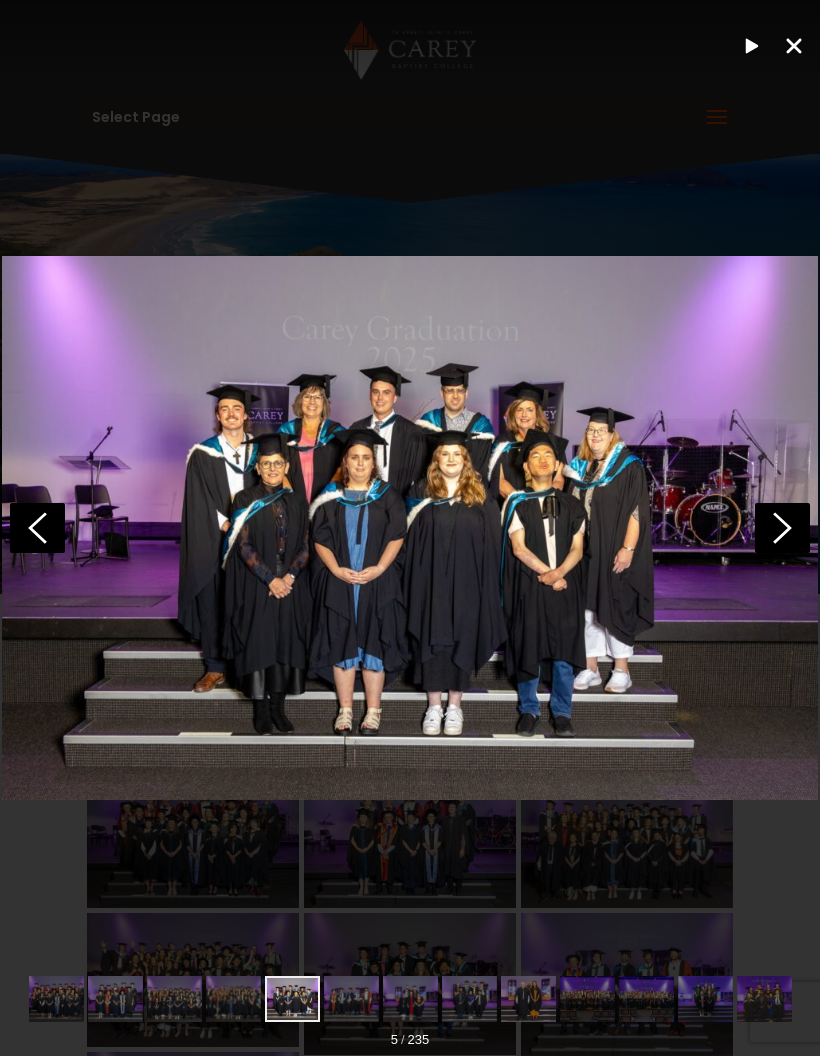 click 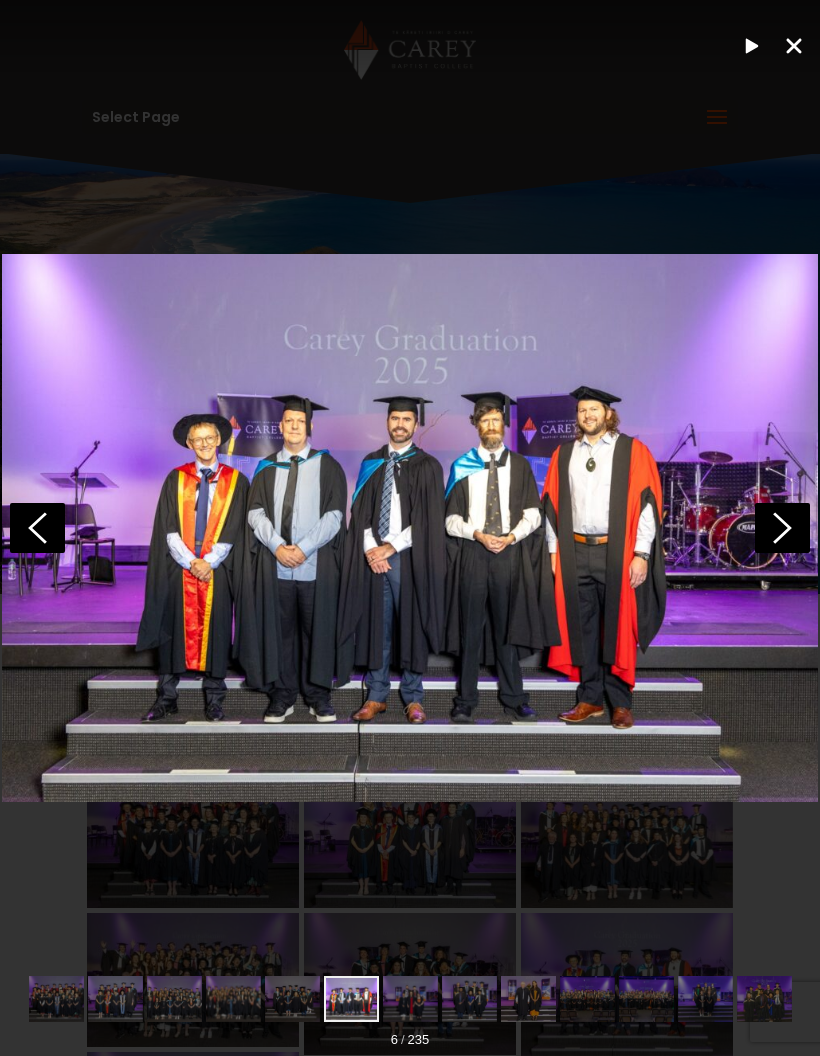 click at bounding box center (410, 528) 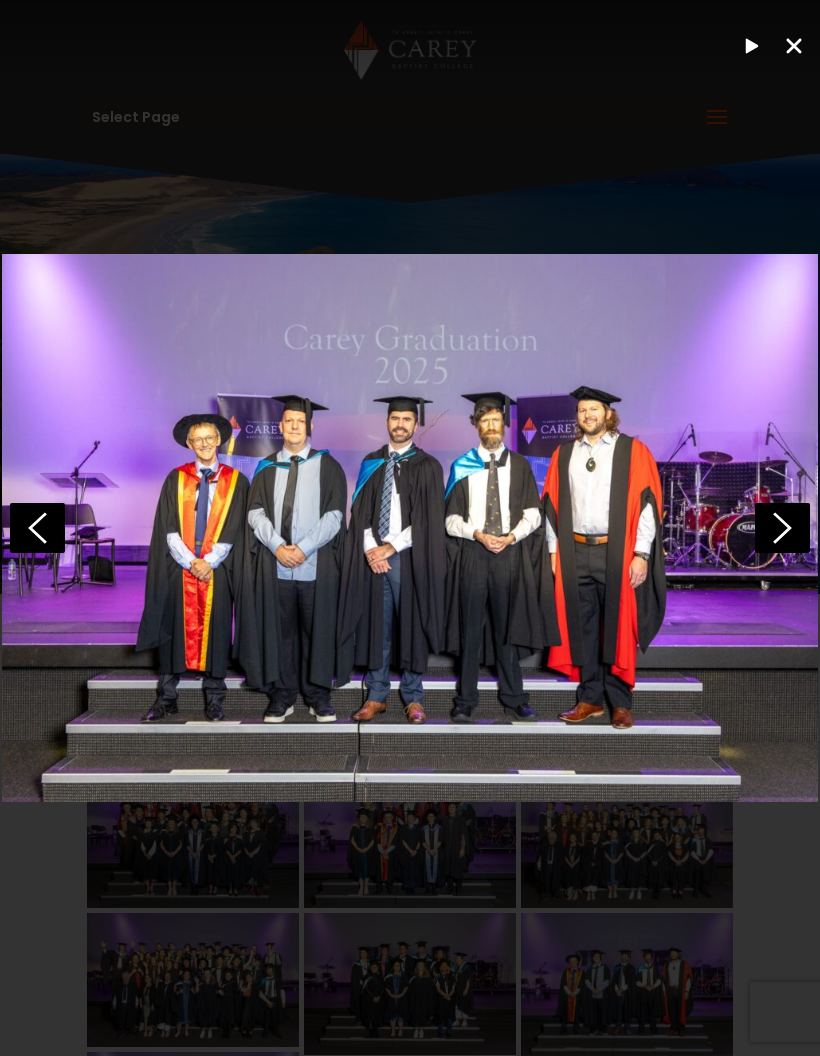 click 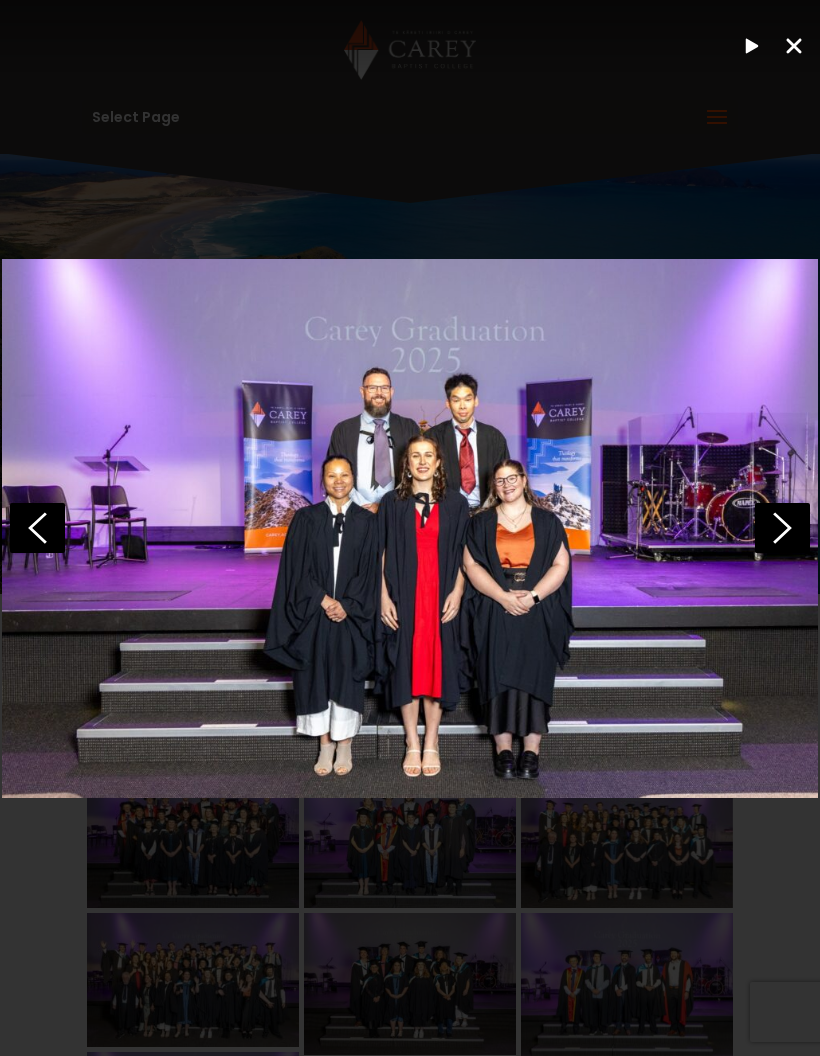 click 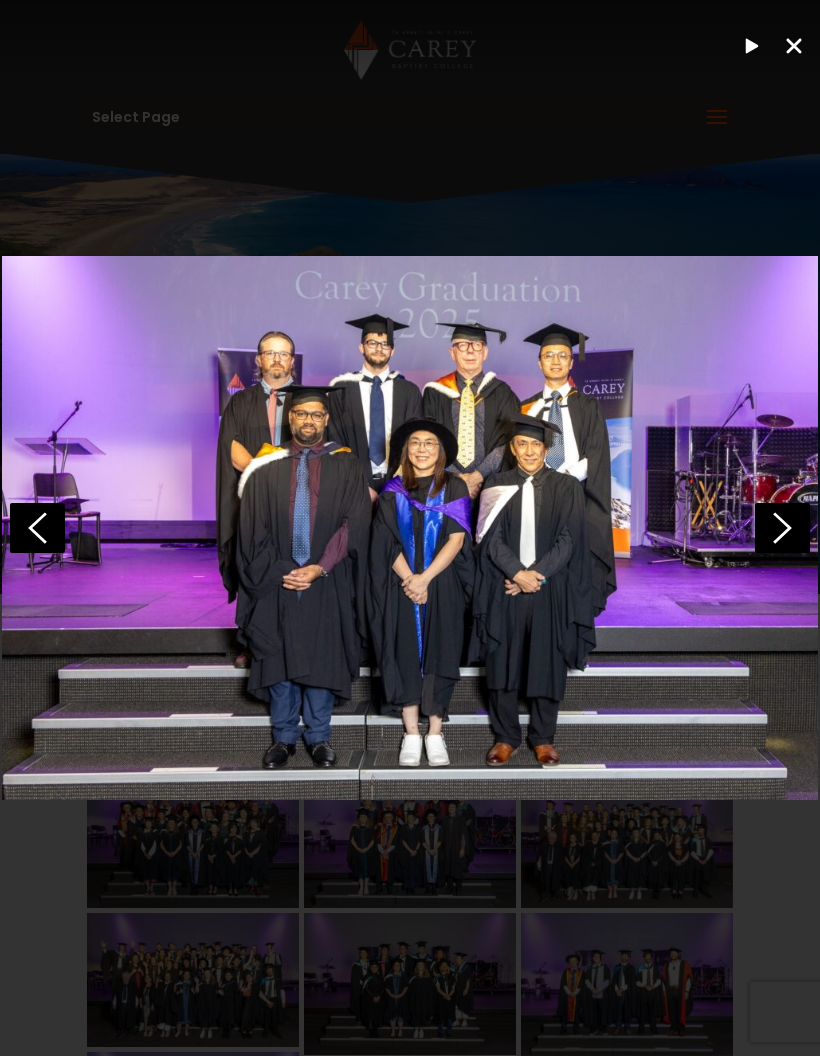 click 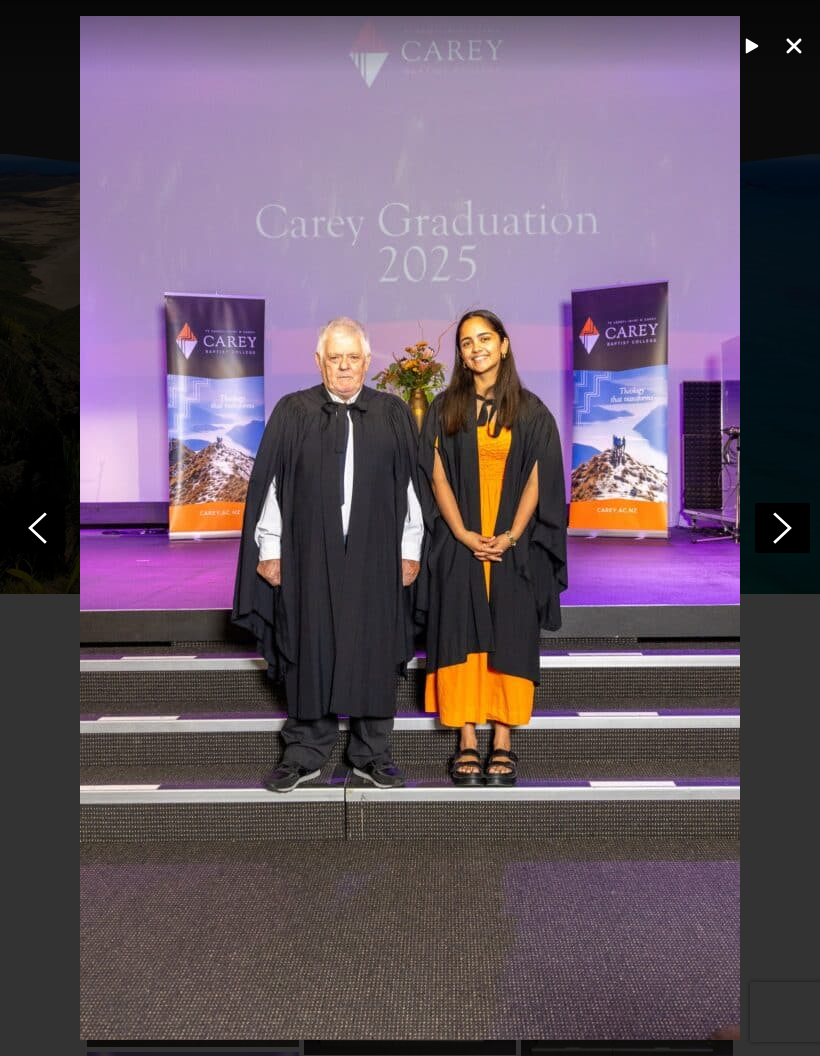 click at bounding box center [410, 528] 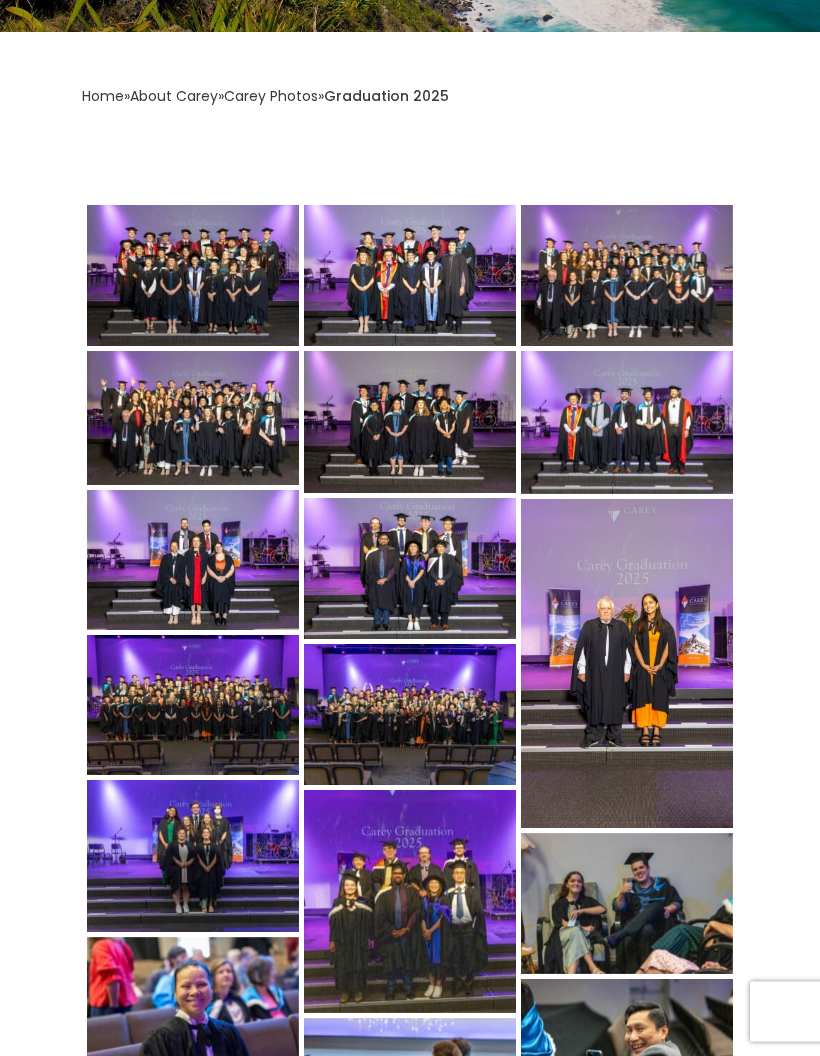 scroll, scrollTop: 562, scrollLeft: 0, axis: vertical 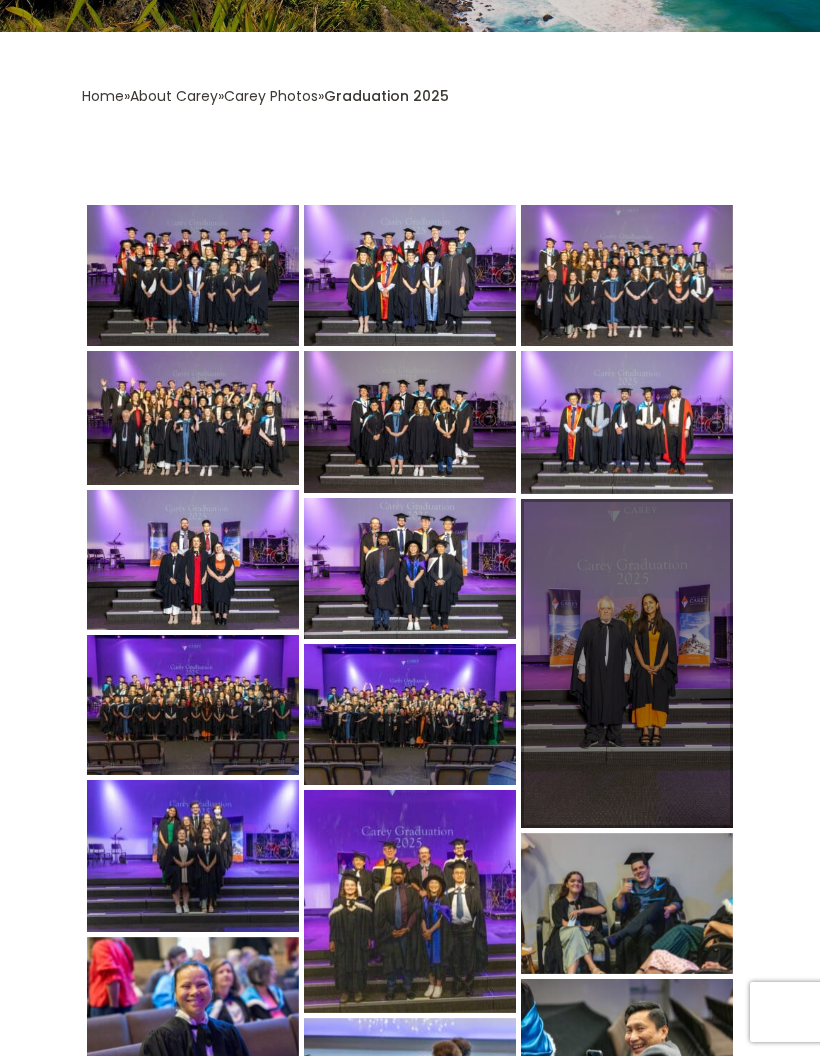 click at bounding box center [627, 663] 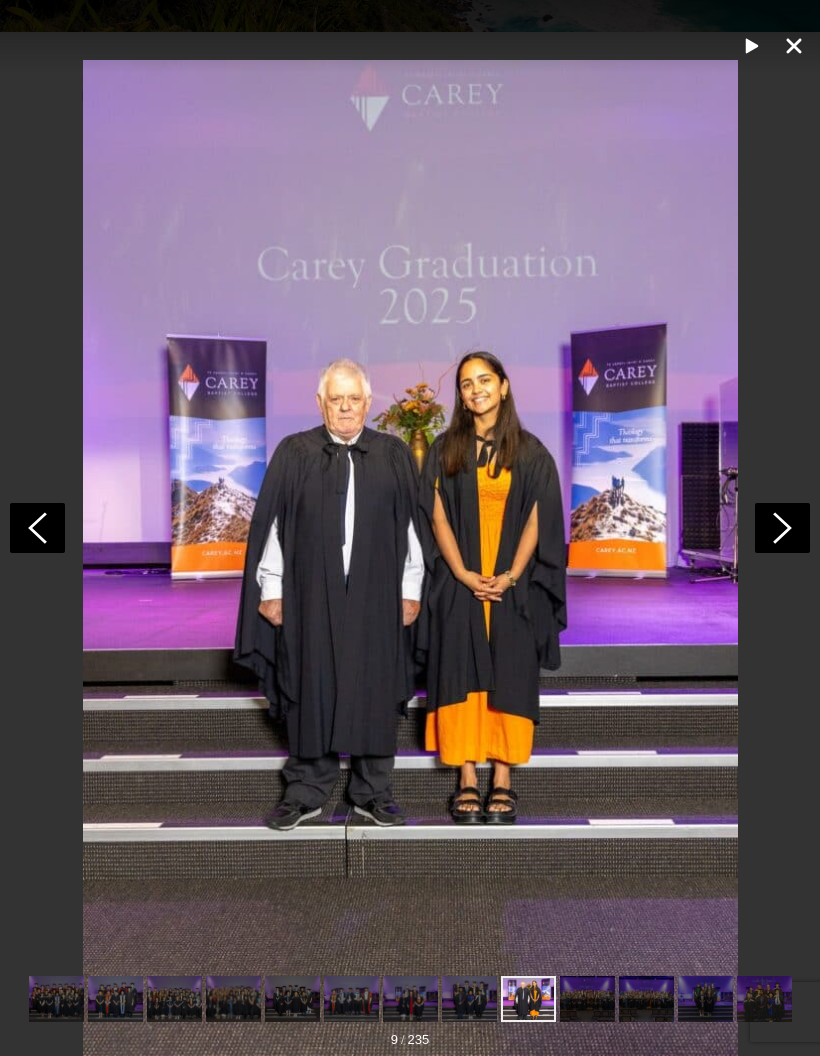 click 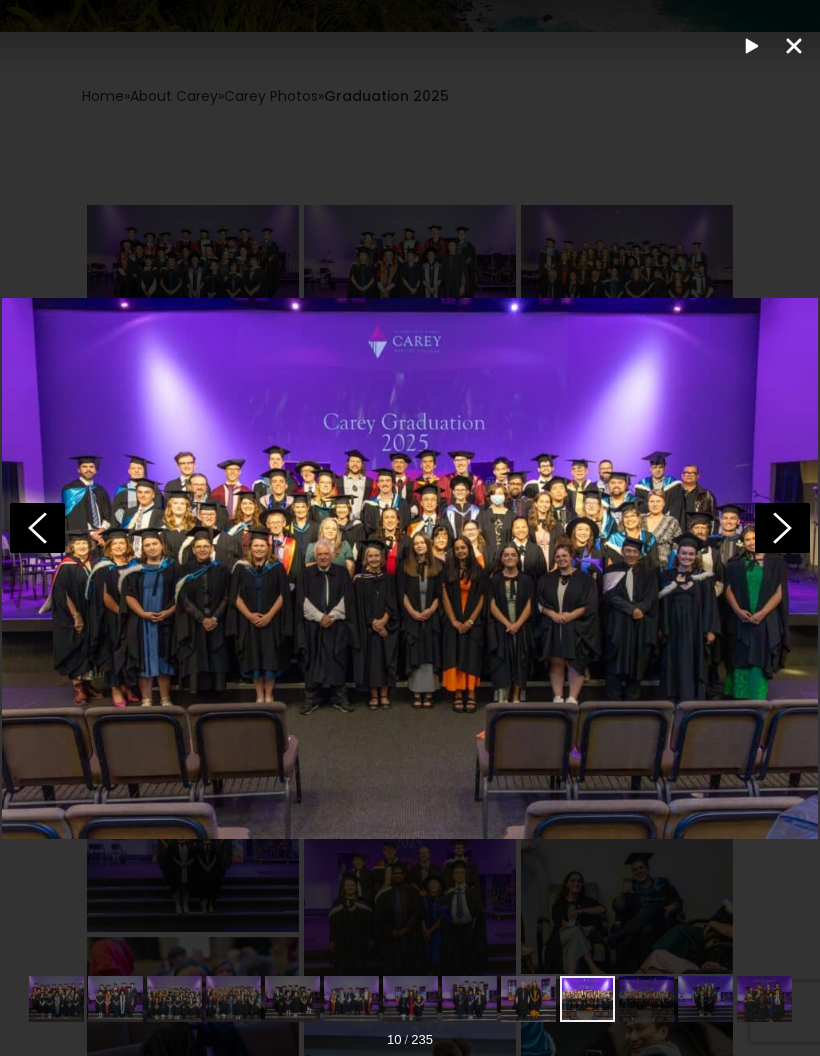 click 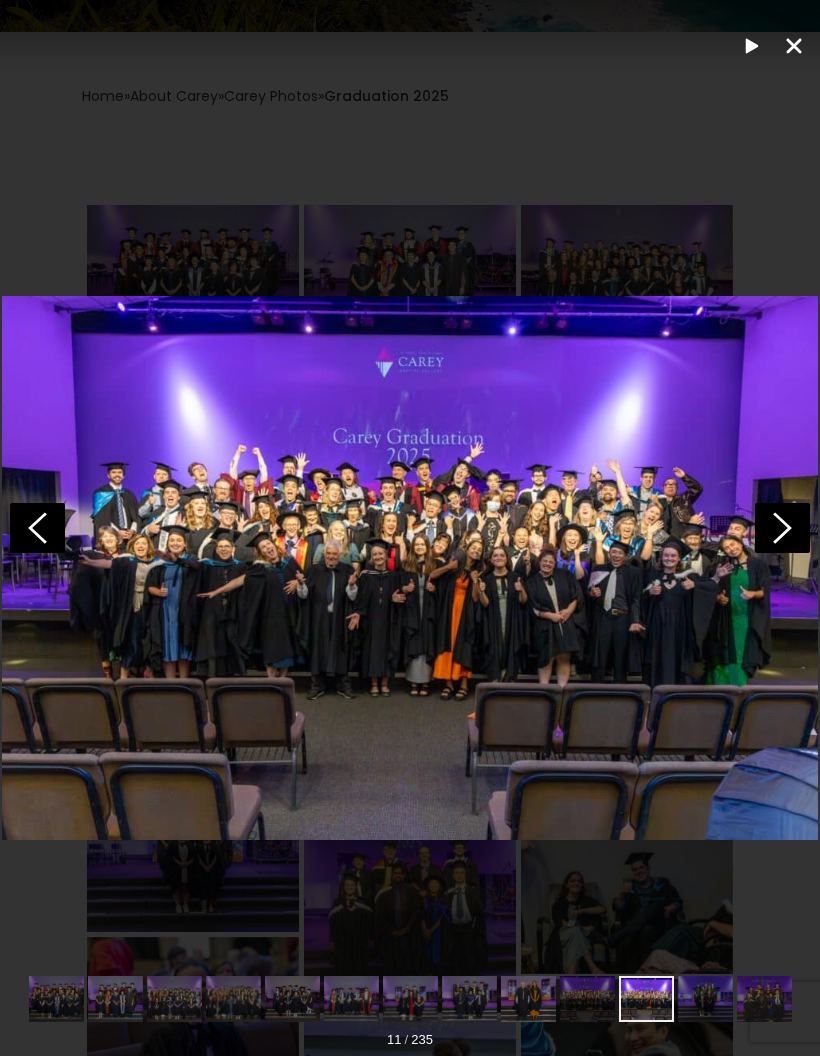 click 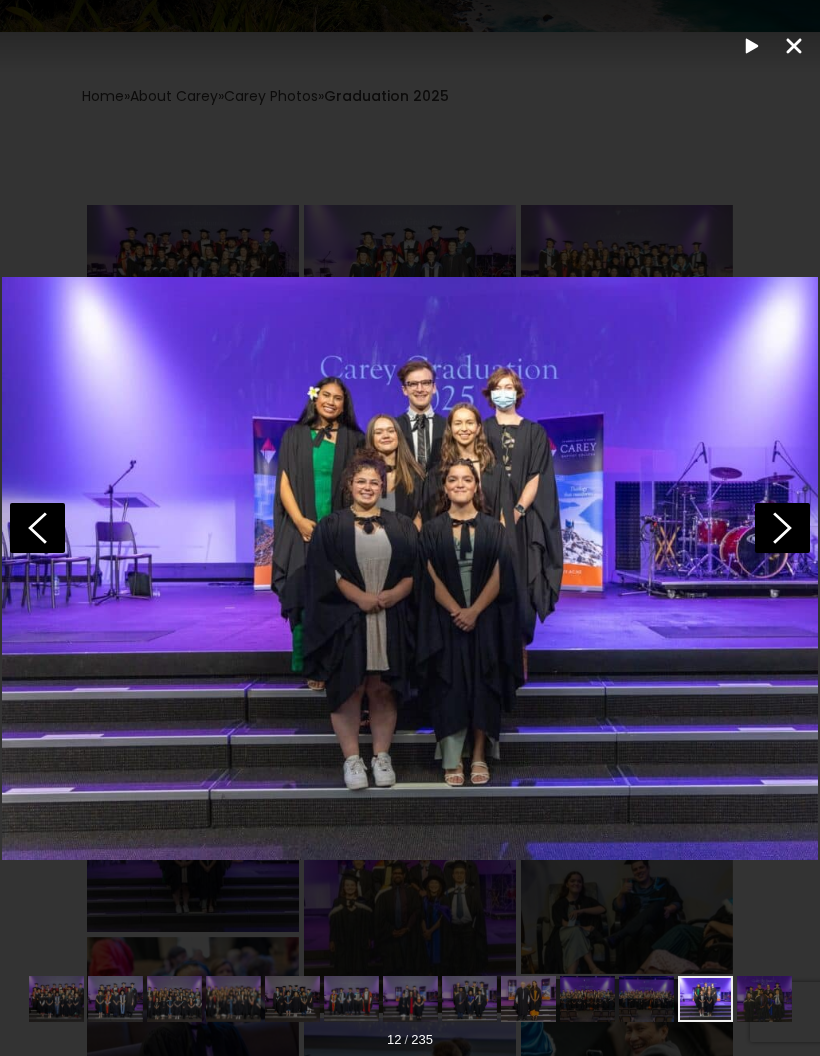 click 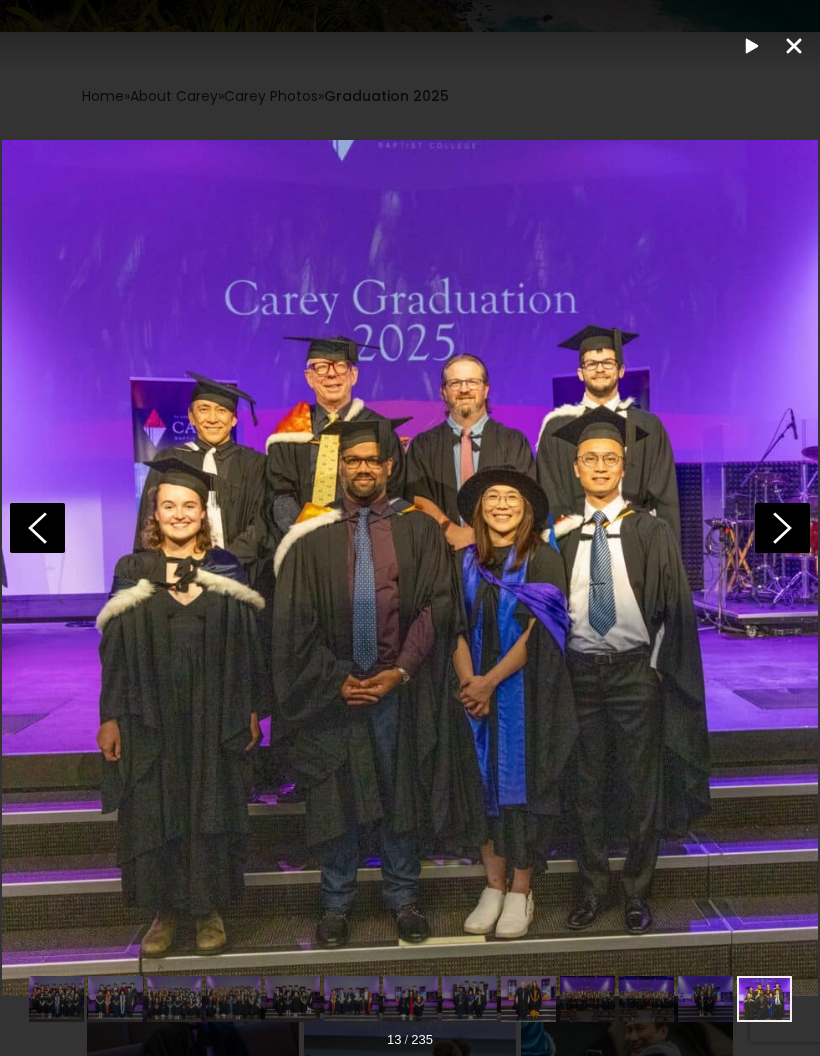 click 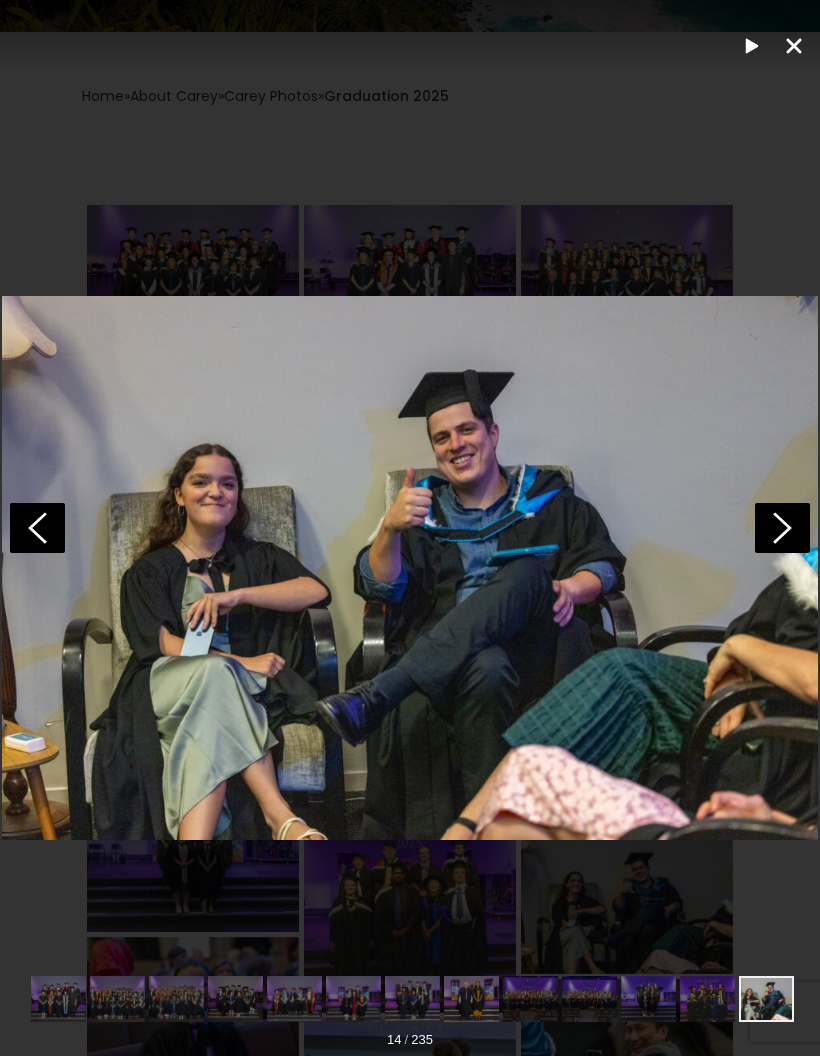 scroll, scrollTop: 0, scrollLeft: 59, axis: horizontal 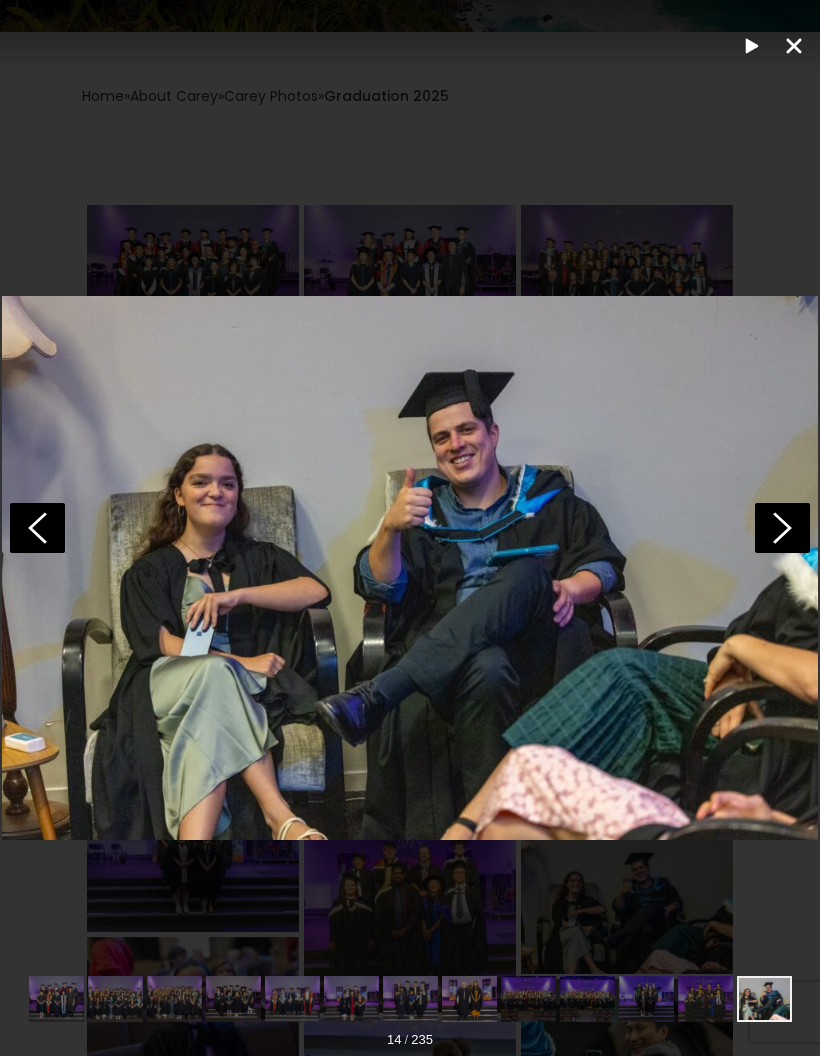 click 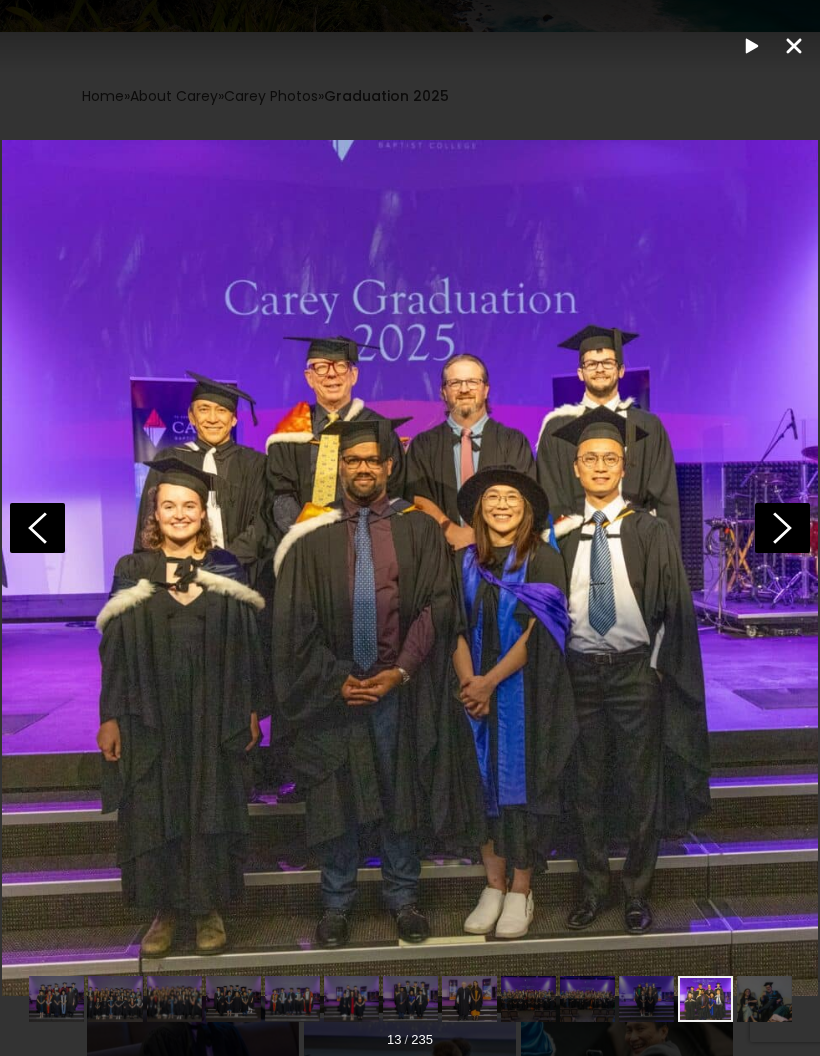 click 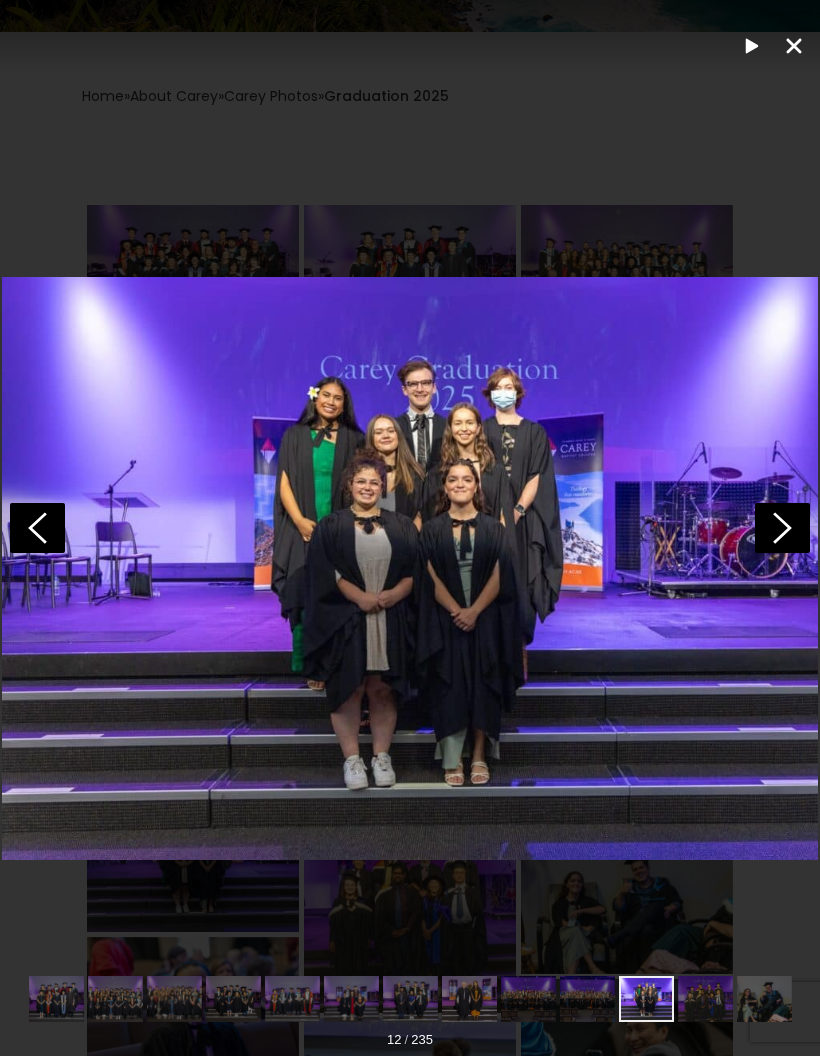 click 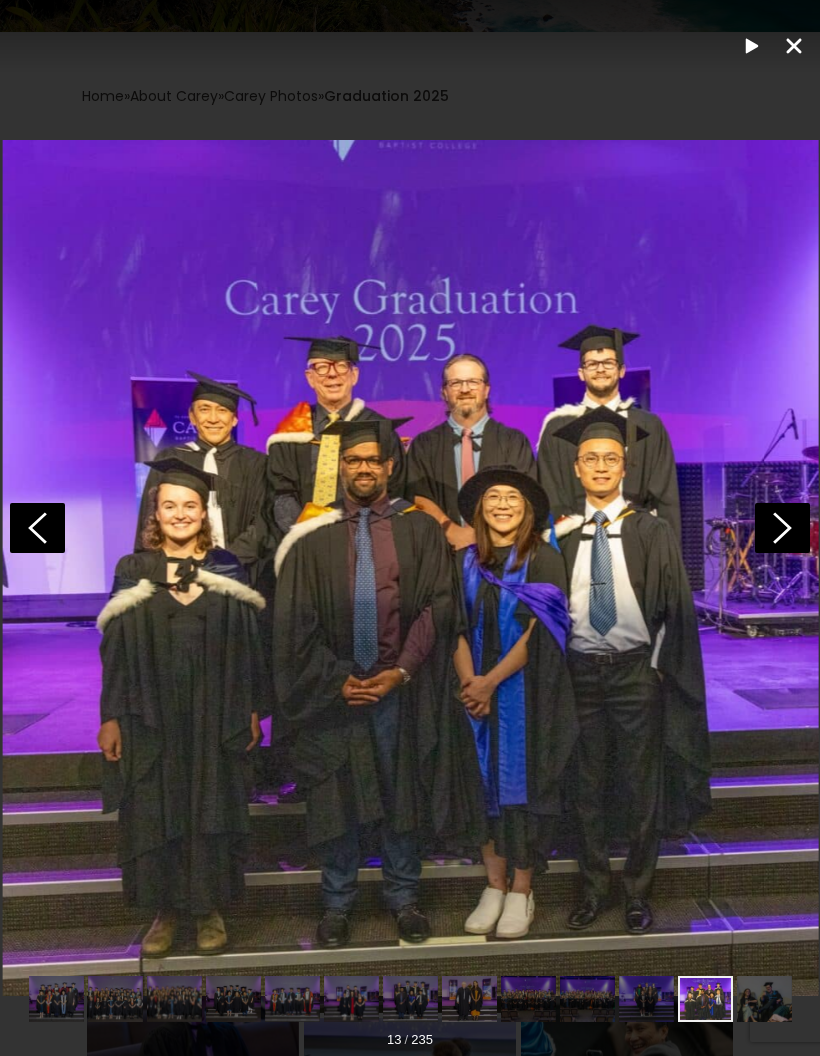 click 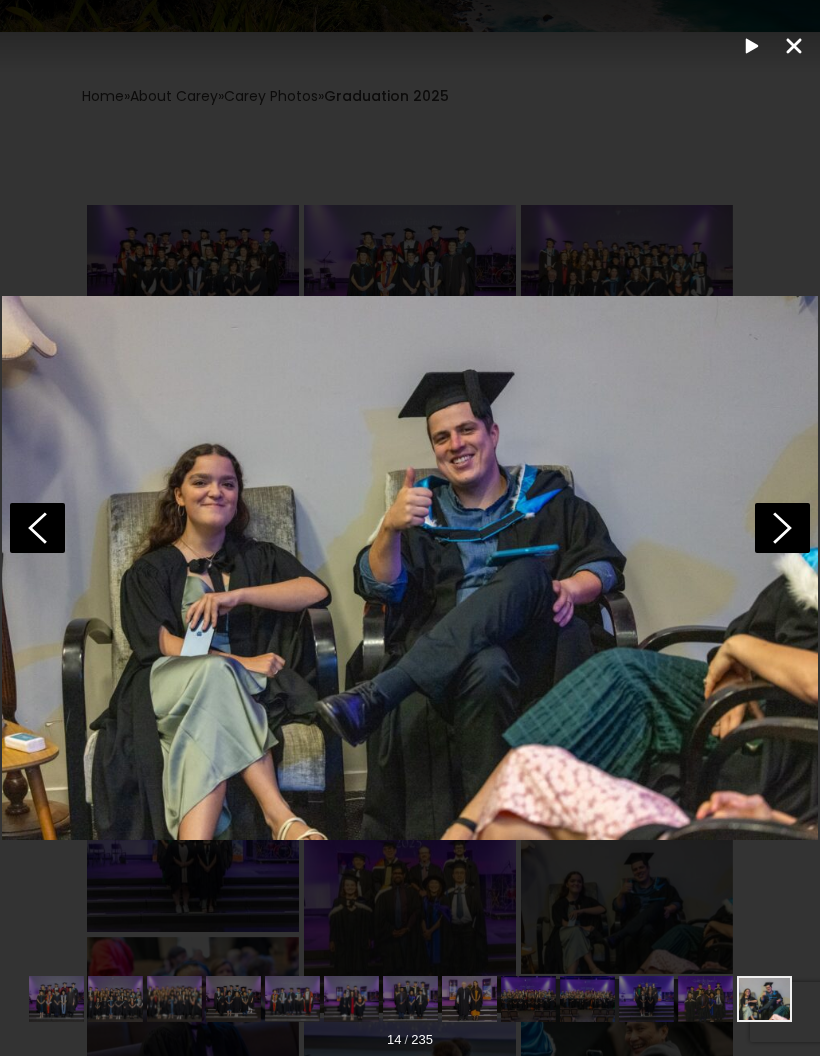 click 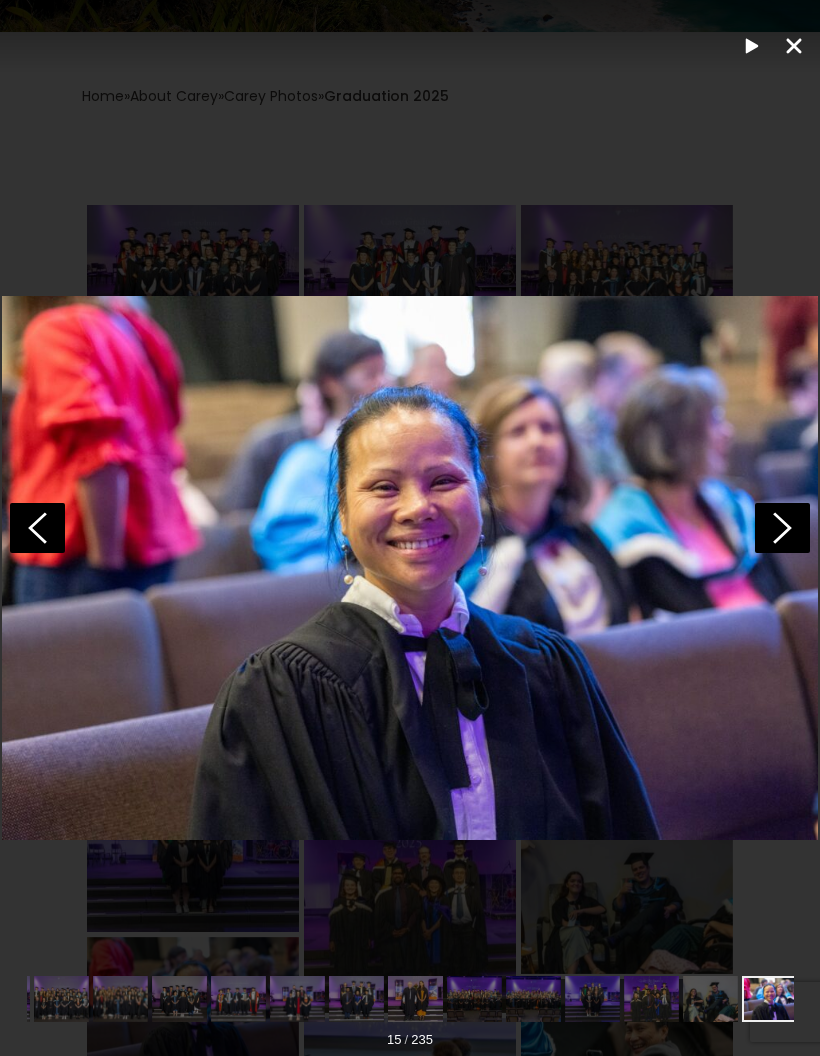click 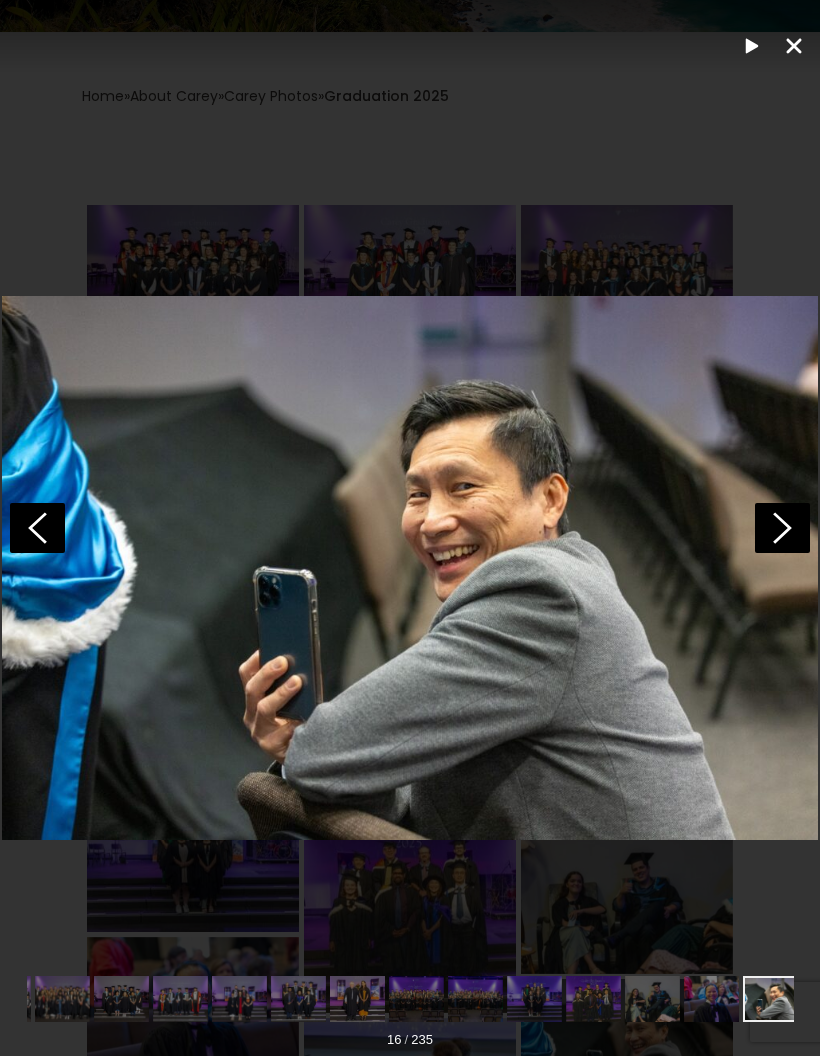 click 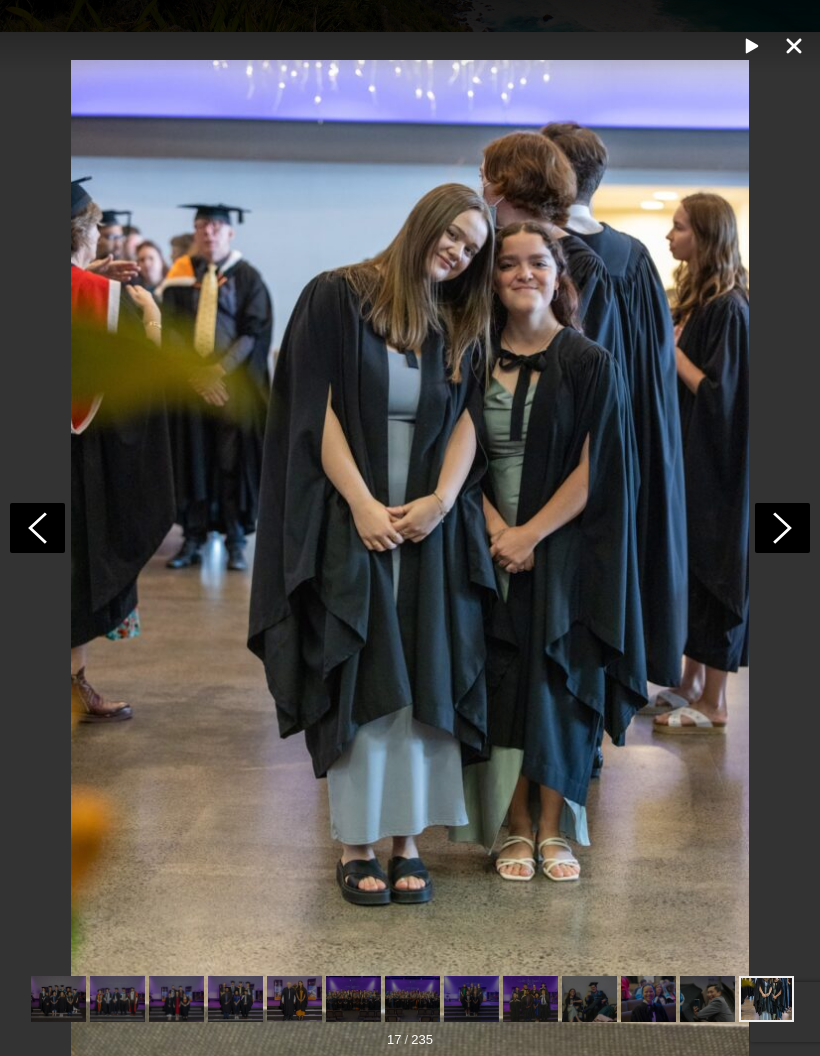 scroll, scrollTop: 0, scrollLeft: 236, axis: horizontal 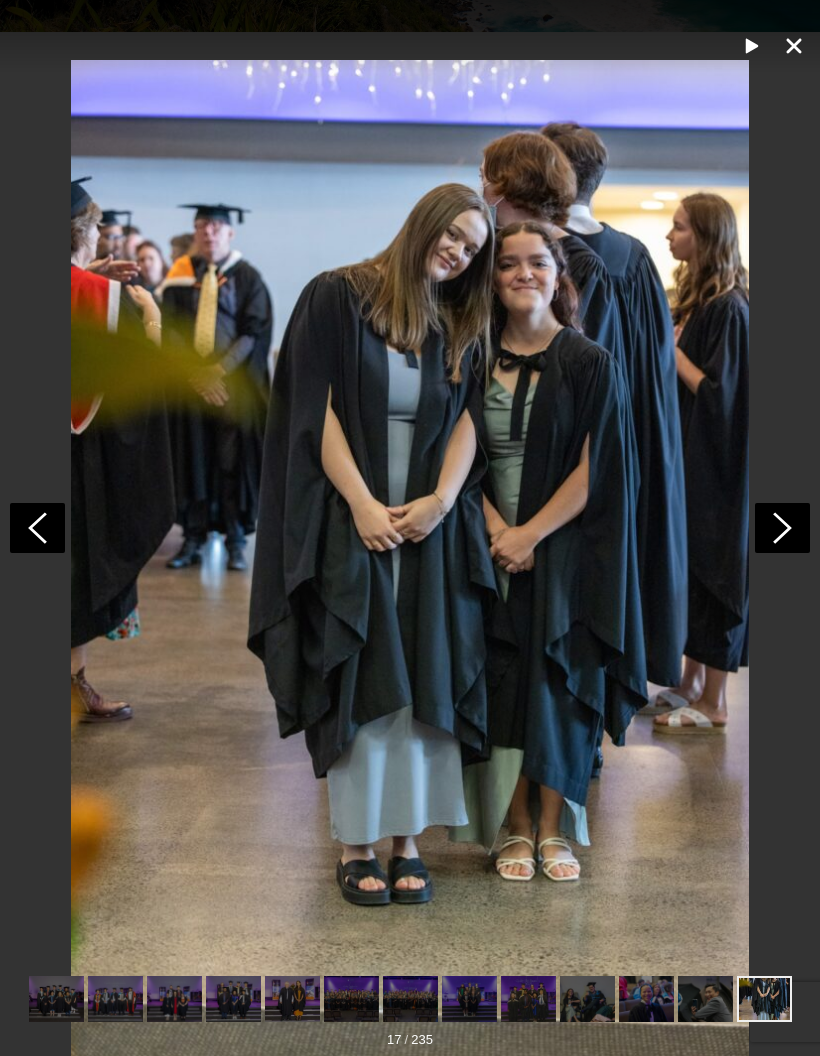 click 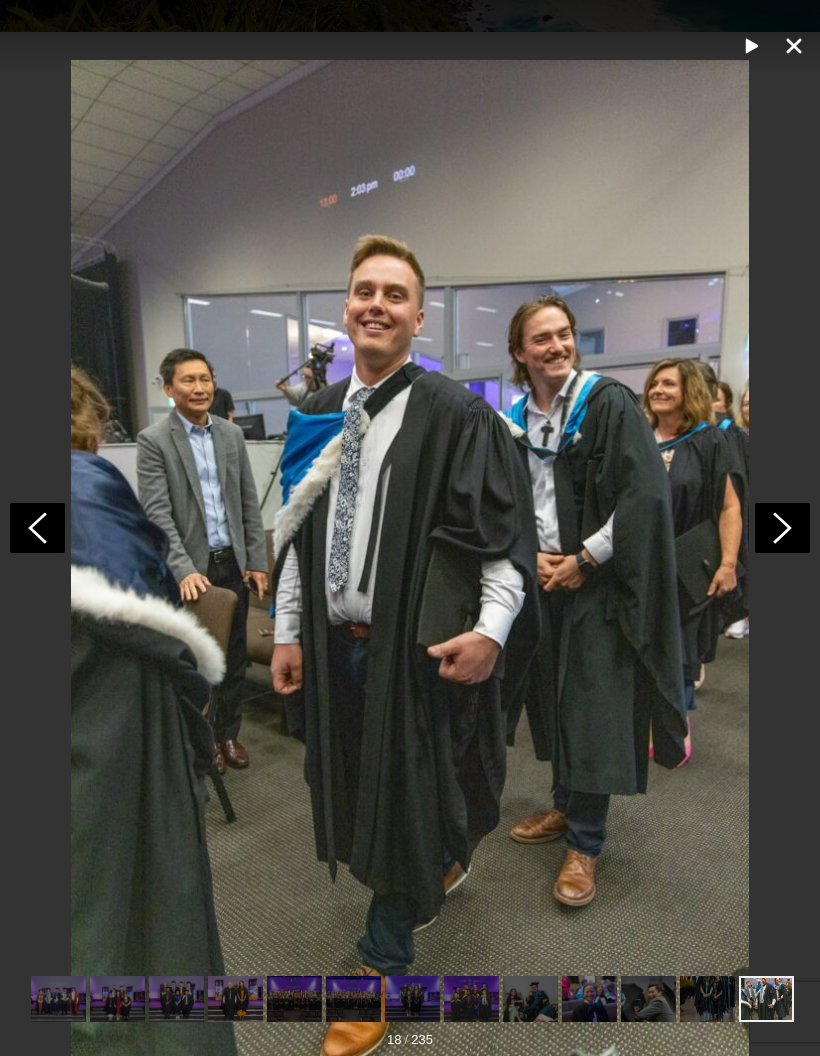 scroll, scrollTop: 0, scrollLeft: 295, axis: horizontal 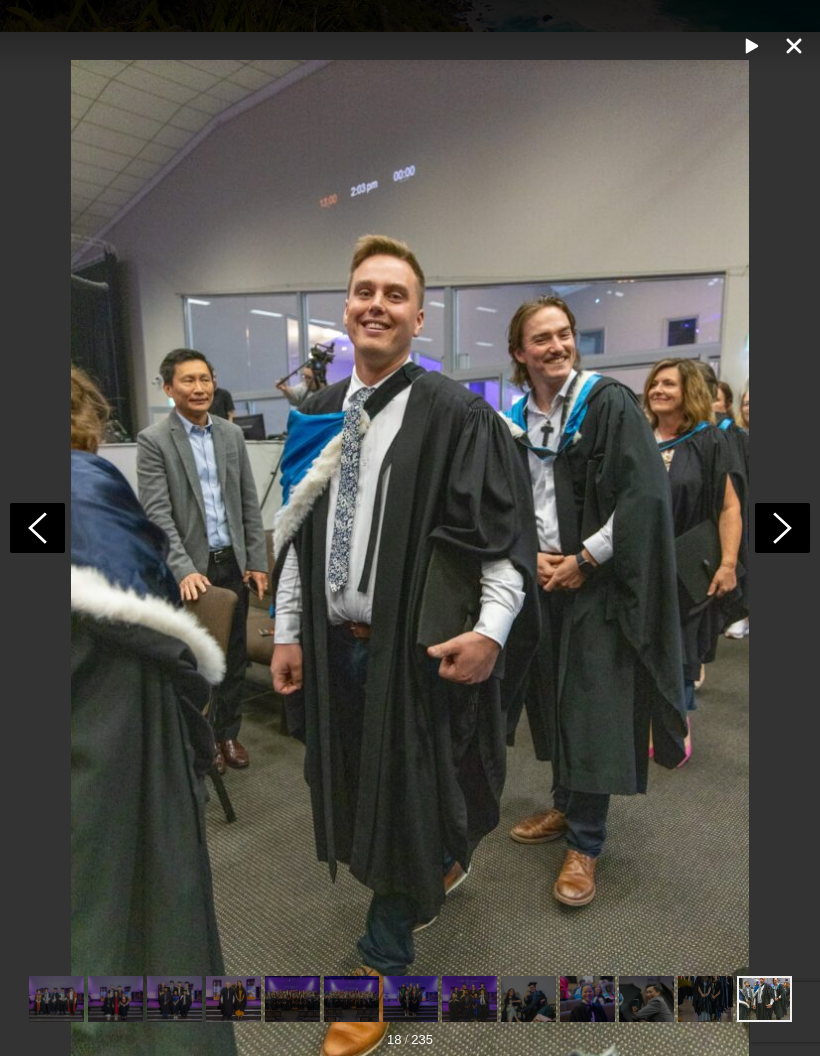 click 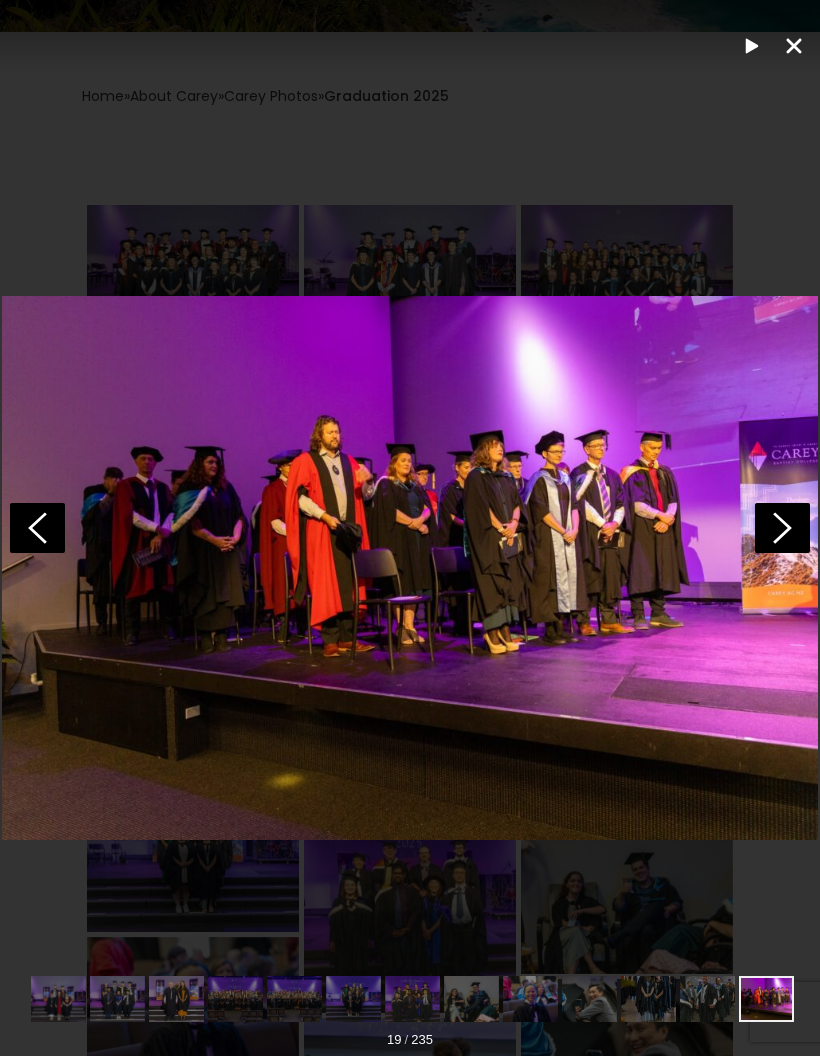 scroll, scrollTop: 0, scrollLeft: 354, axis: horizontal 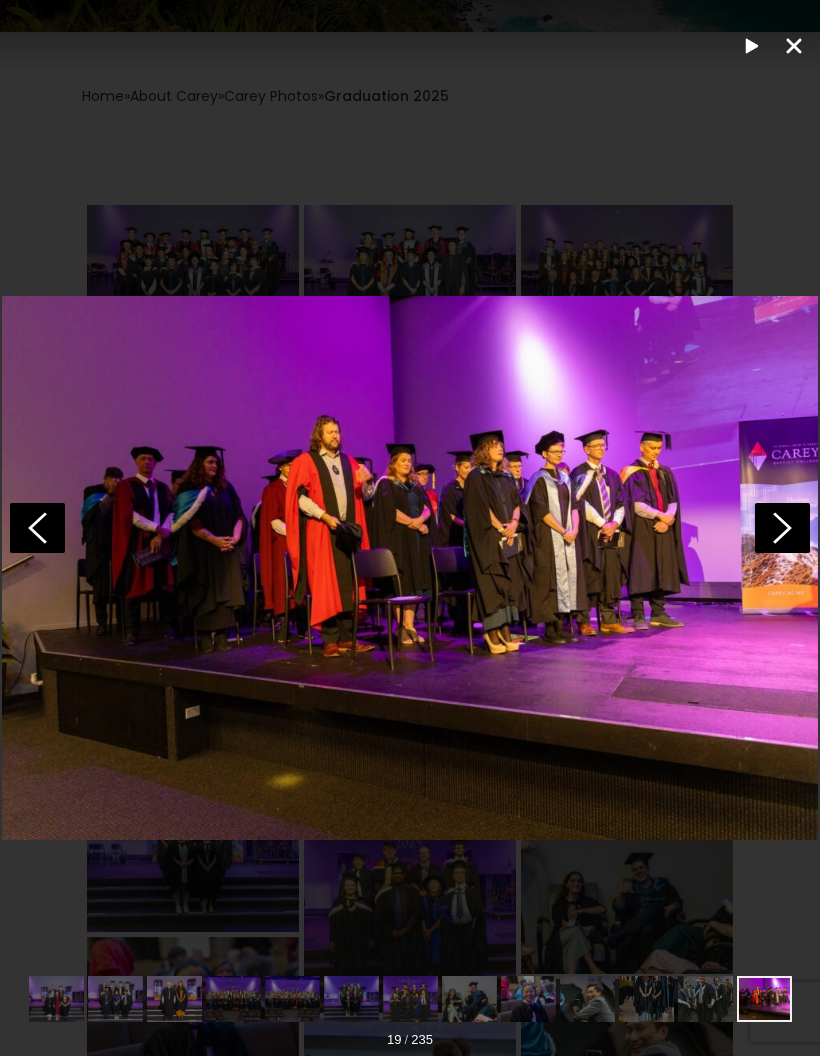 click 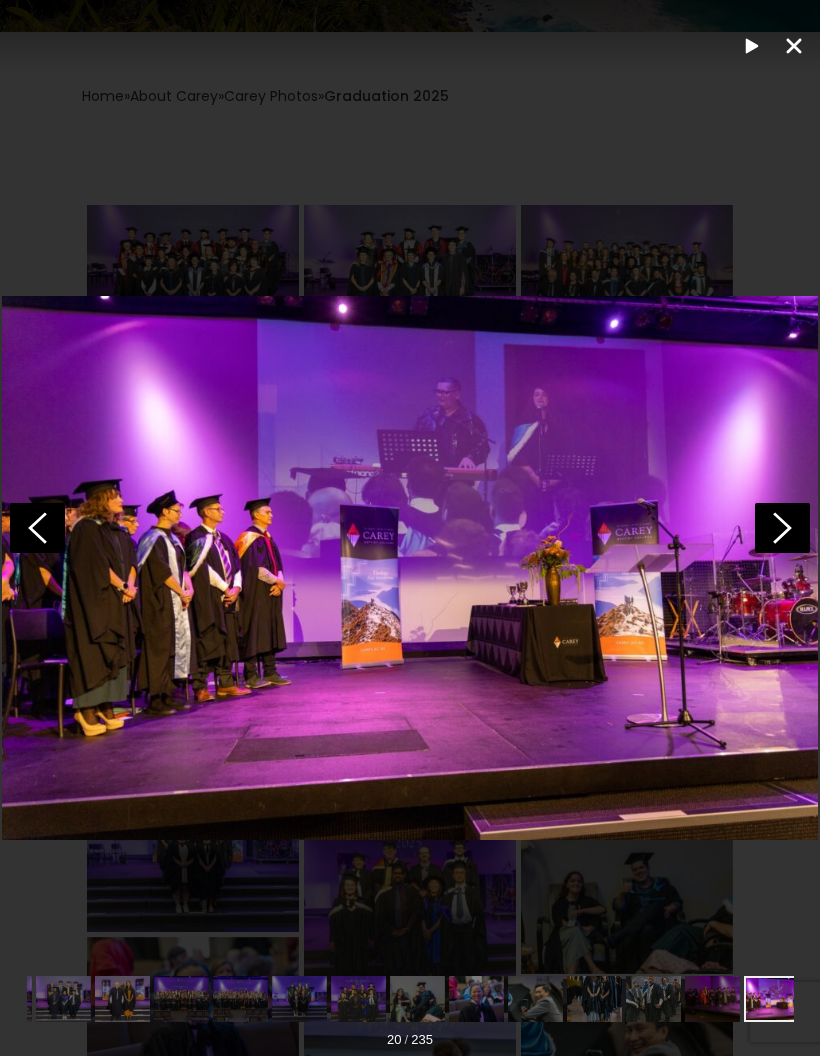 click 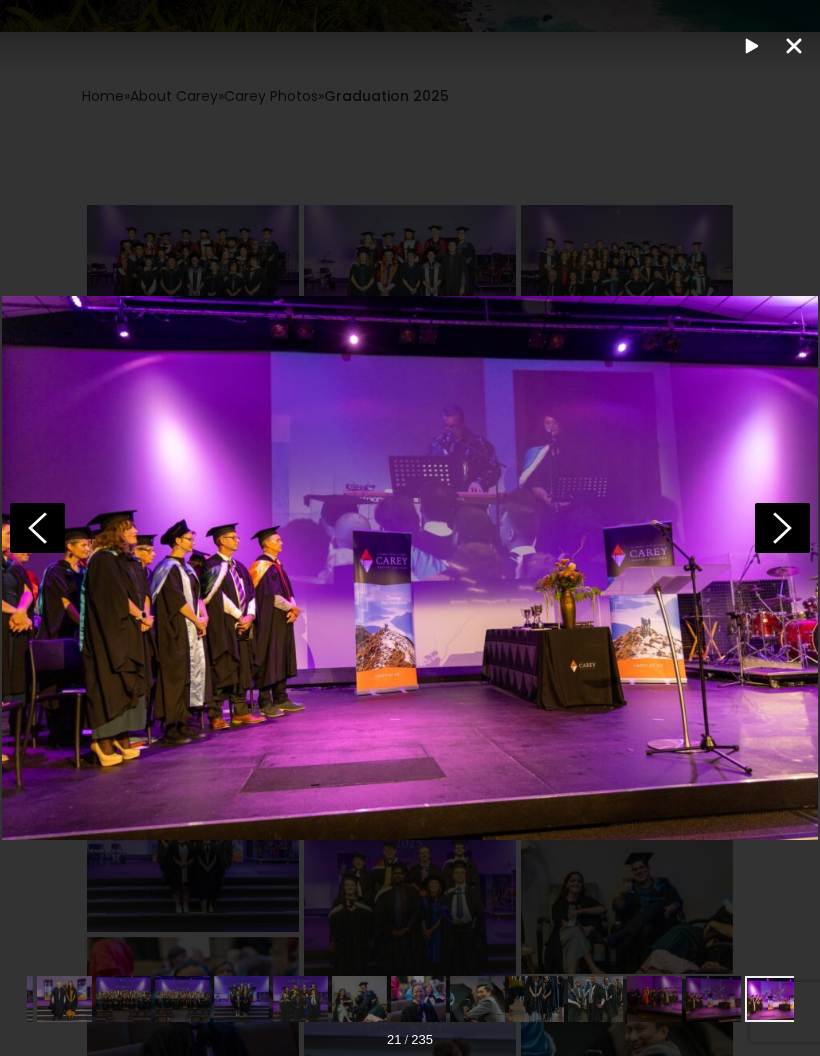 click 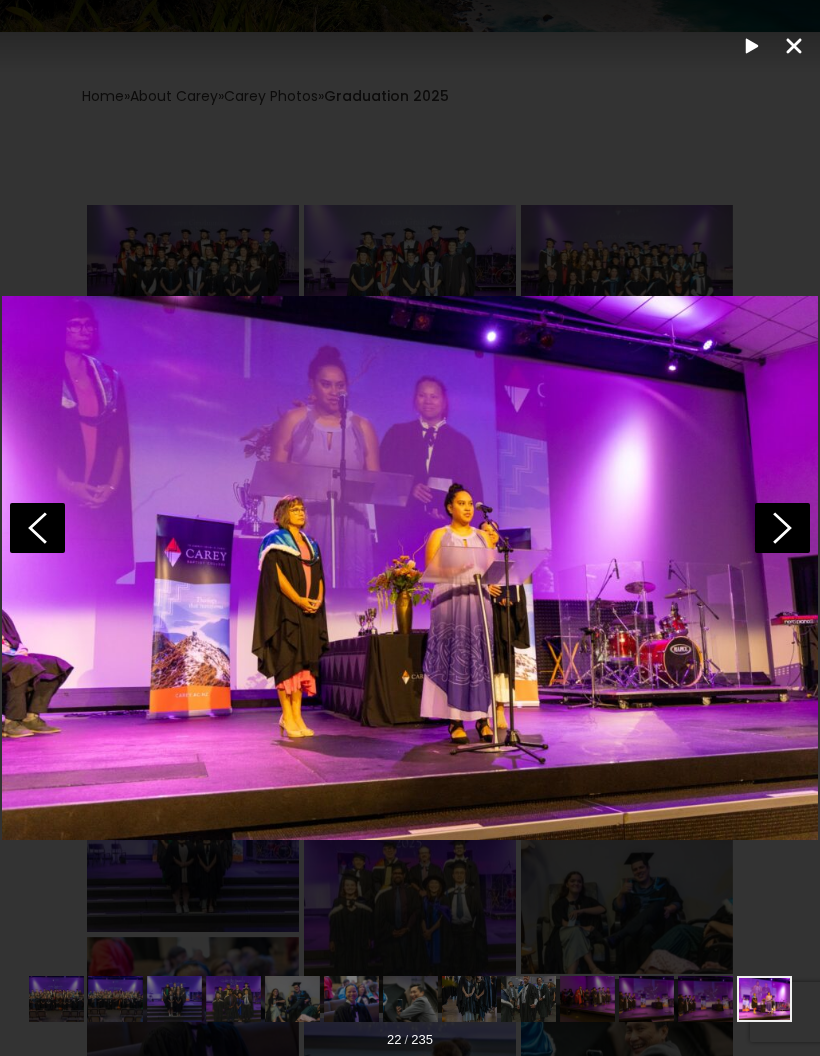 click 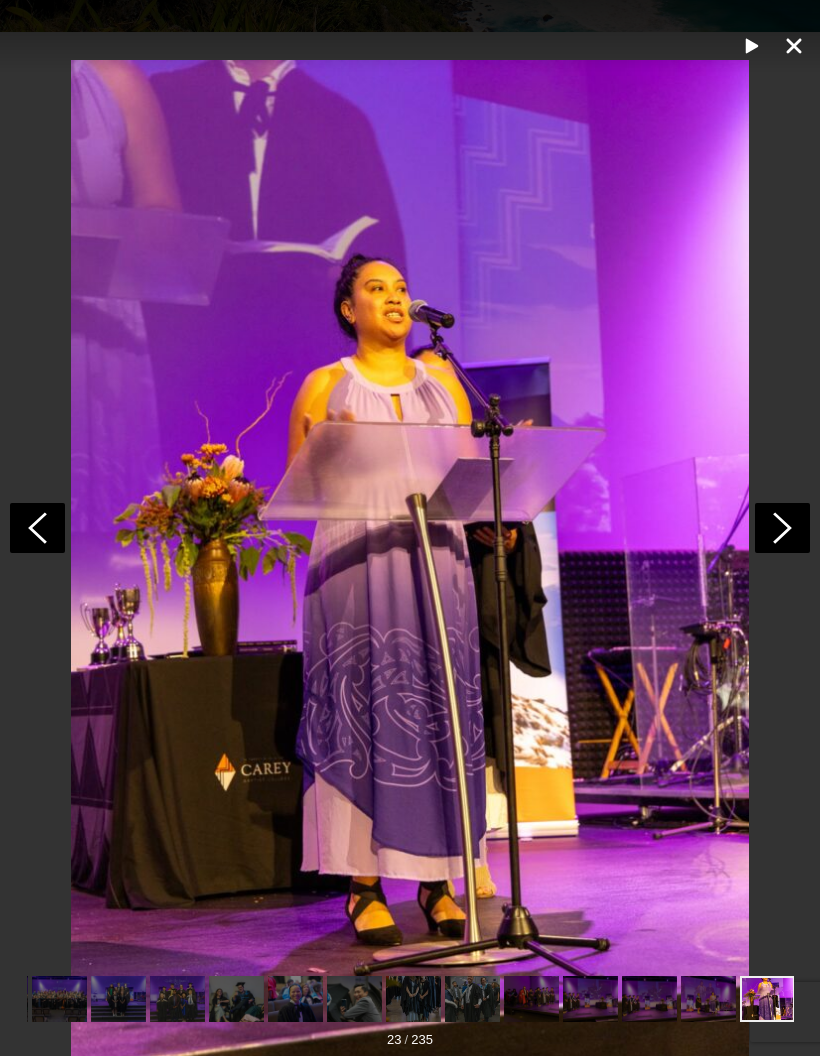 click 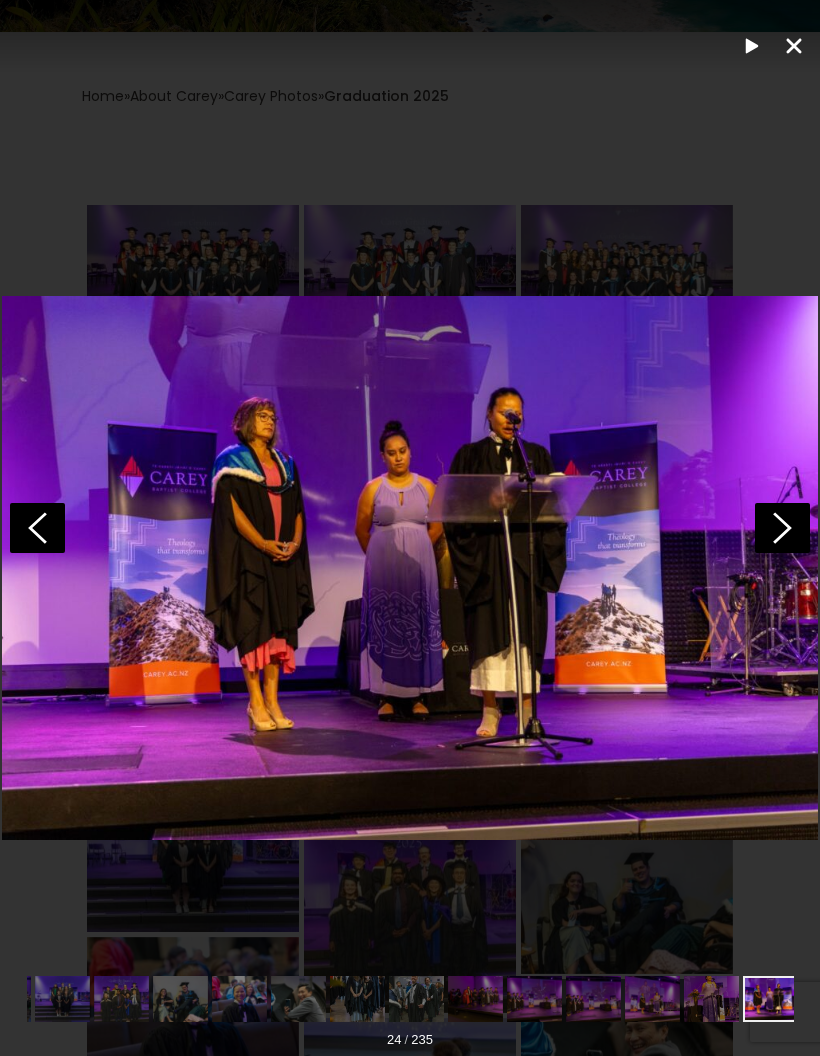 click 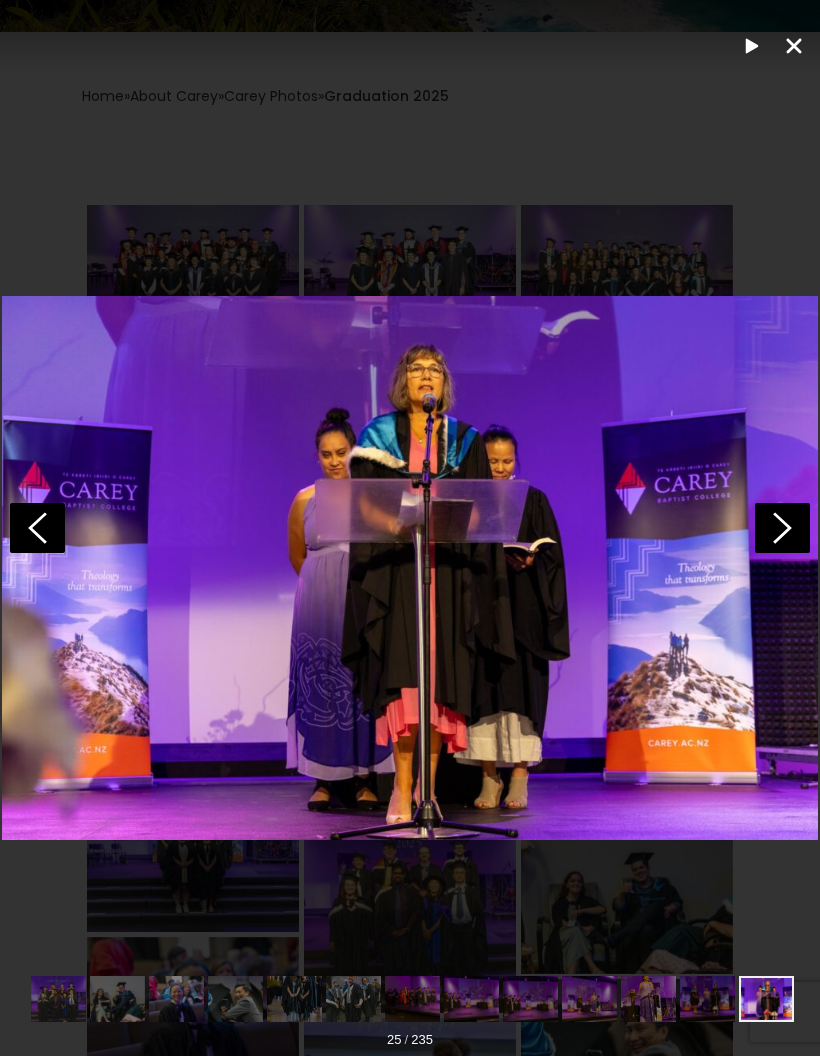 click 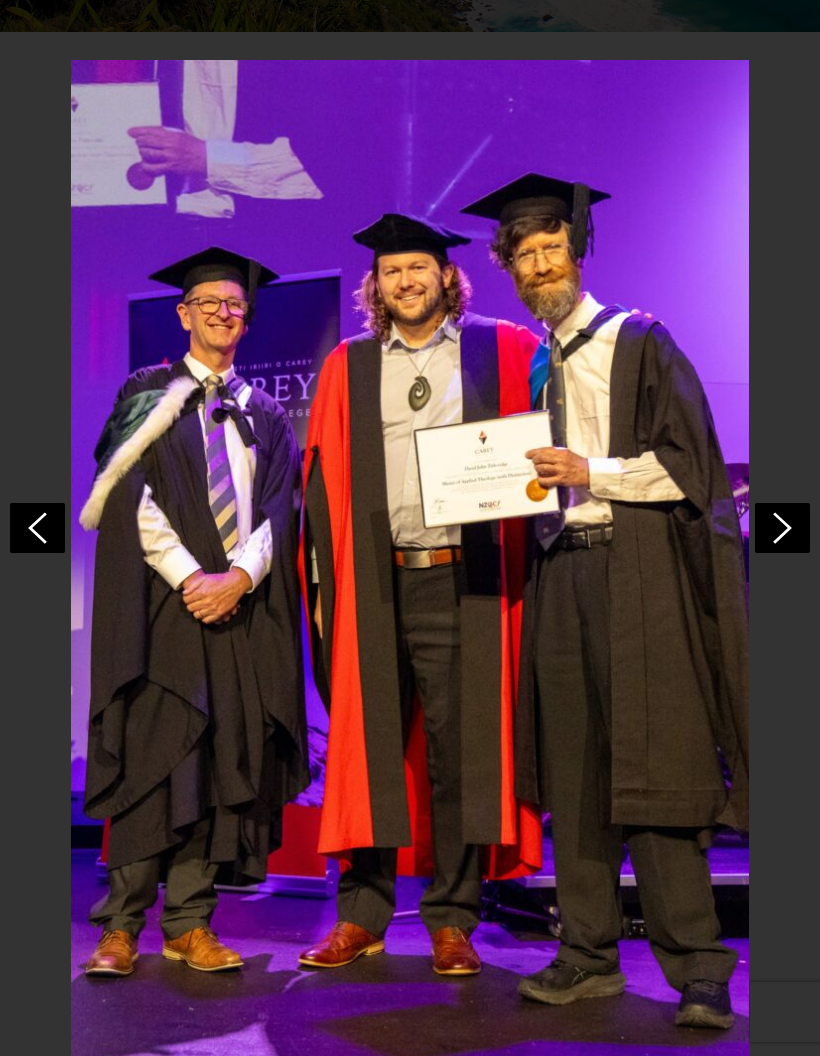 scroll, scrollTop: 0, scrollLeft: 5723, axis: horizontal 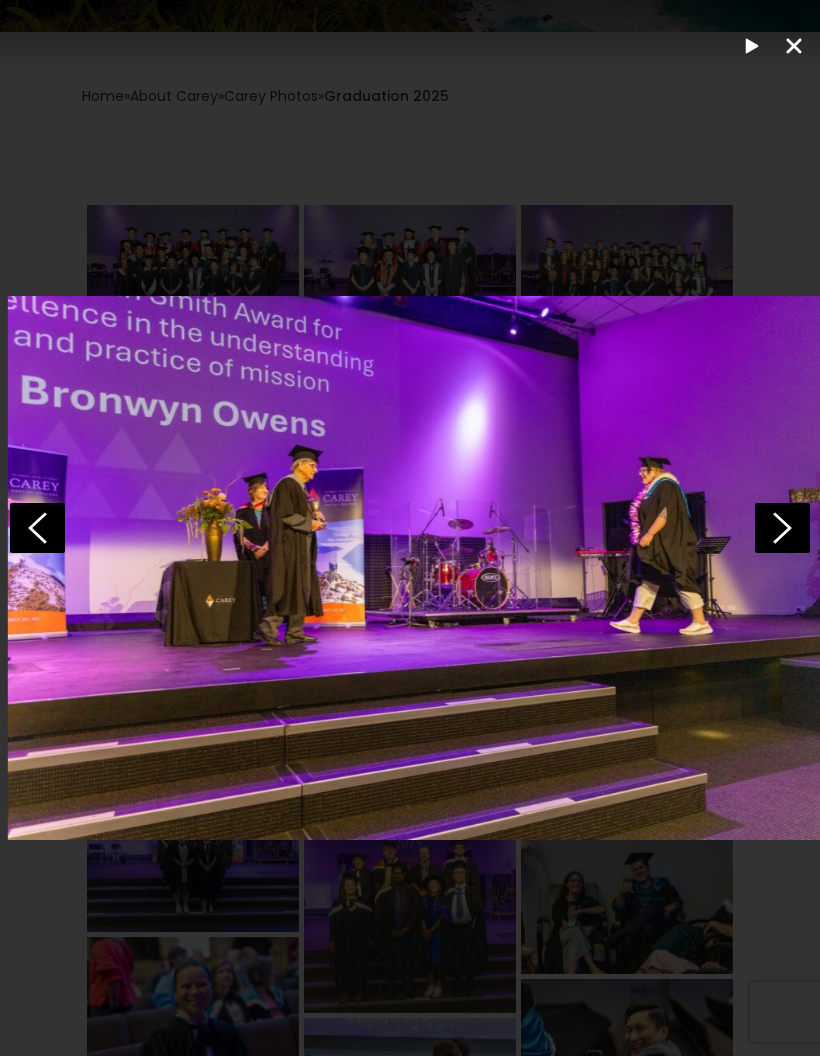 click at bounding box center [416, 528] 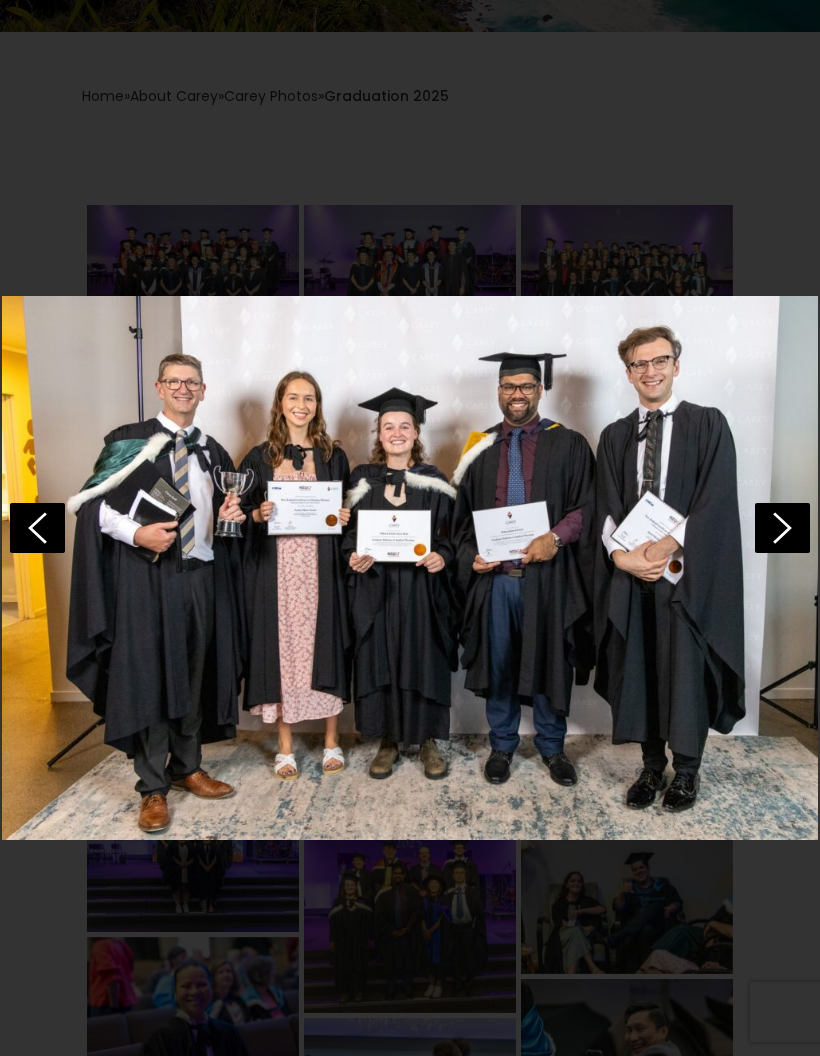 scroll, scrollTop: 0, scrollLeft: 10030, axis: horizontal 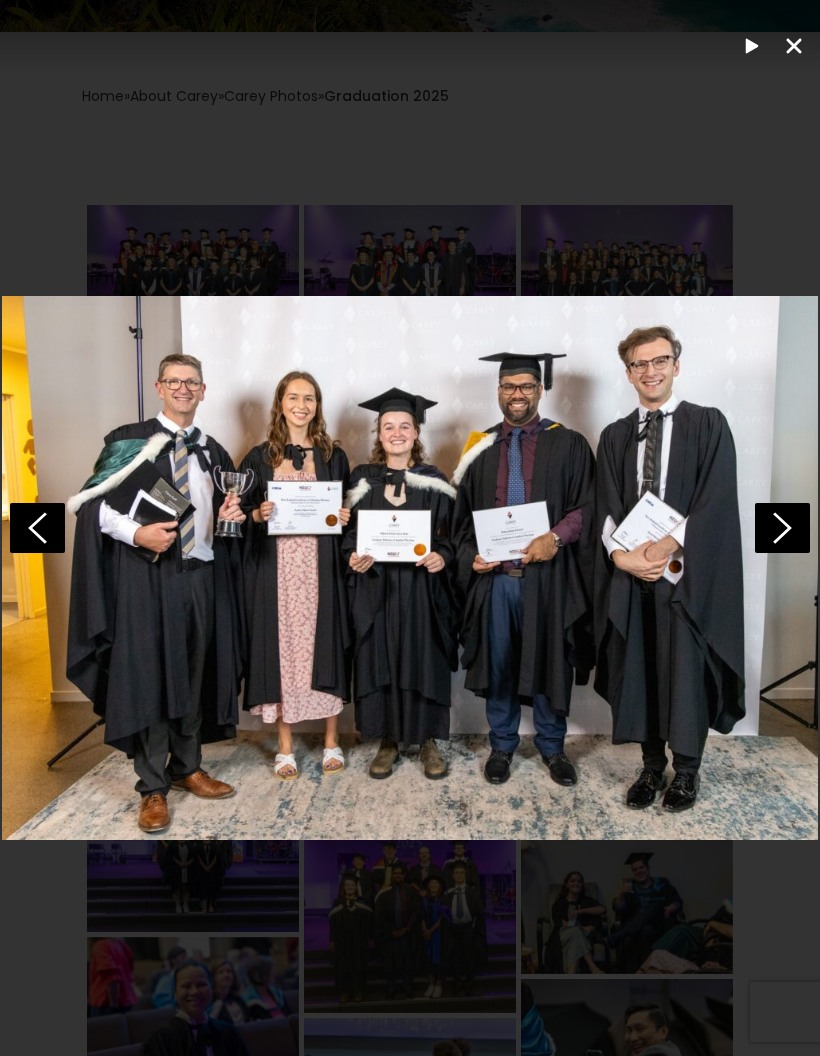 click at bounding box center [410, 568] 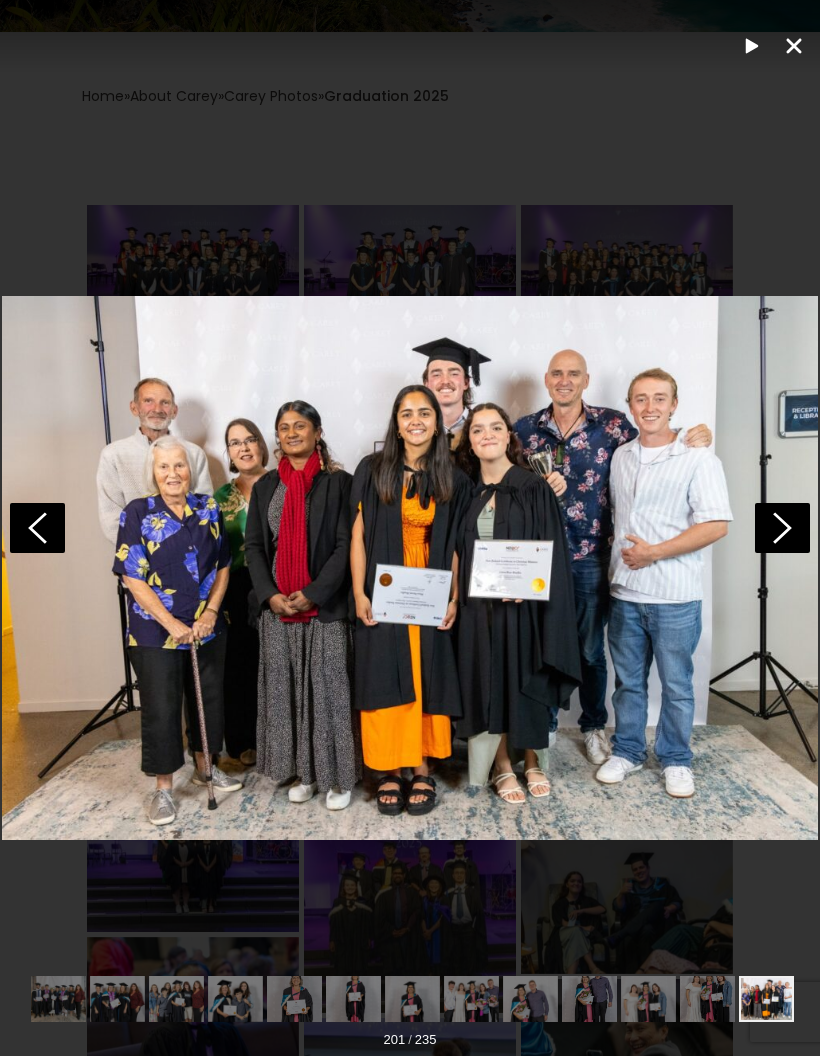 scroll, scrollTop: 0, scrollLeft: 11092, axis: horizontal 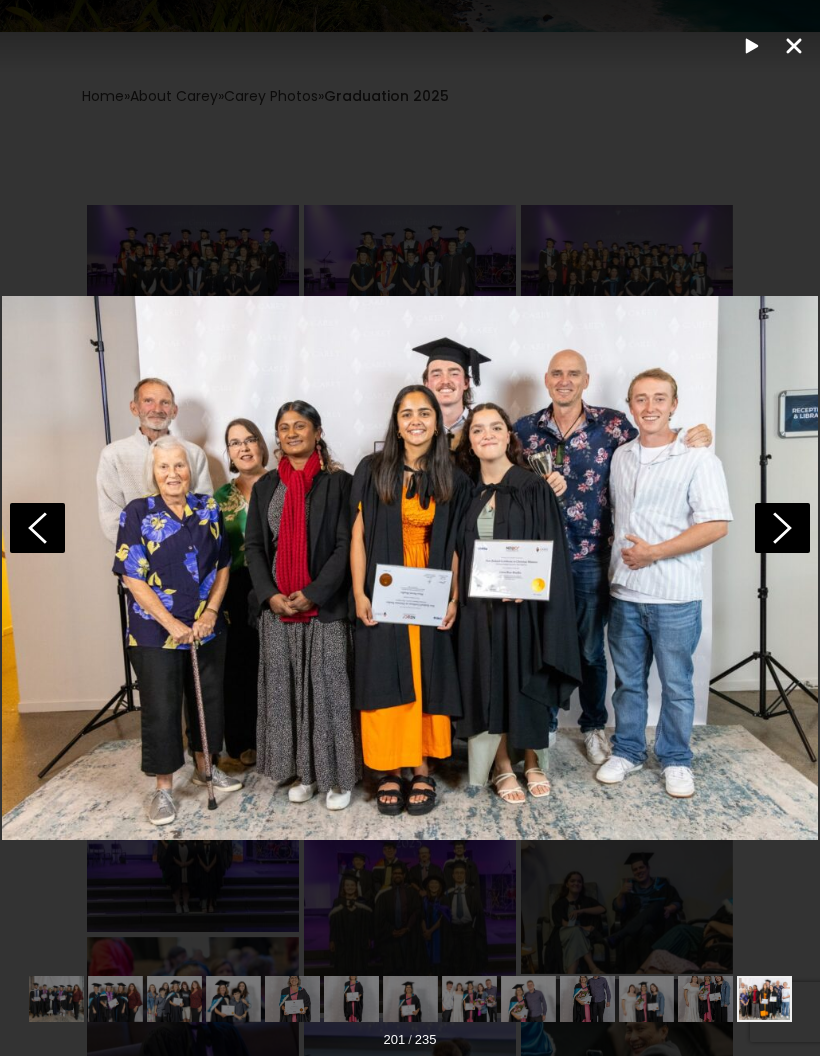 click at bounding box center [410, 568] 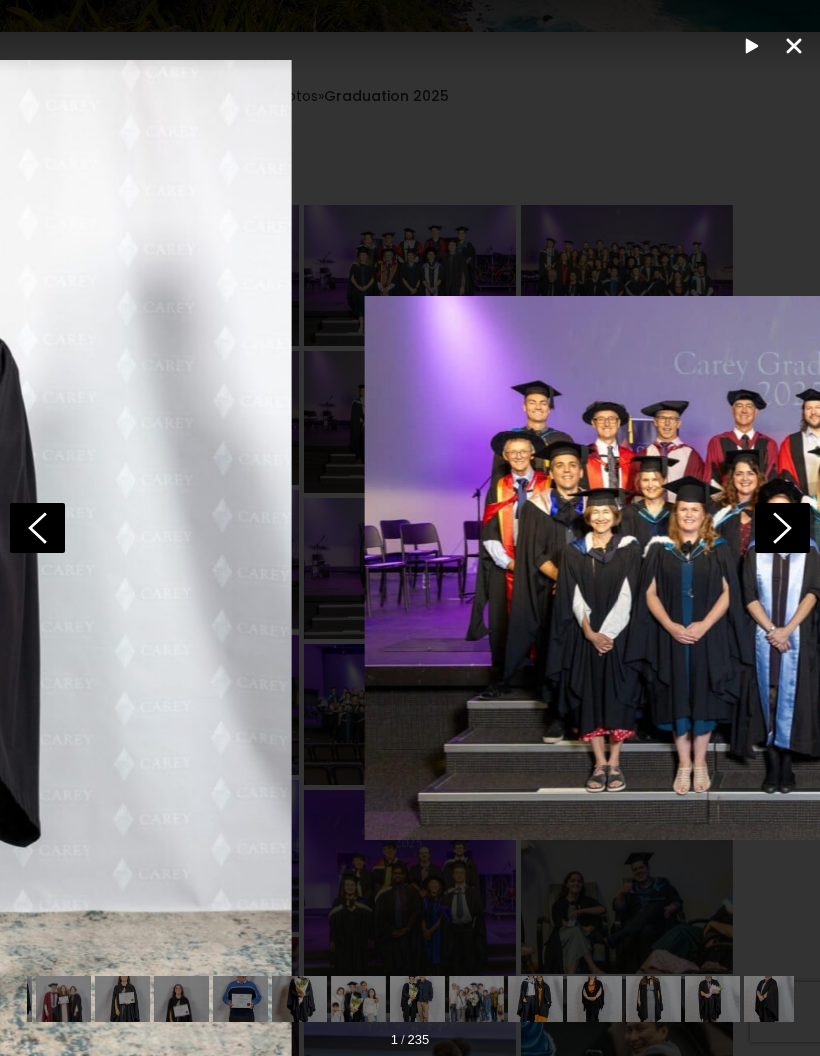 scroll, scrollTop: 0, scrollLeft: 0, axis: both 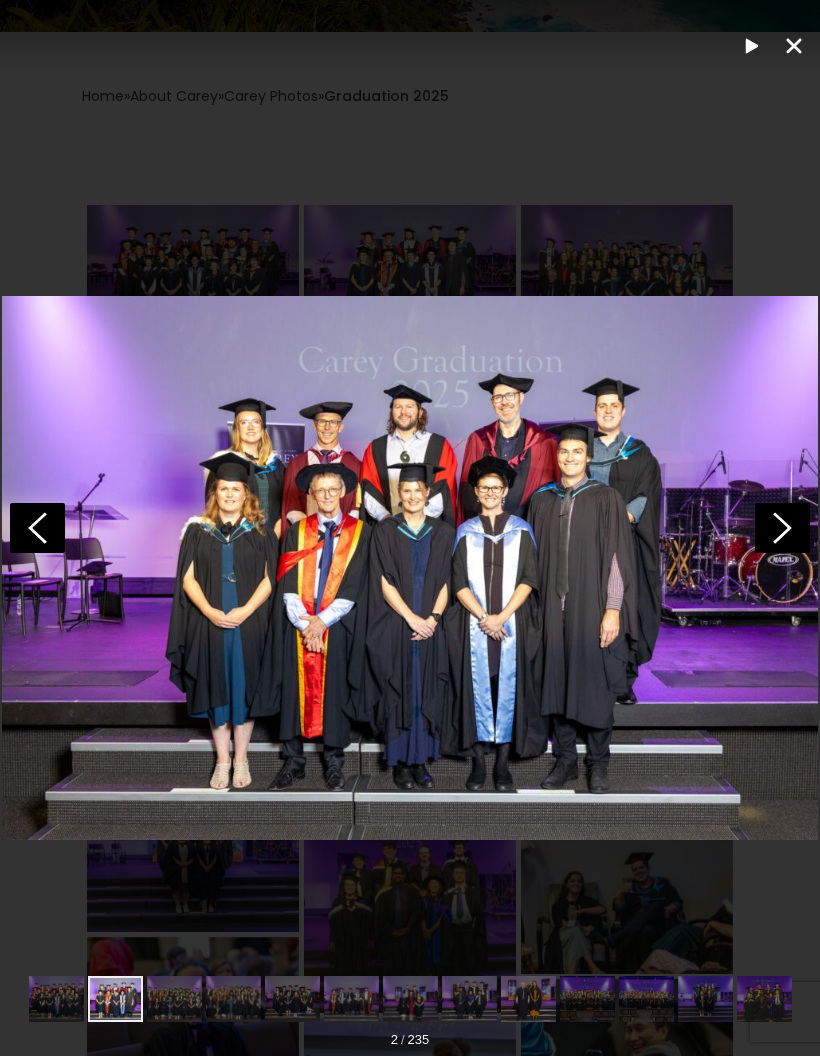 click at bounding box center (794, 46) 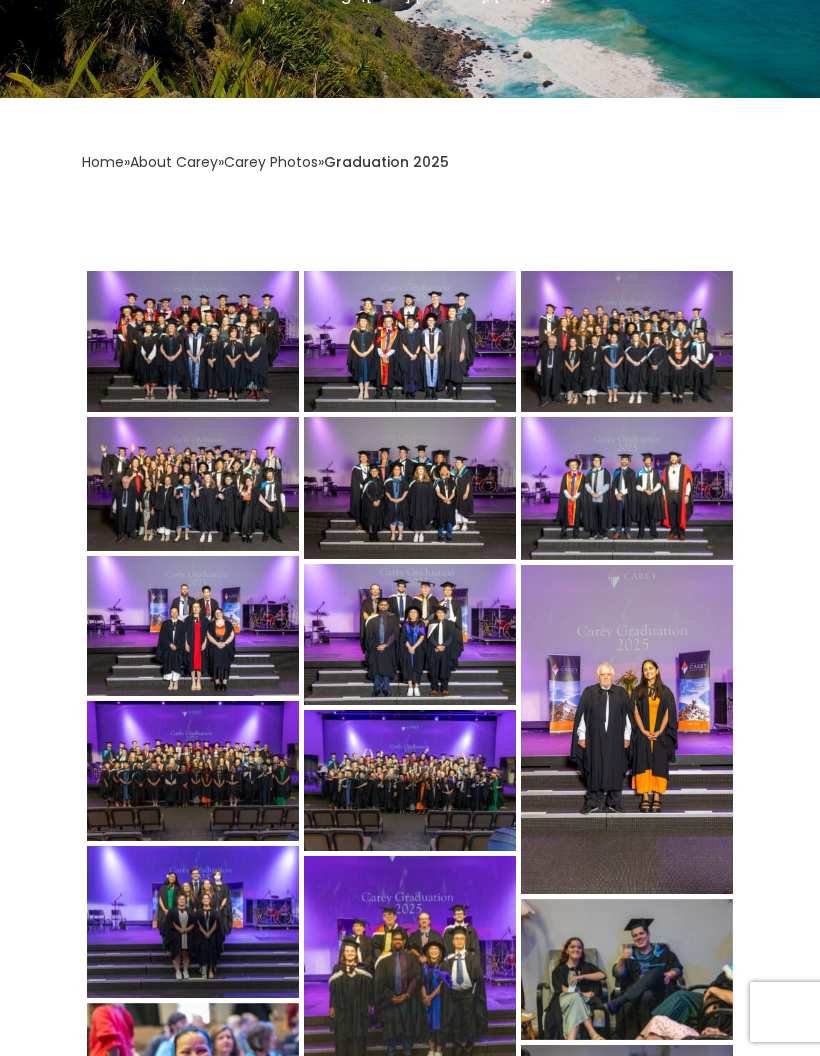 scroll, scrollTop: 501, scrollLeft: 0, axis: vertical 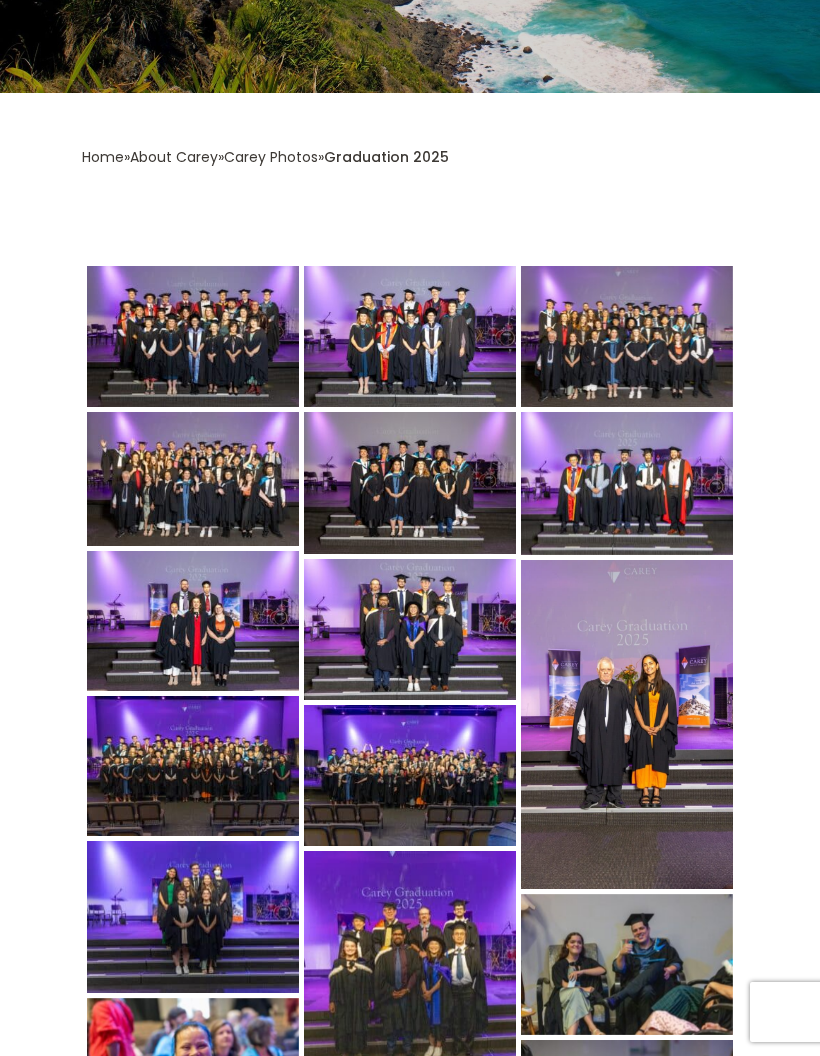 click on "Carey Photos" at bounding box center [271, 157] 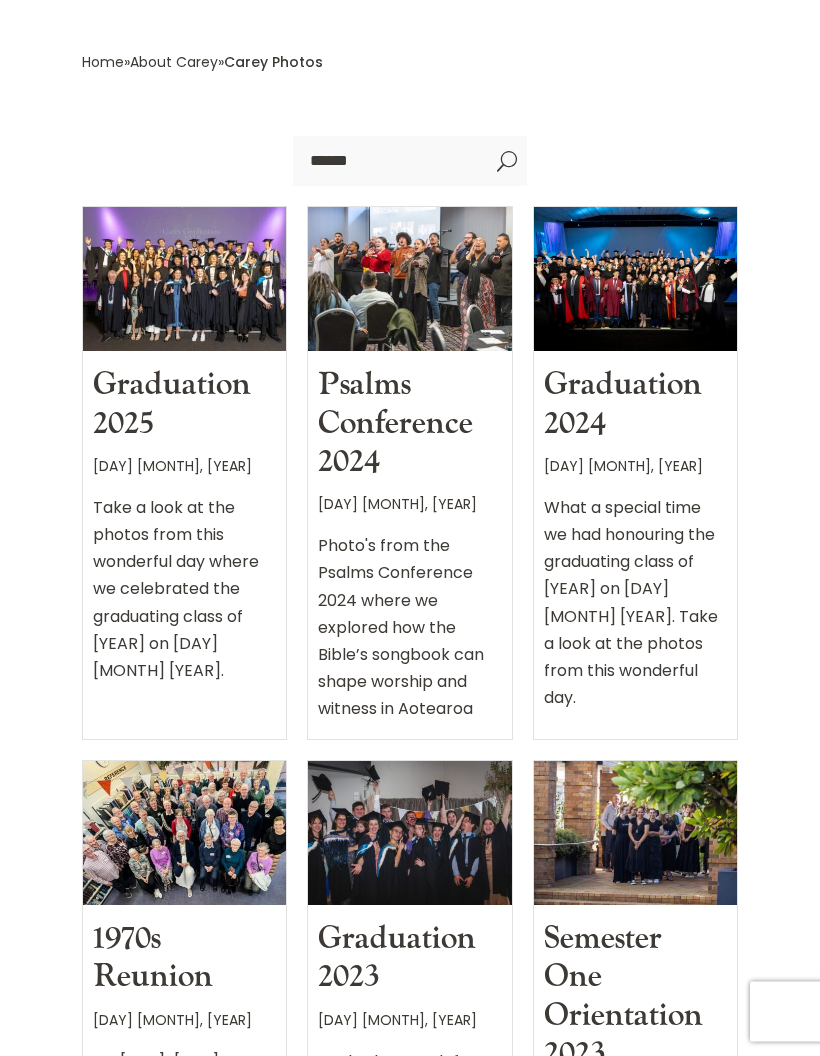 scroll, scrollTop: 536, scrollLeft: 0, axis: vertical 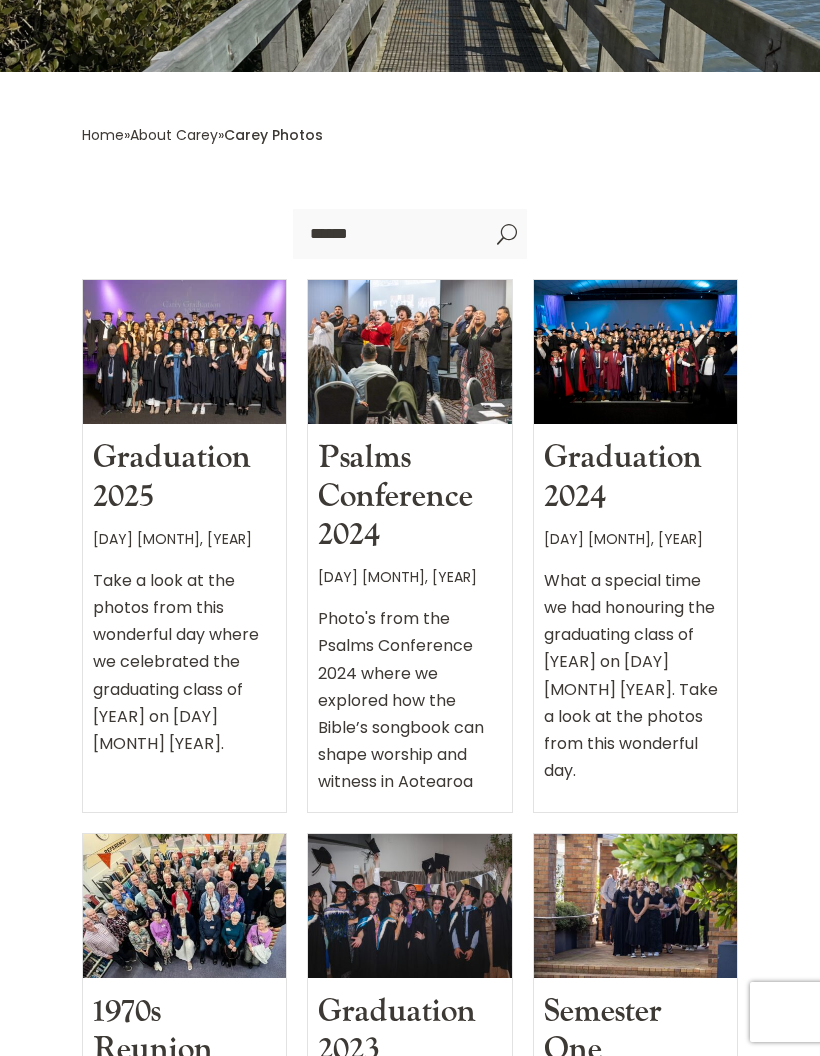click on "Graduation 2024" at bounding box center (623, 476) 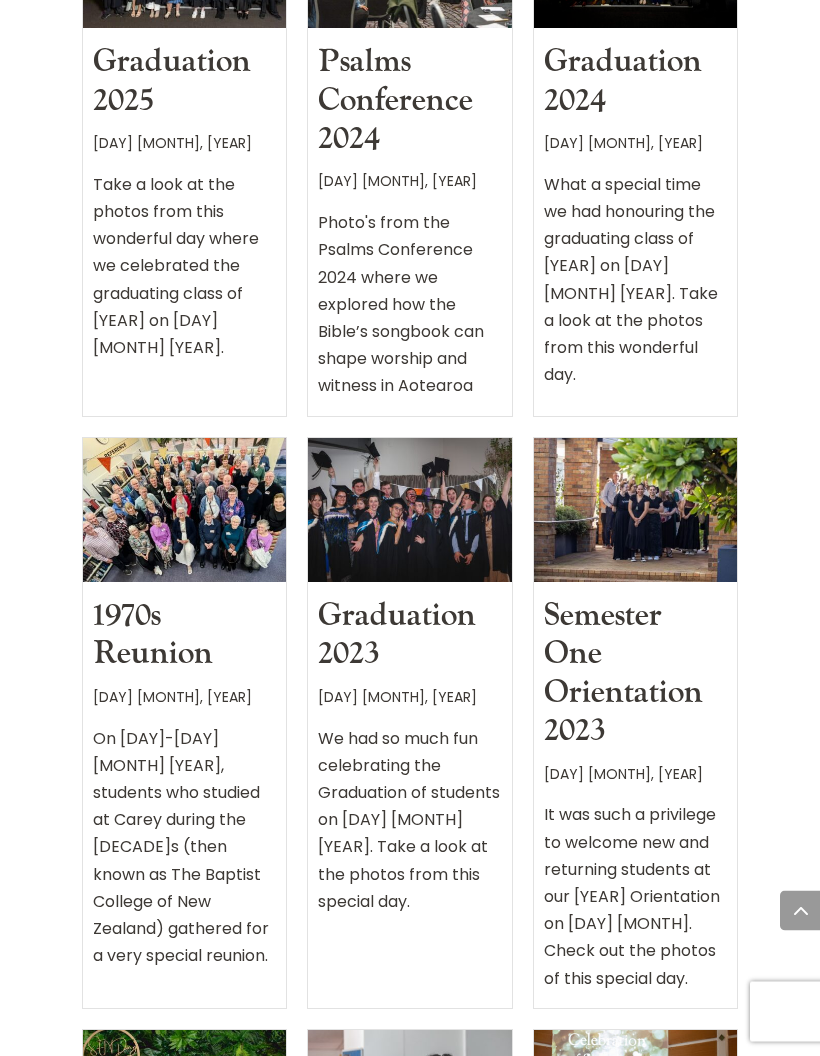 scroll, scrollTop: 932, scrollLeft: 0, axis: vertical 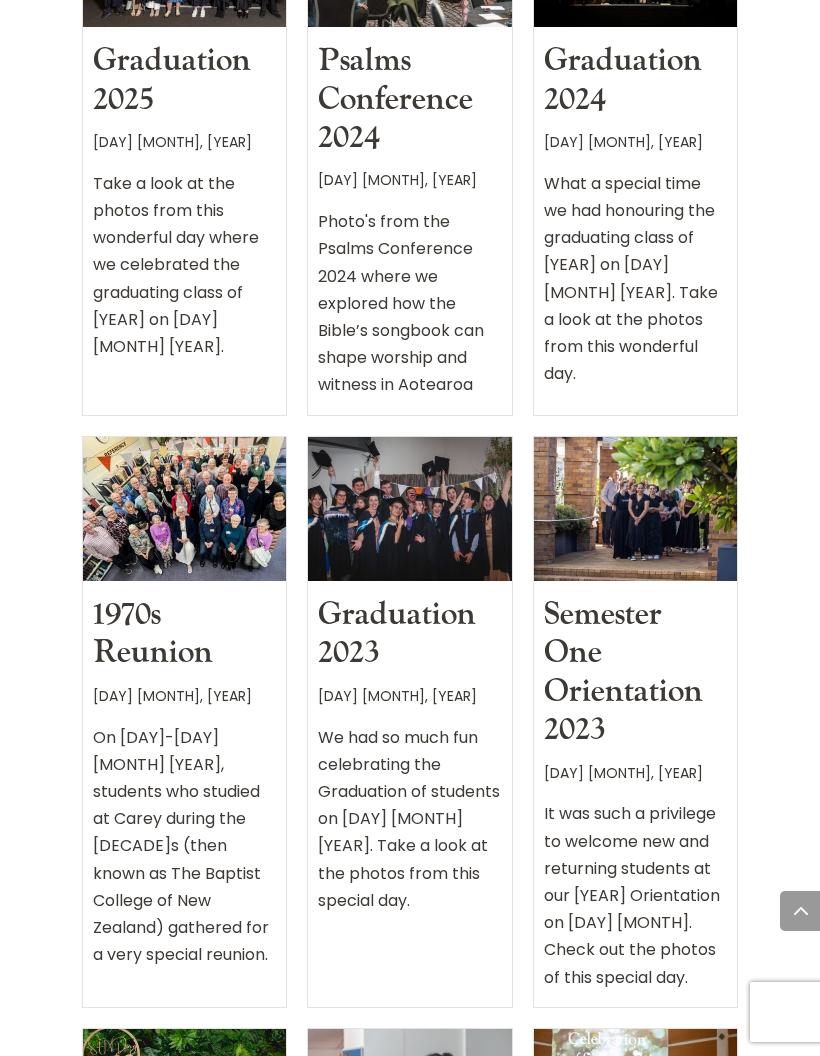 click at bounding box center (409, 509) 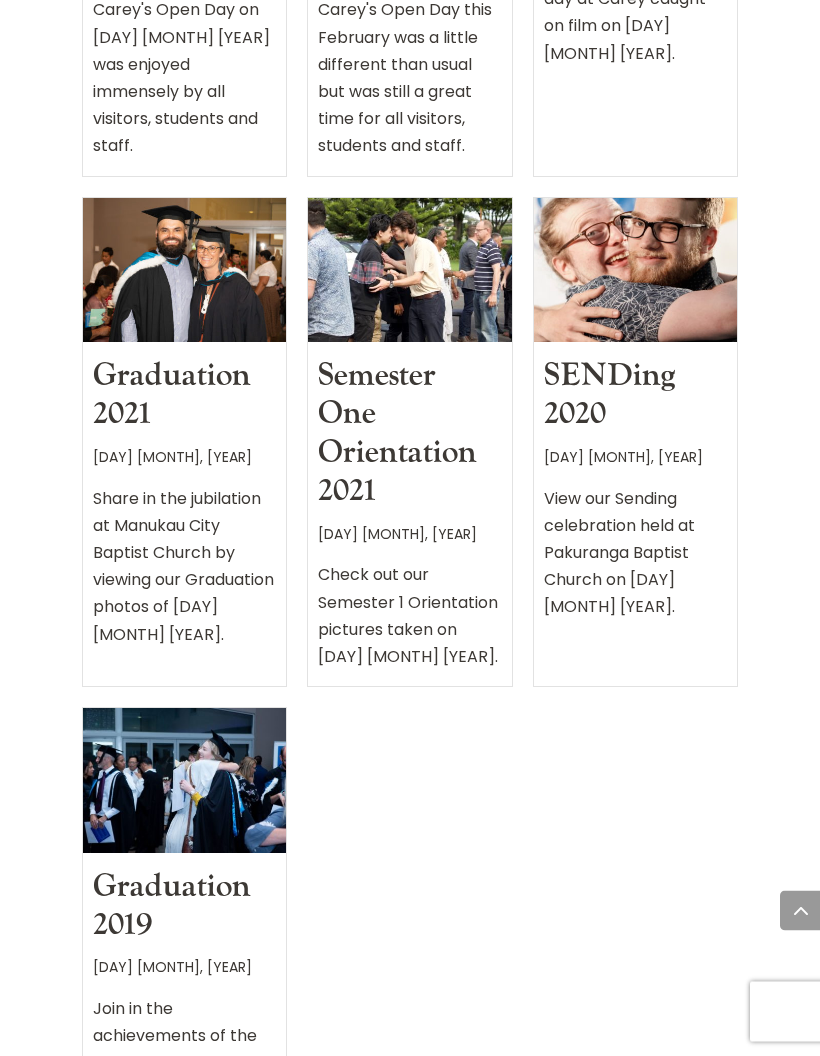 scroll, scrollTop: 3583, scrollLeft: 0, axis: vertical 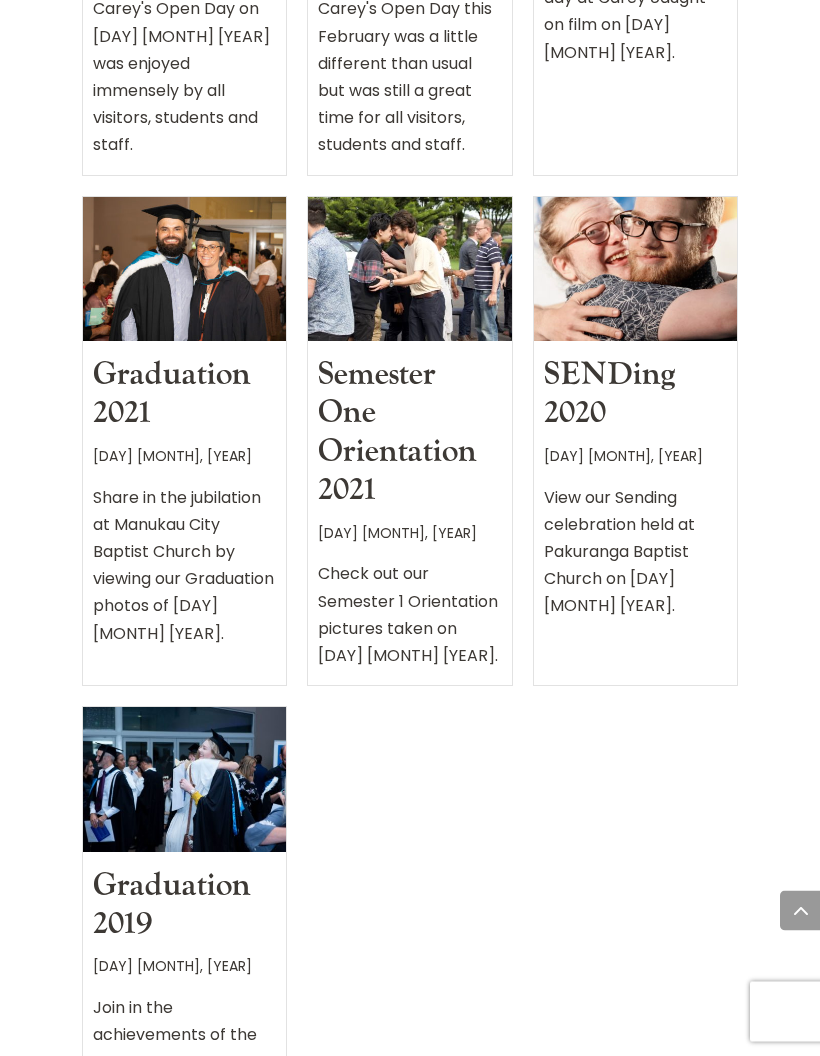 click on "Graduation [YEAR] [DAY] [MONTH], [YEAR] Share in the jubilation at Manukau City Baptist Church by viewing our Graduation photos of [DAY] [MONTH] [YEAR]." at bounding box center [184, 442] 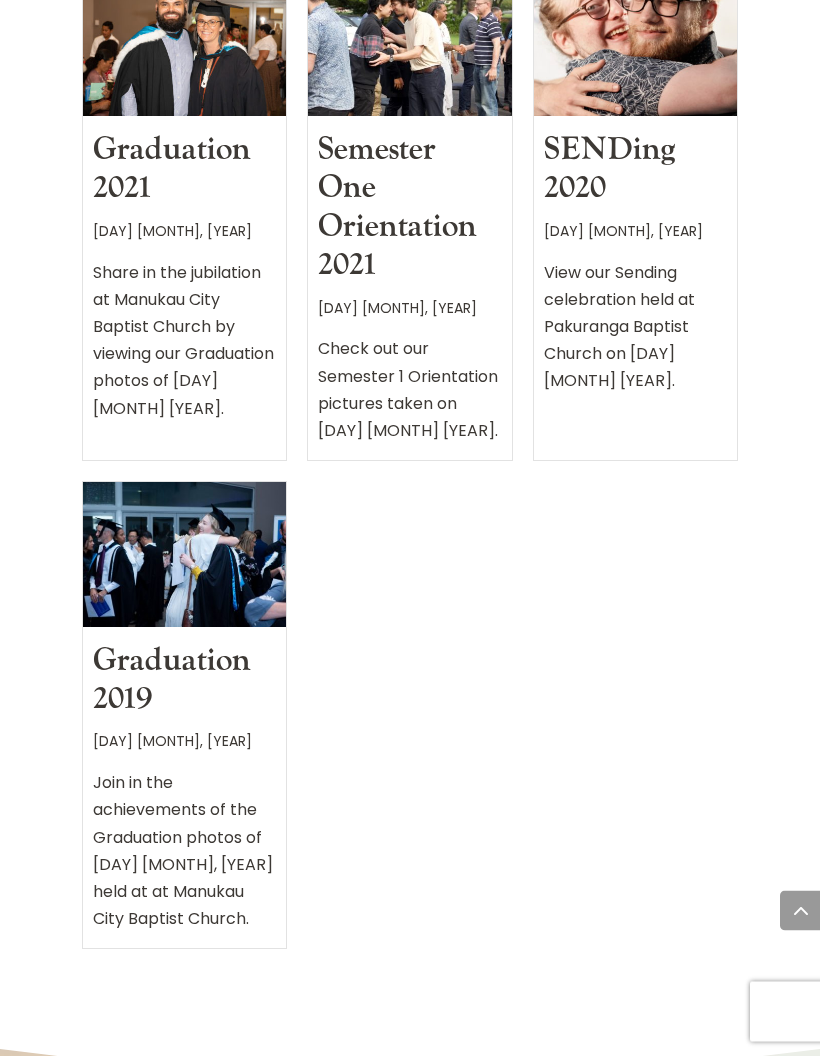 scroll, scrollTop: 3809, scrollLeft: 0, axis: vertical 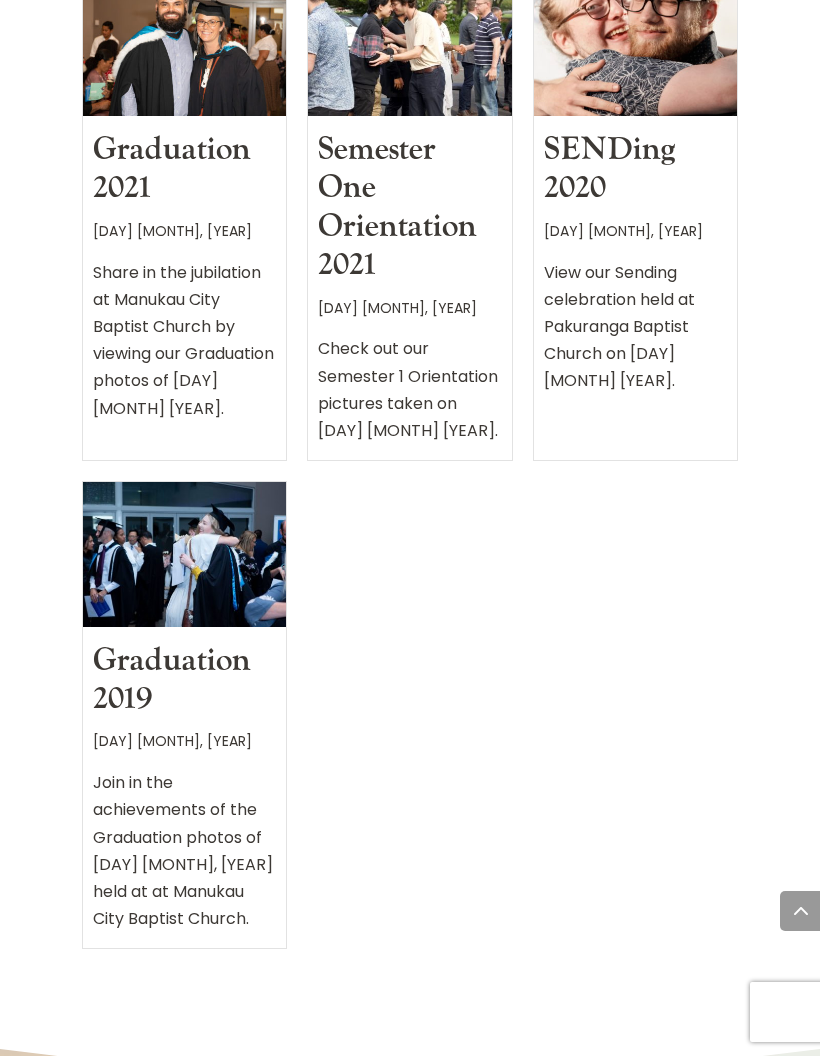 click on "Join in the achievements of the Graduation photos of [DAY] [MONTH], [YEAR] held at at Manukau City Baptist Church." at bounding box center (184, 854) 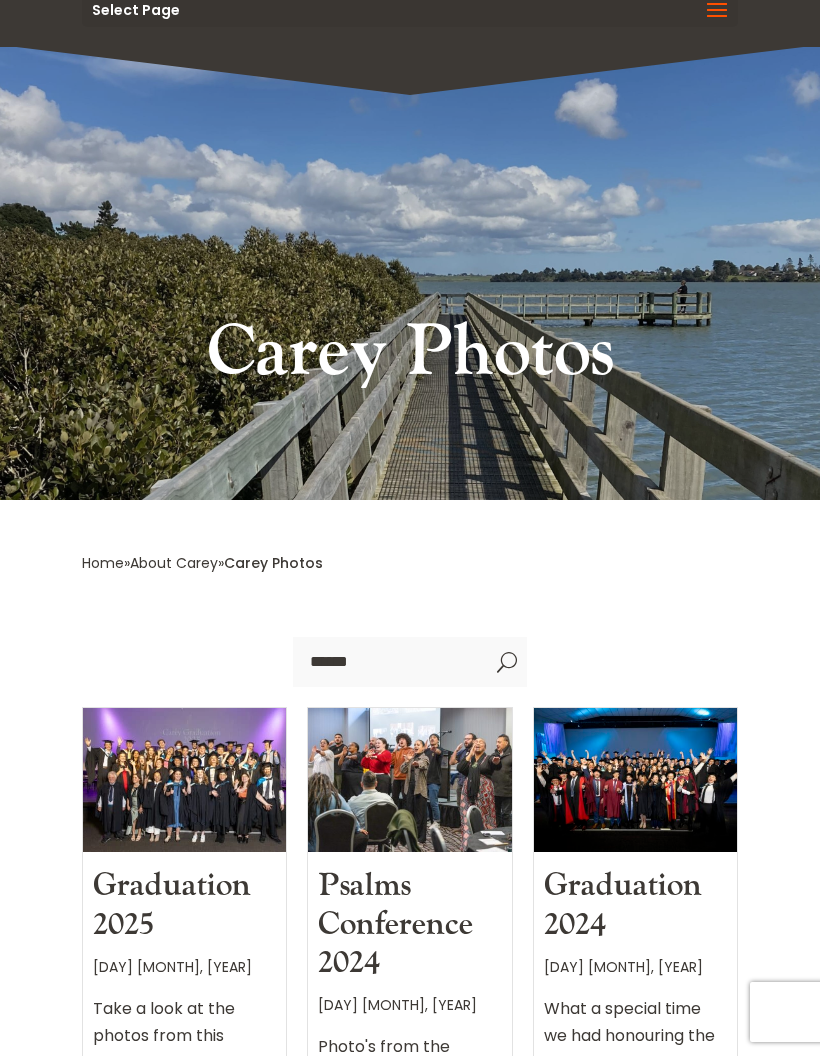 scroll, scrollTop: 0, scrollLeft: 0, axis: both 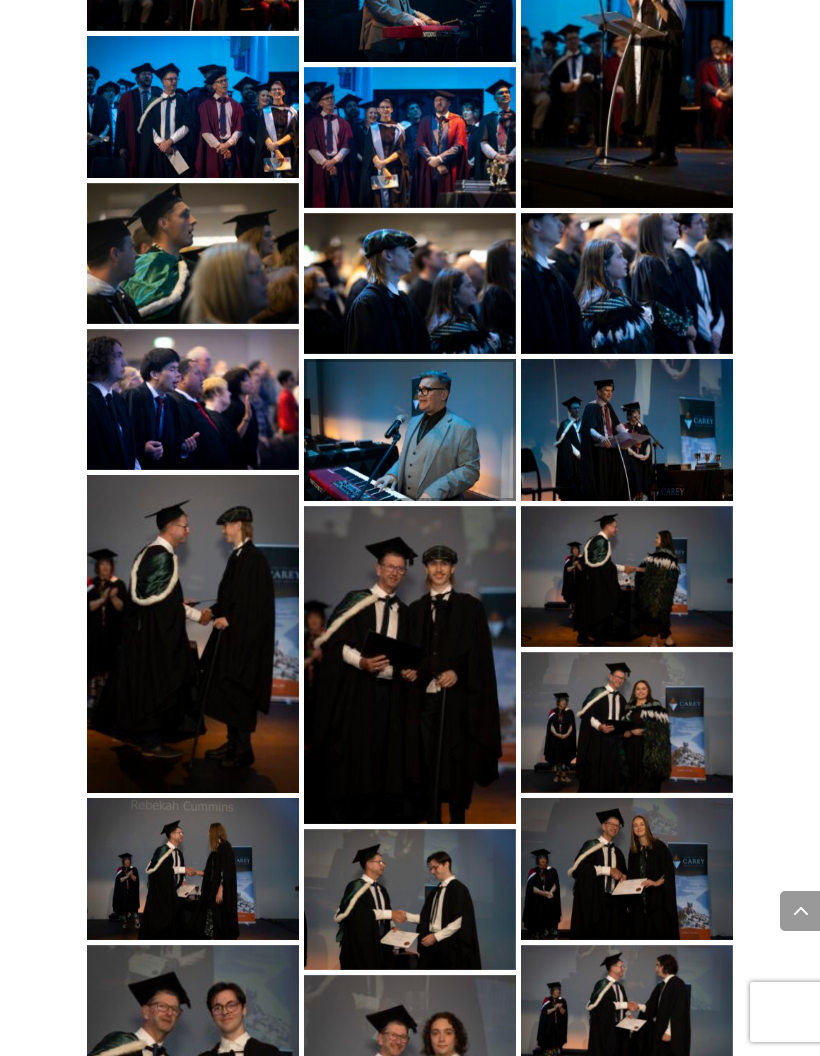 click at bounding box center [410, 429] 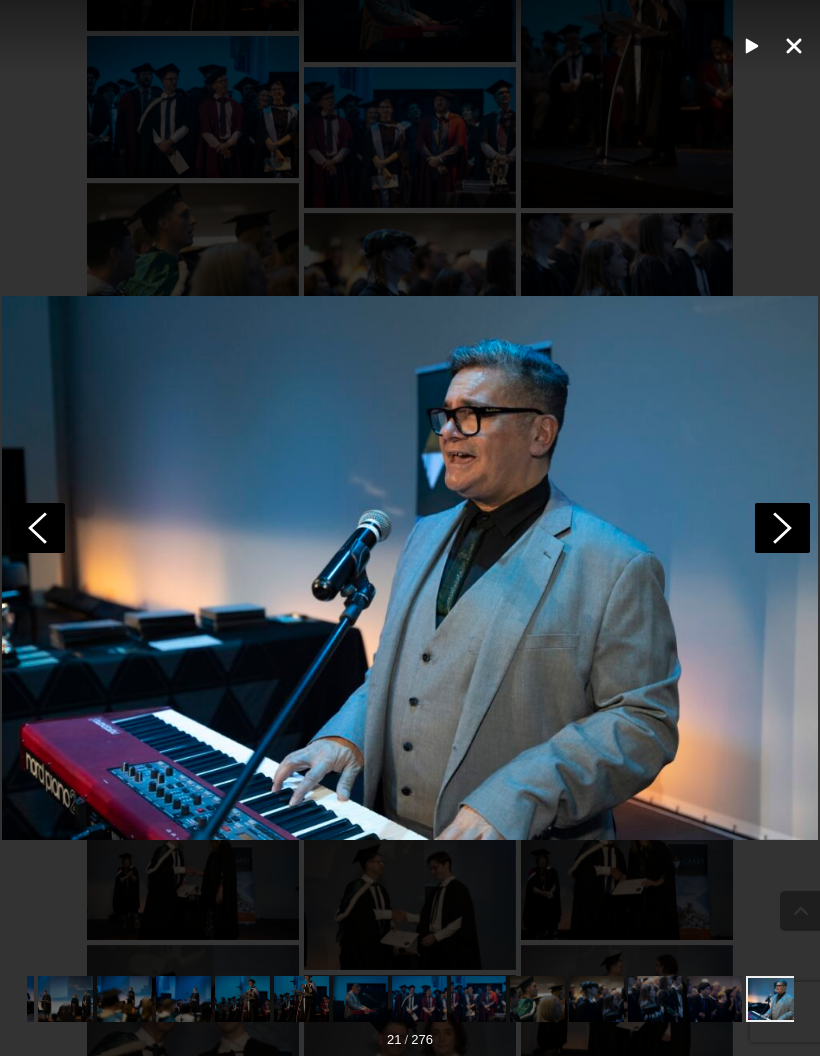 click 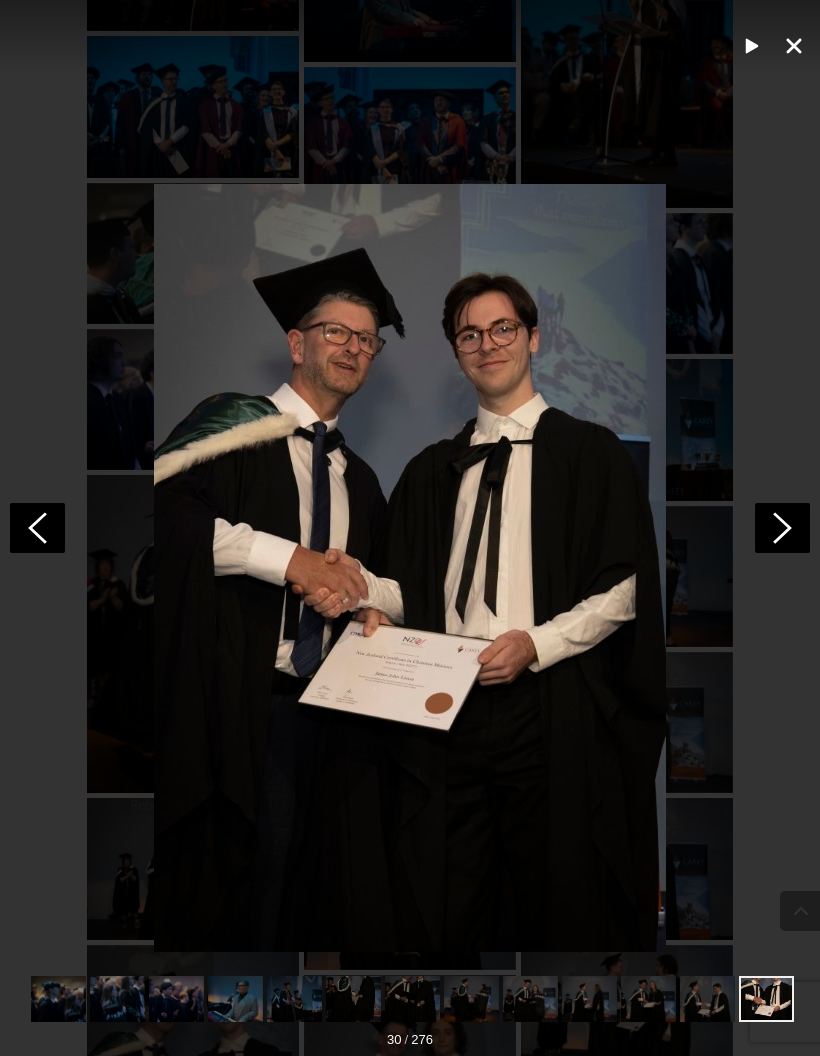 scroll, scrollTop: 0, scrollLeft: 1003, axis: horizontal 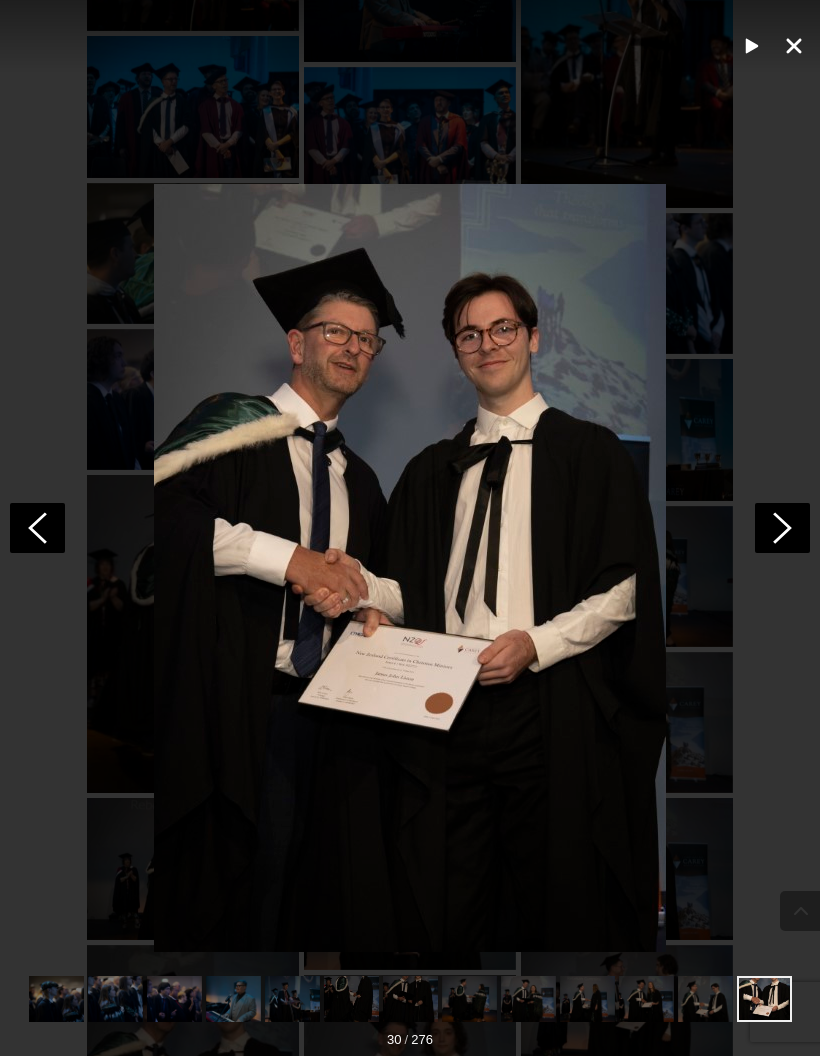 click at bounding box center [410, 528] 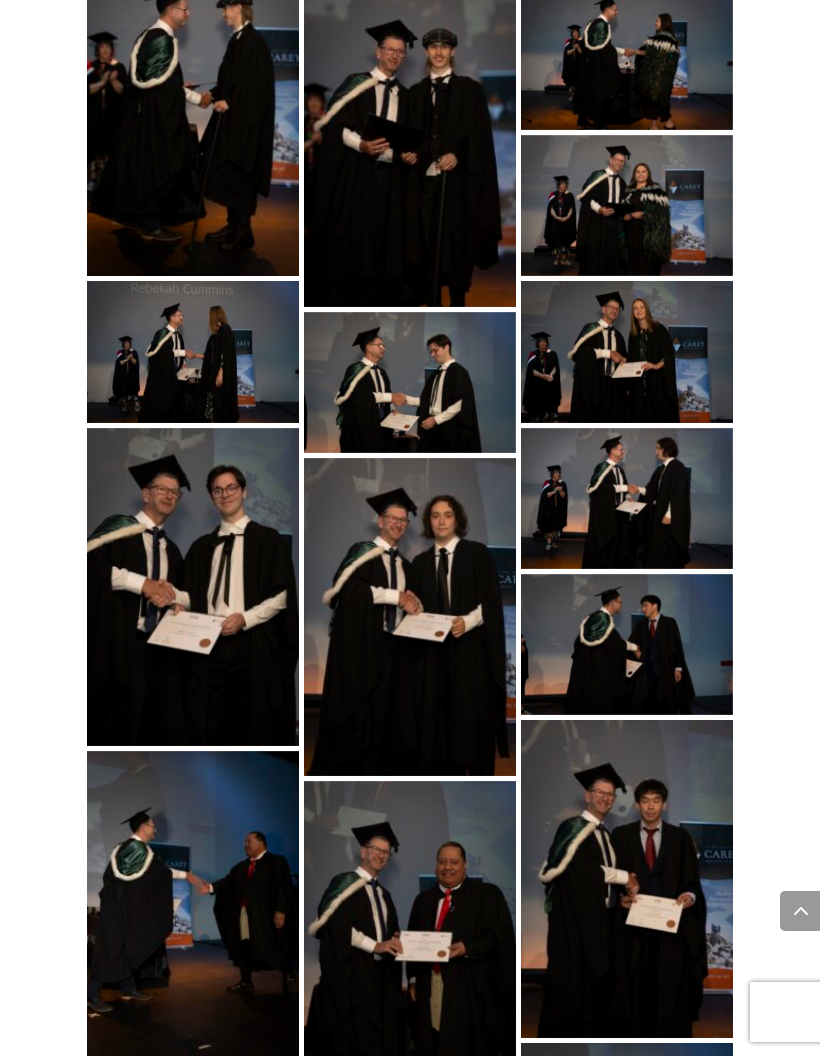 scroll, scrollTop: 2164, scrollLeft: 0, axis: vertical 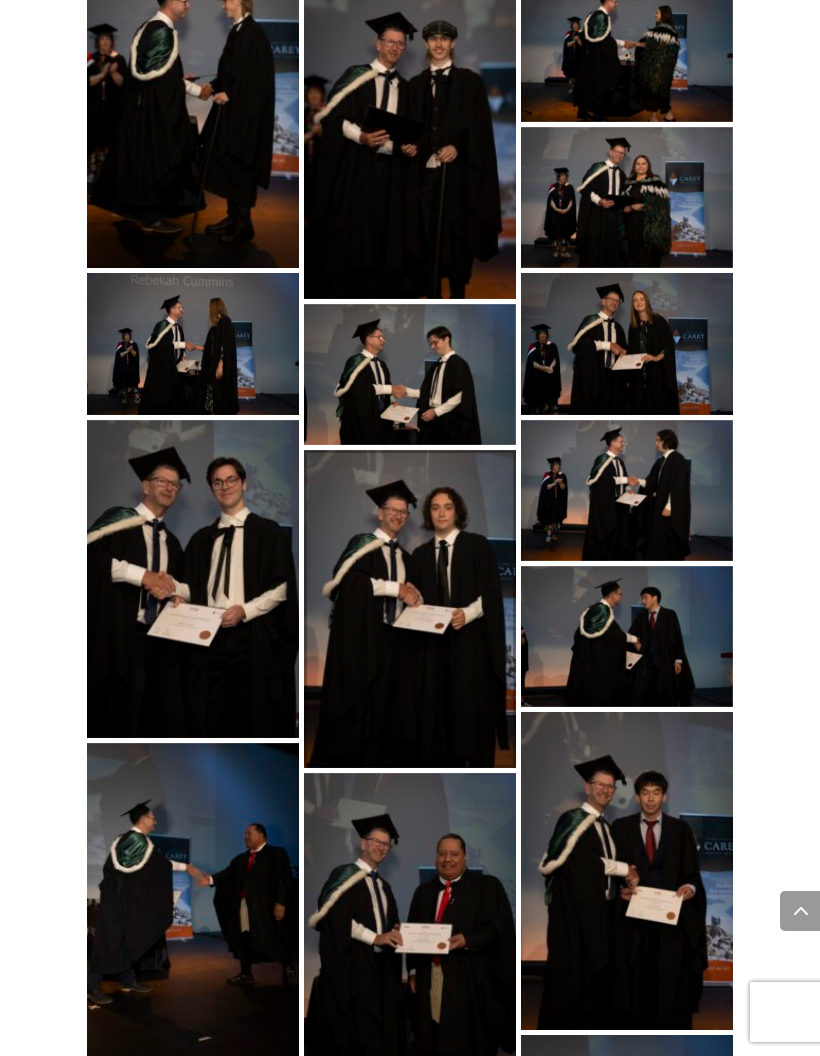 click at bounding box center (410, 609) 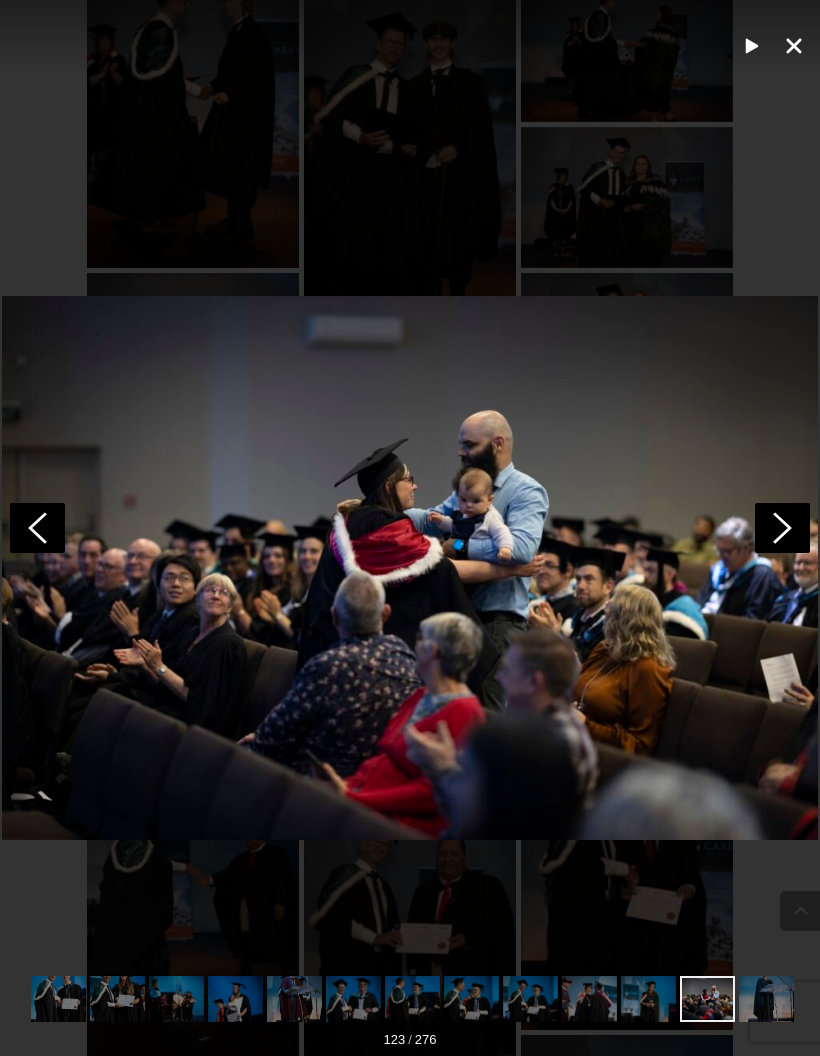 scroll, scrollTop: 0, scrollLeft: 6549, axis: horizontal 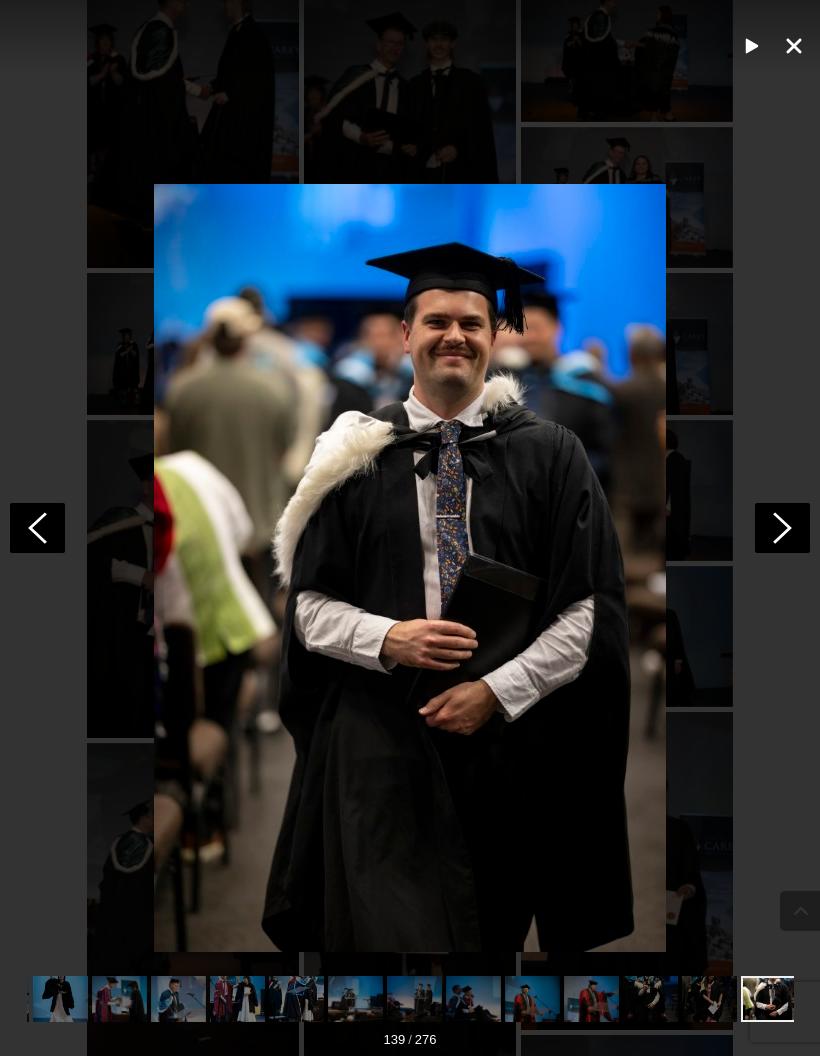 click 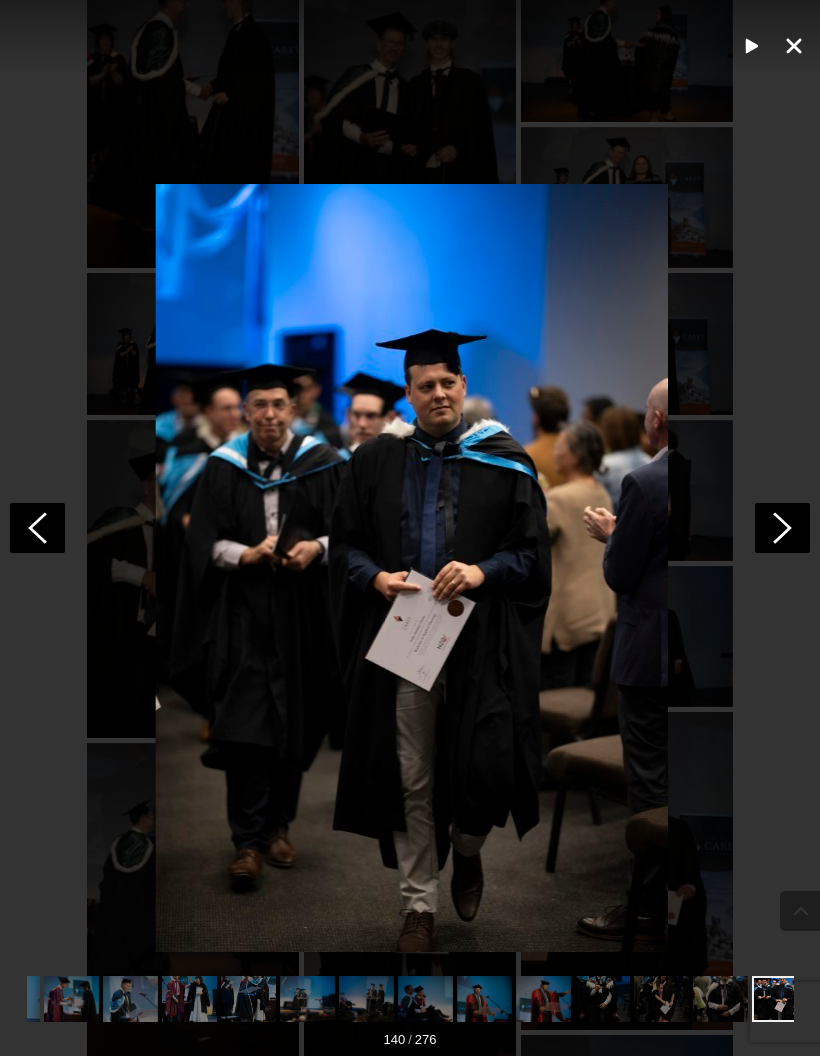 click 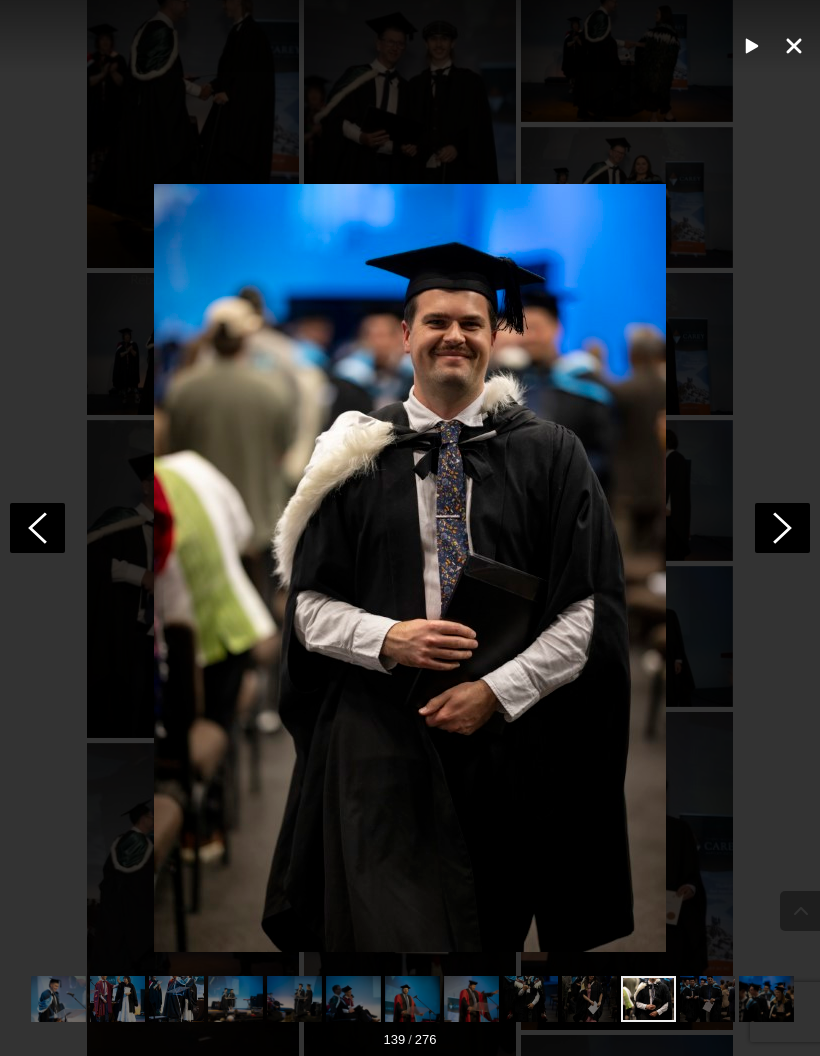 scroll, scrollTop: 0, scrollLeft: 7552, axis: horizontal 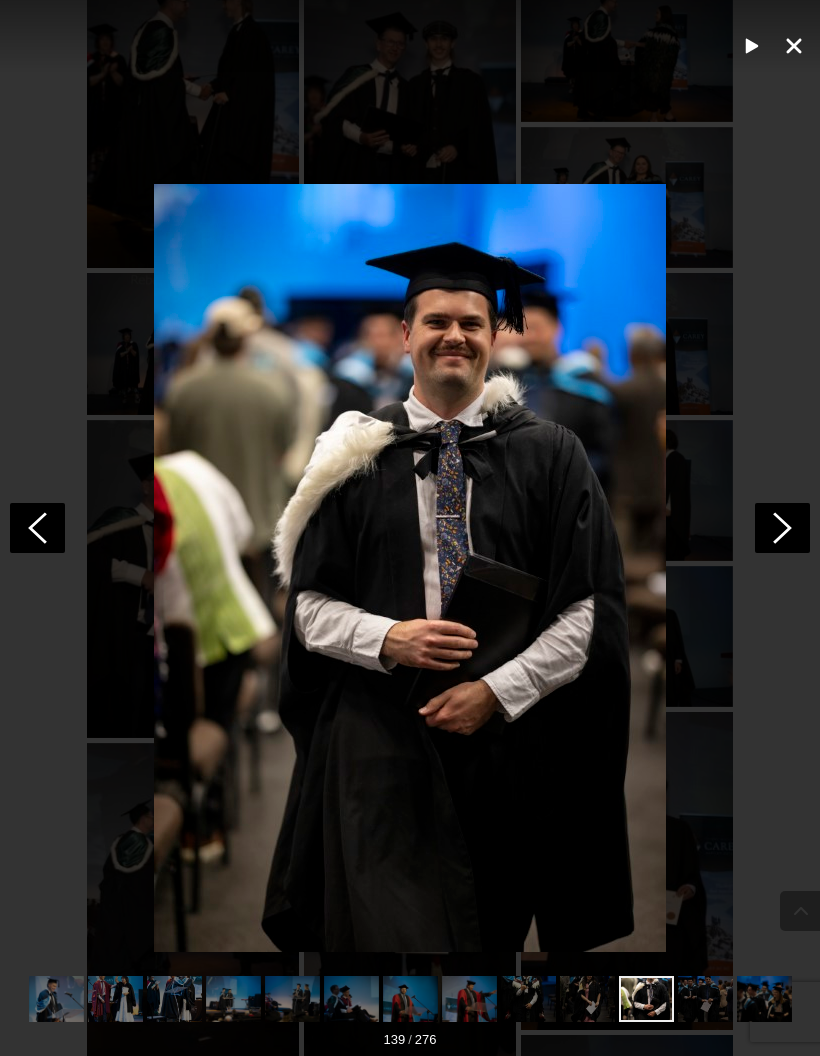 click 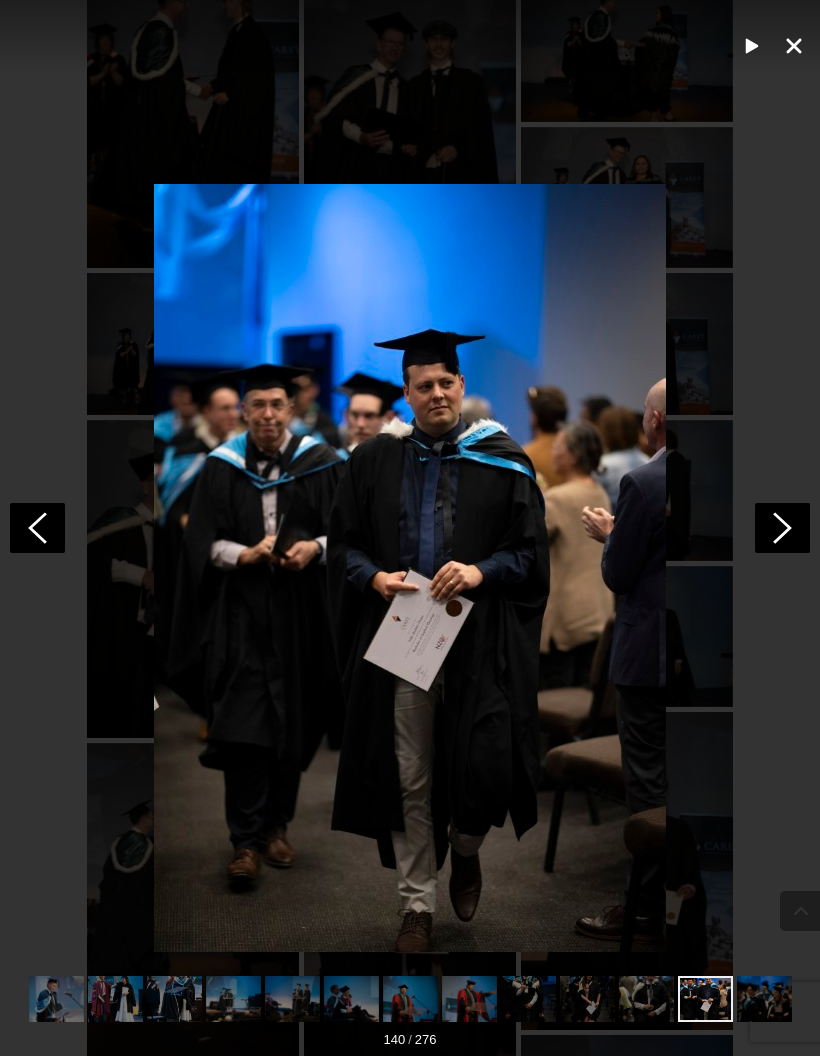 click 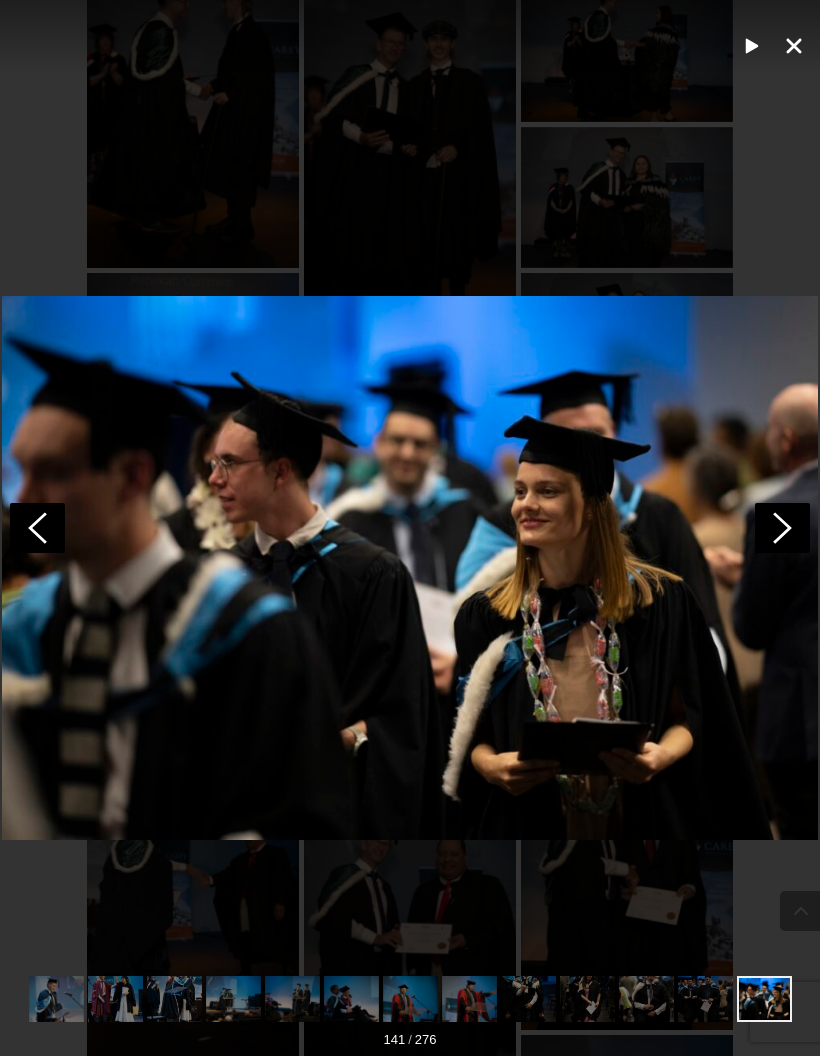 click 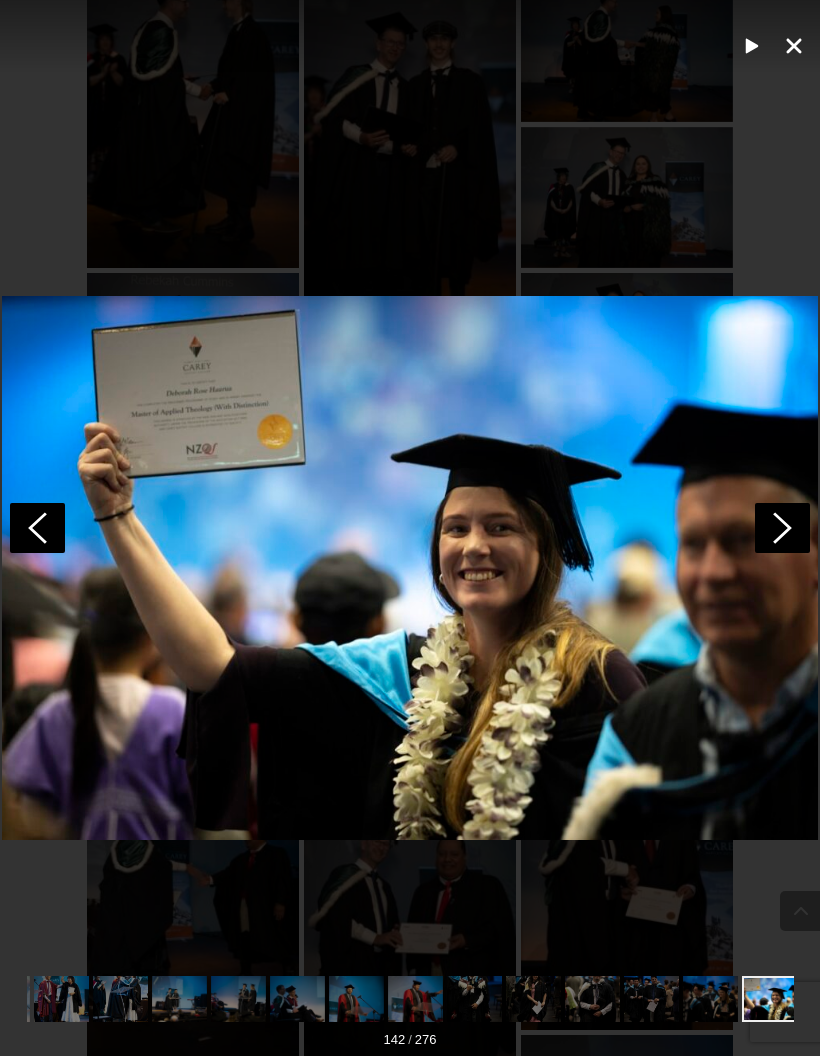 click 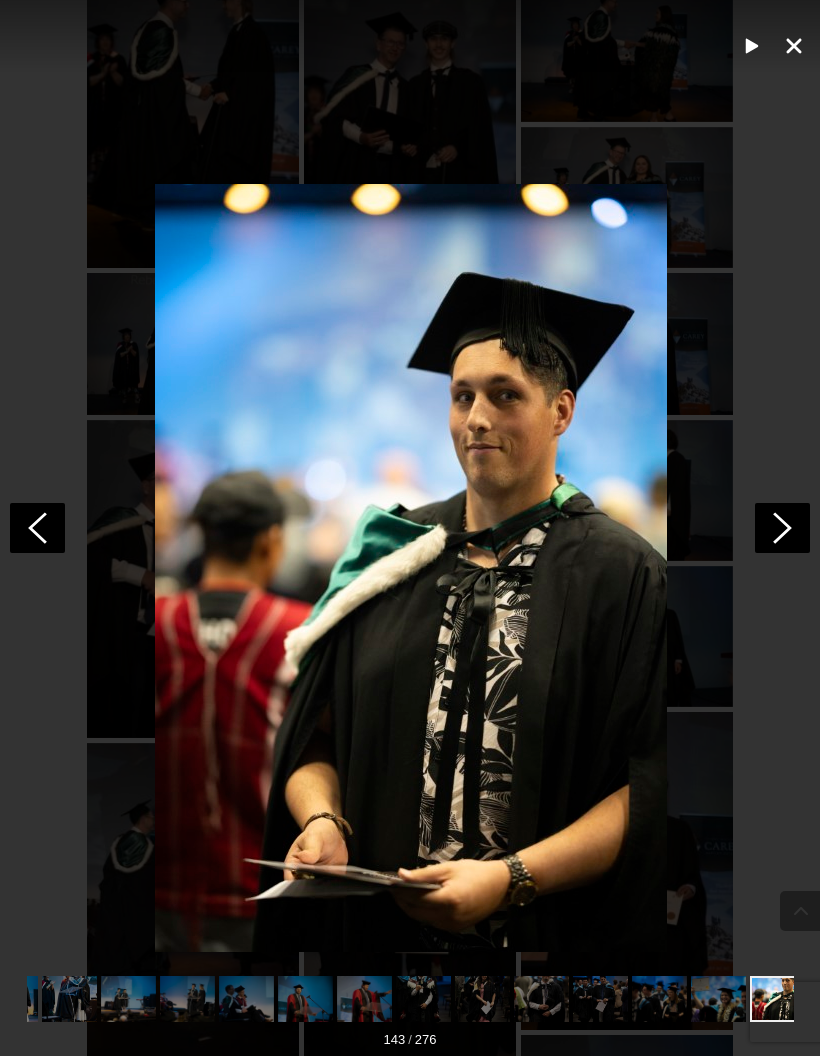 click 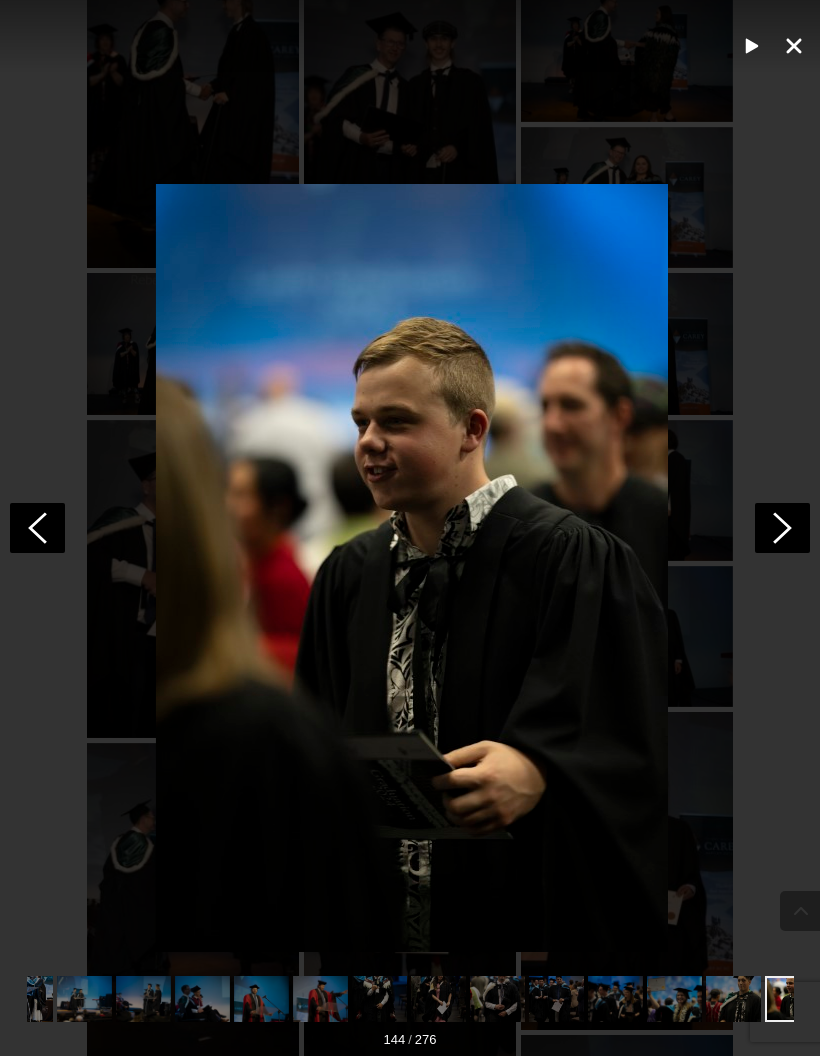 click 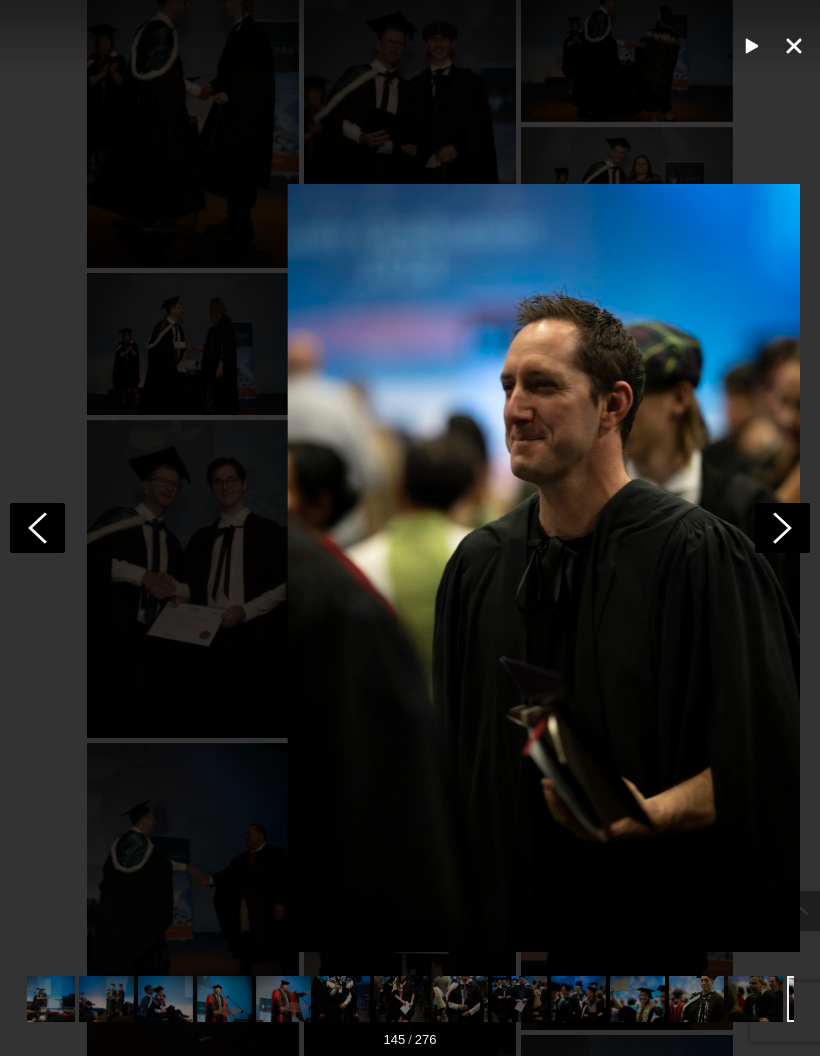 click 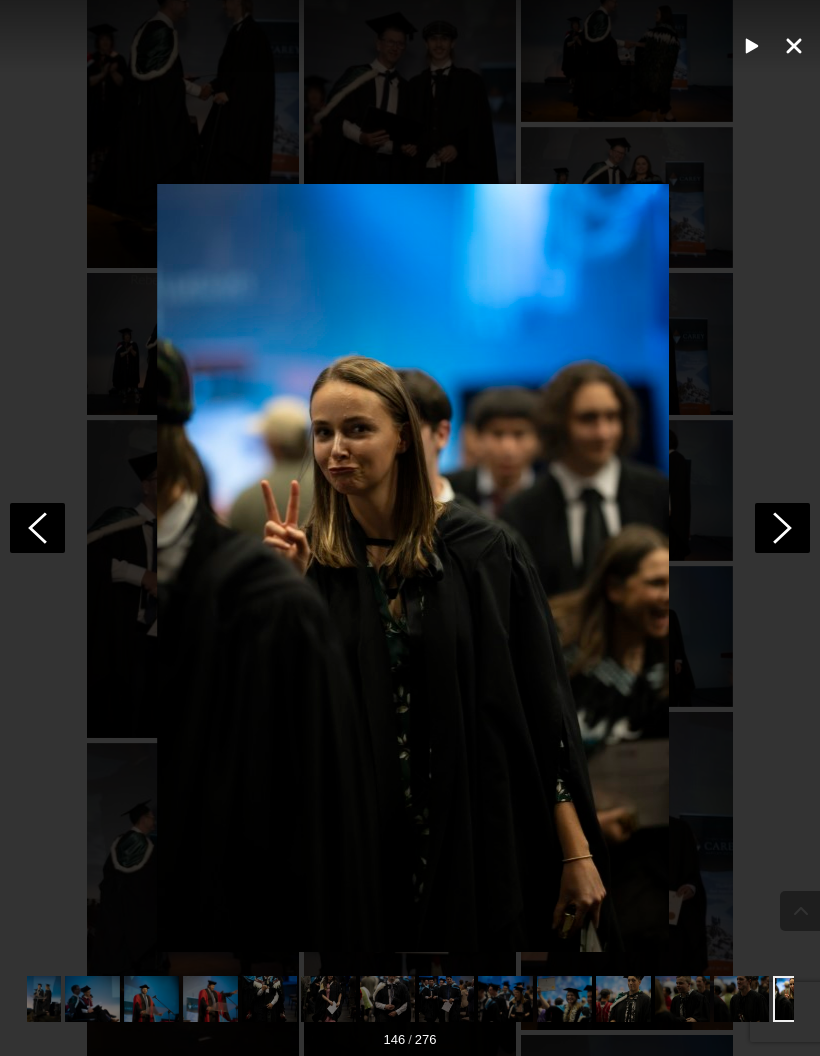 click 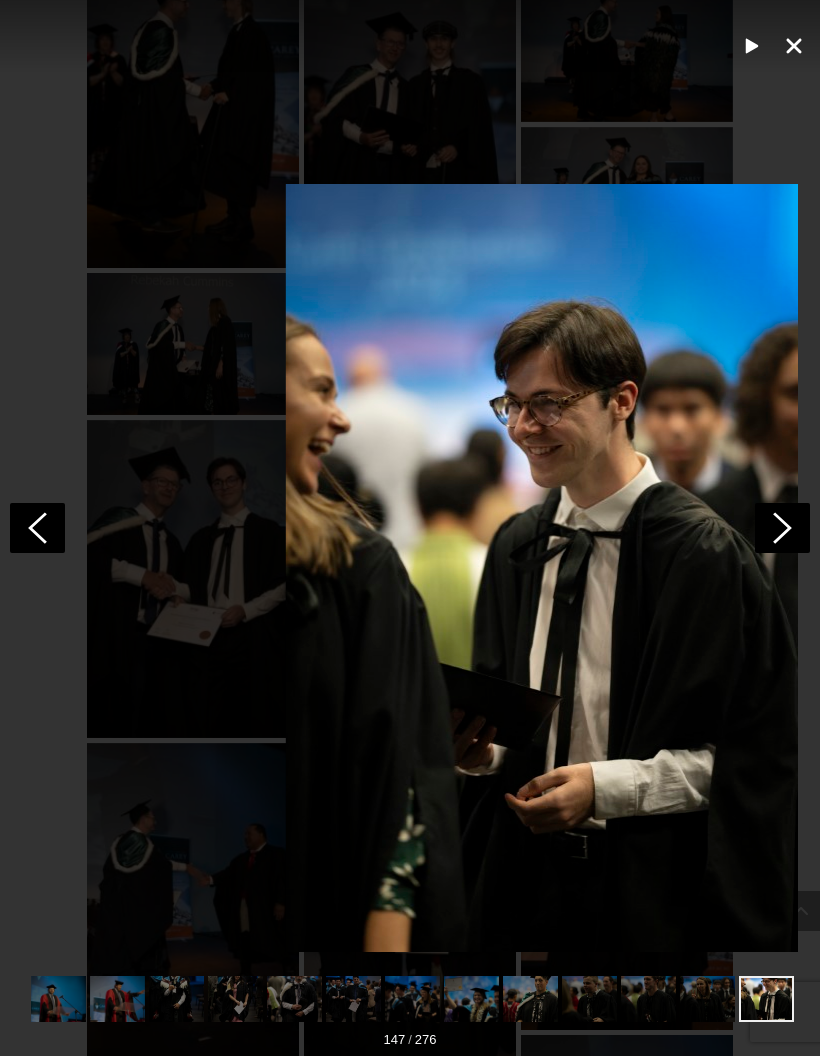 scroll, scrollTop: 0, scrollLeft: 7906, axis: horizontal 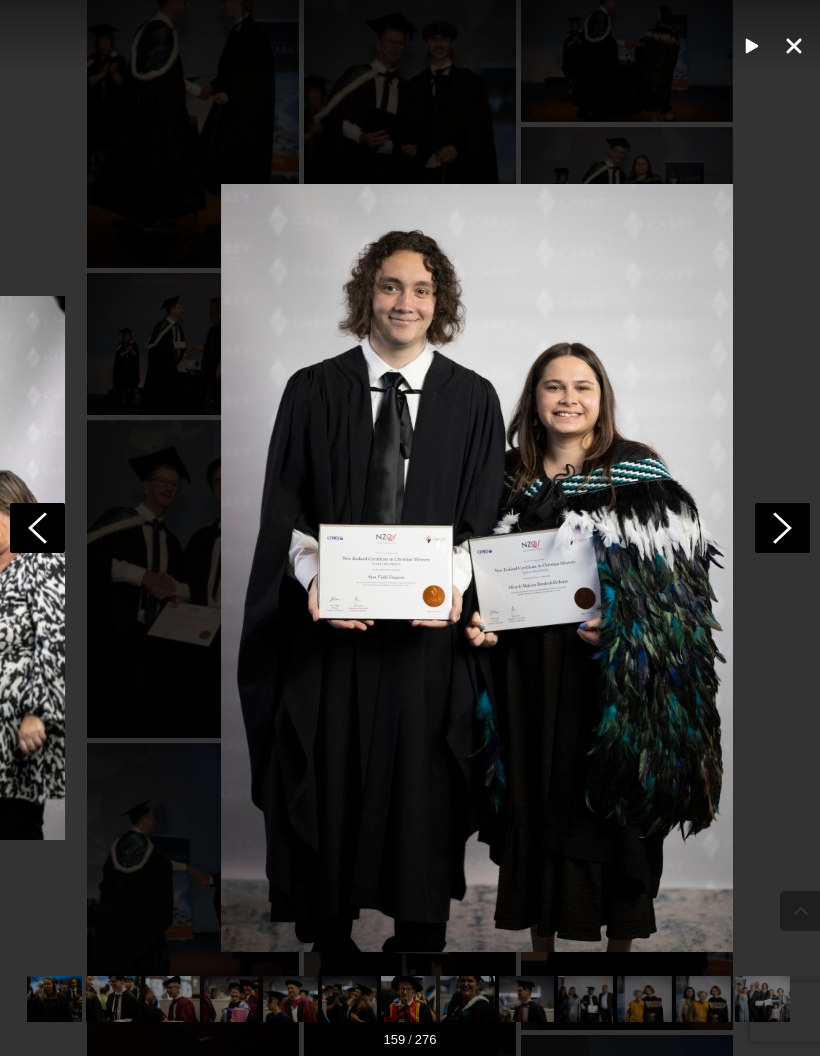 click at bounding box center [477, 528] 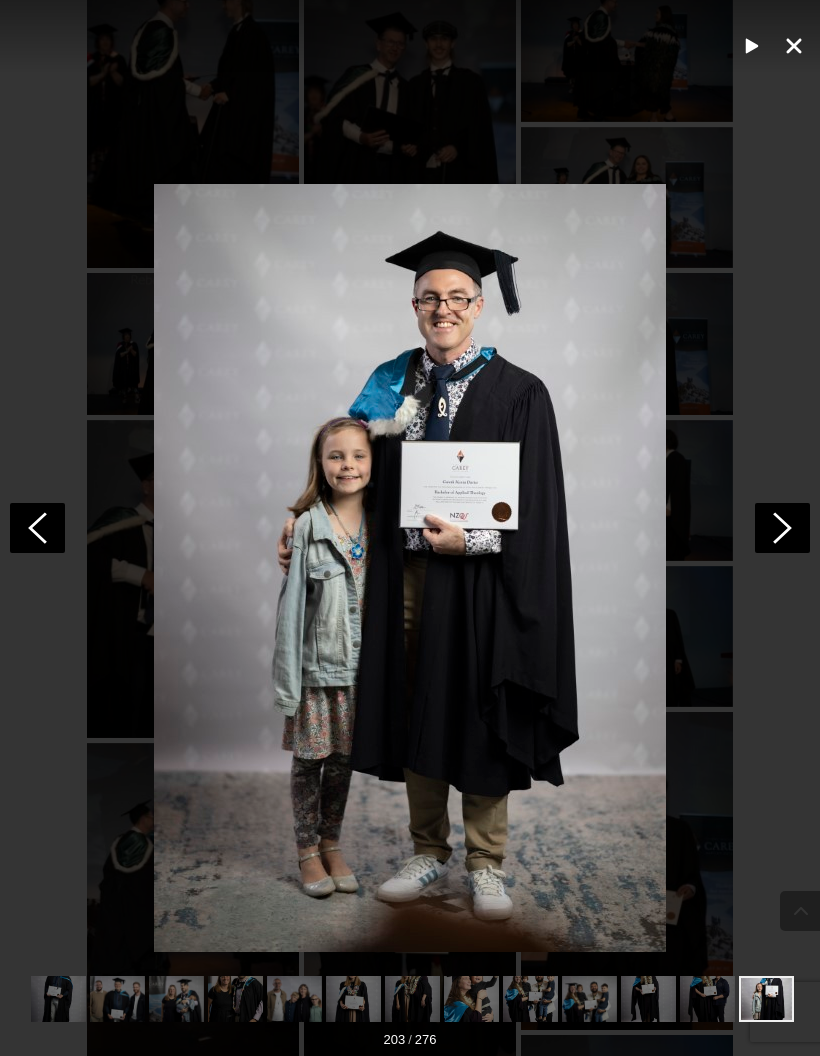 scroll, scrollTop: 0, scrollLeft: 11210, axis: horizontal 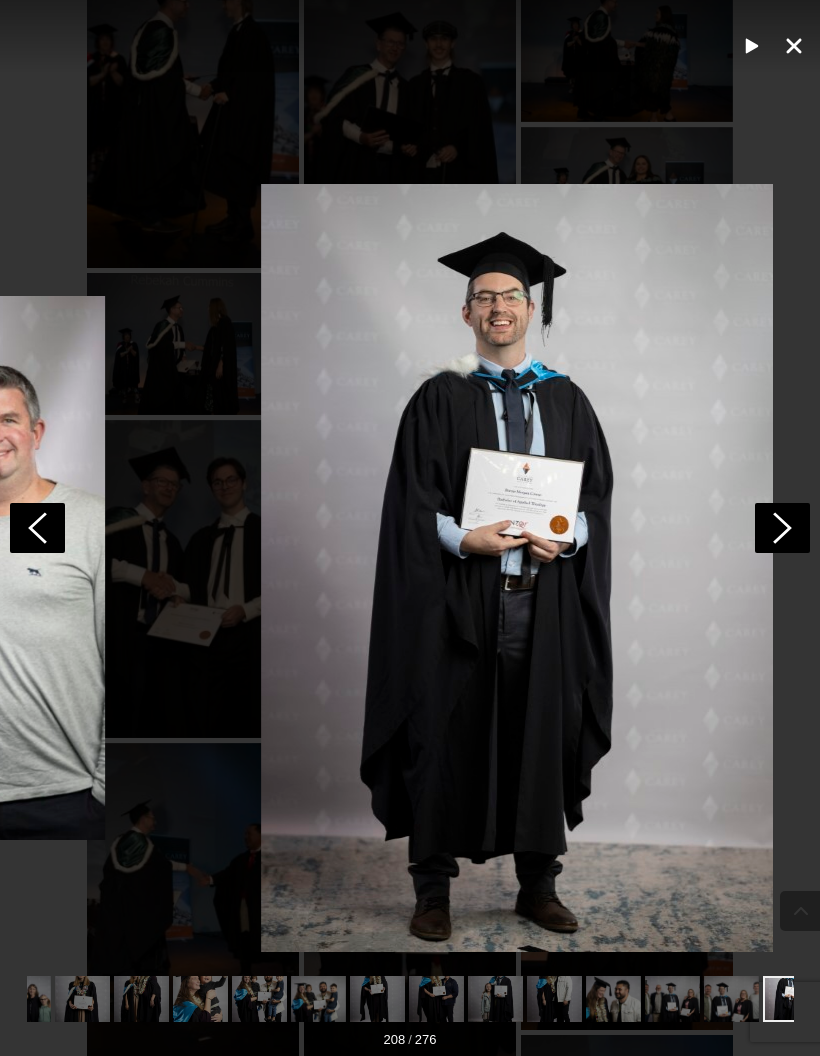 click at bounding box center [517, 568] 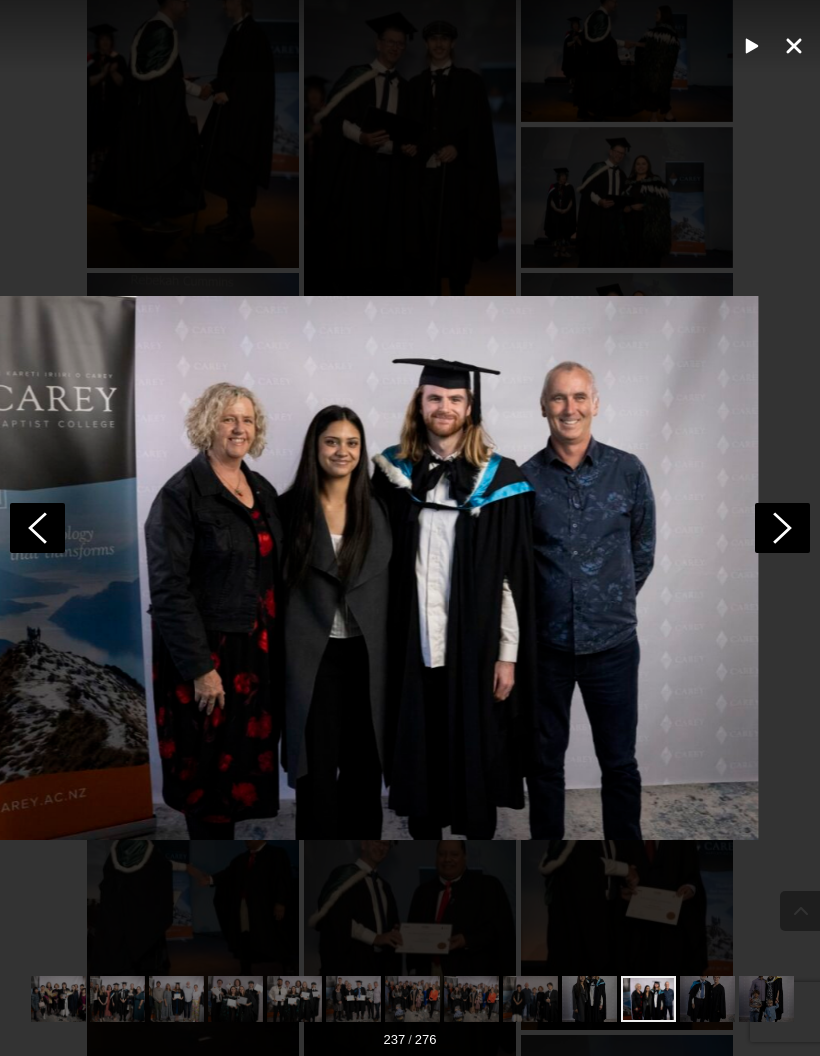 scroll, scrollTop: 0, scrollLeft: 13334, axis: horizontal 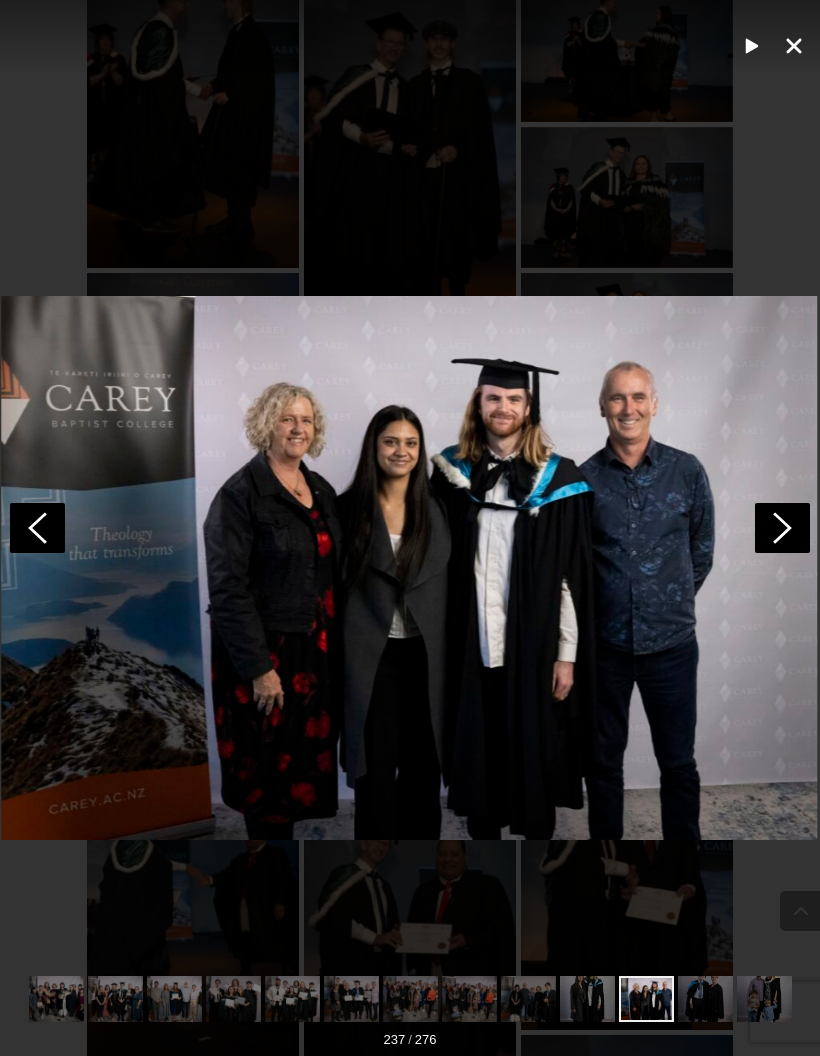 click at bounding box center [409, 568] 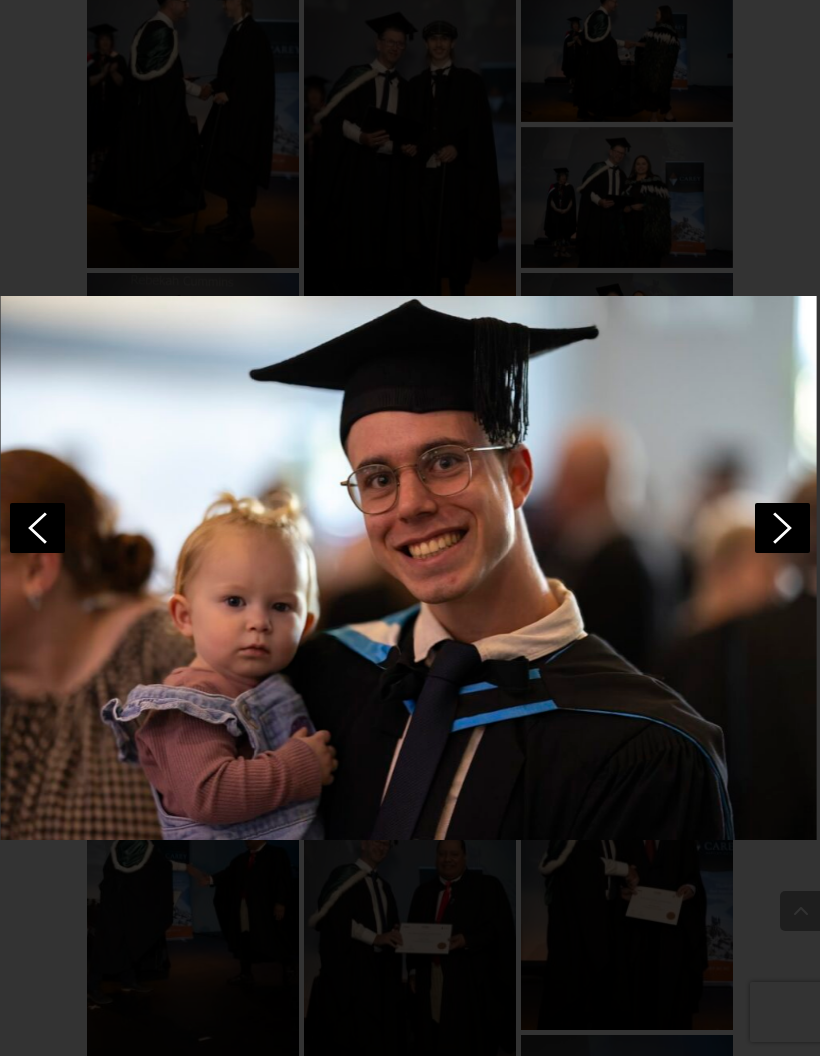 scroll, scrollTop: 0, scrollLeft: 13688, axis: horizontal 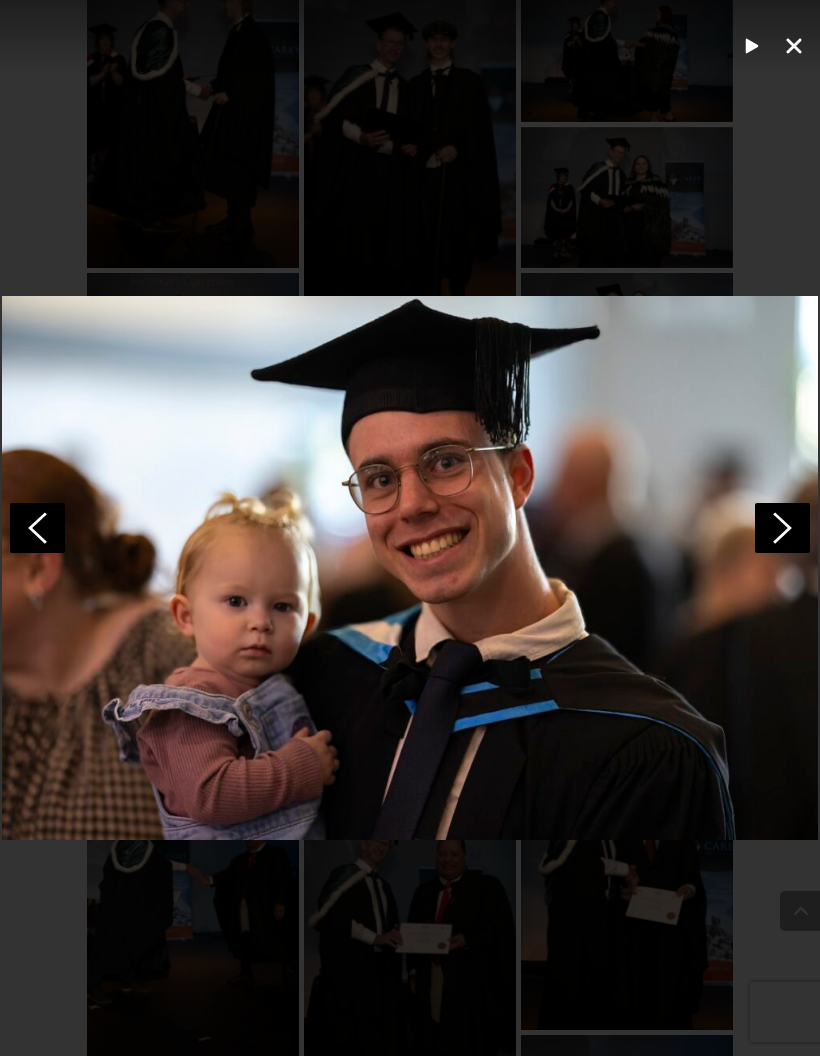 click 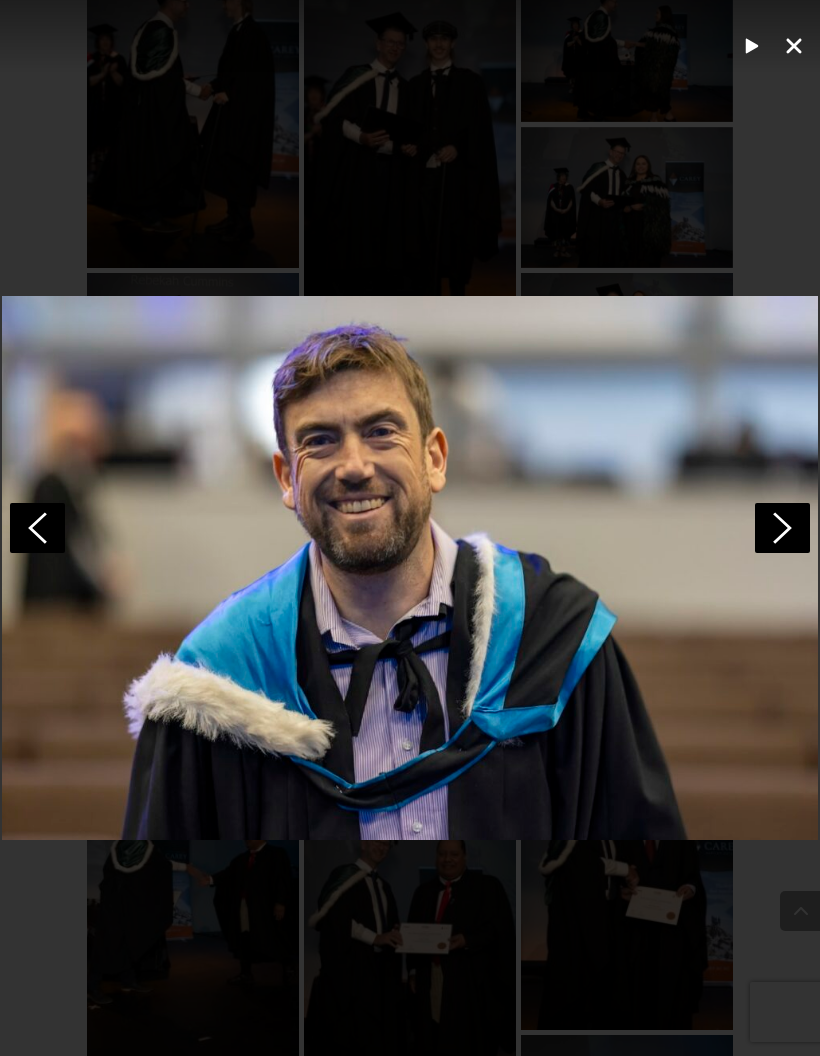 click 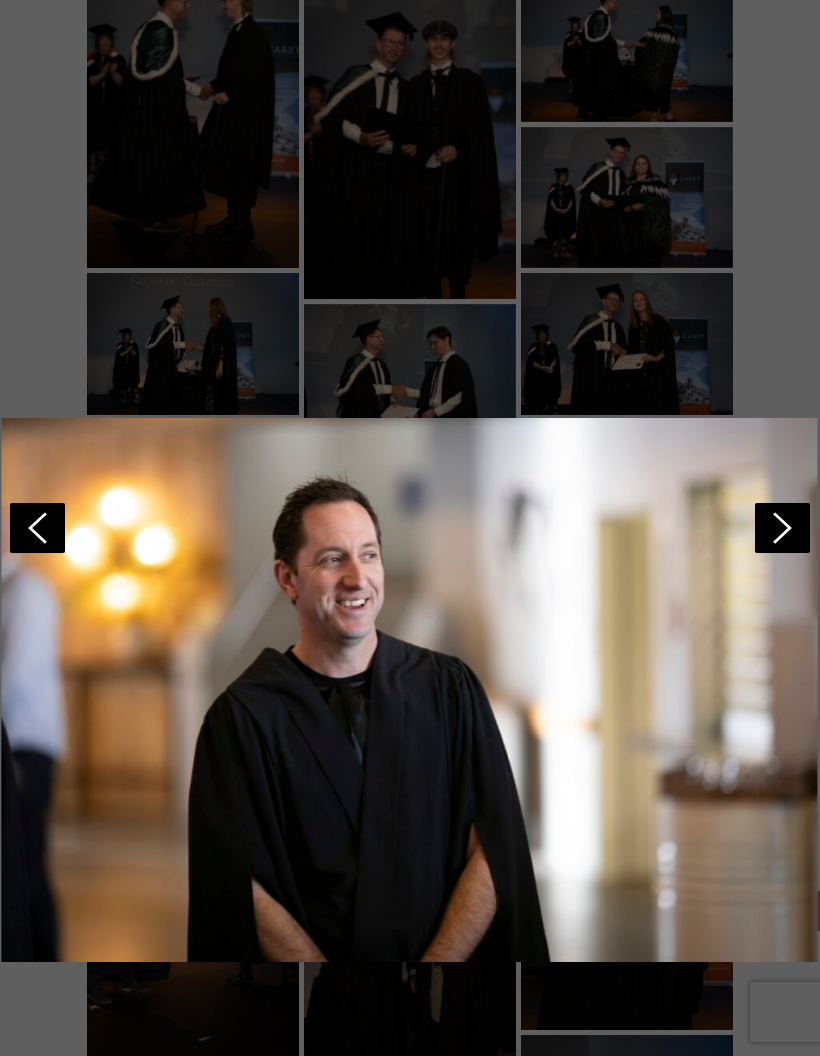 scroll, scrollTop: 0, scrollLeft: 0, axis: both 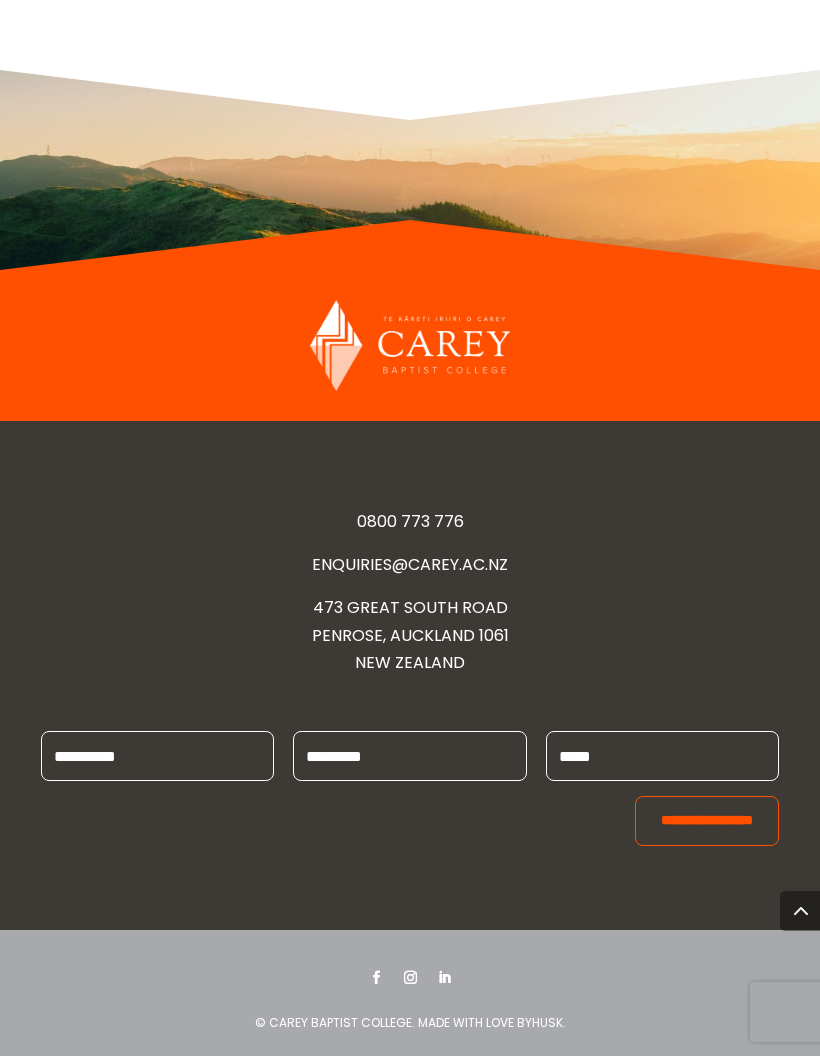 click at bounding box center (410, -844) 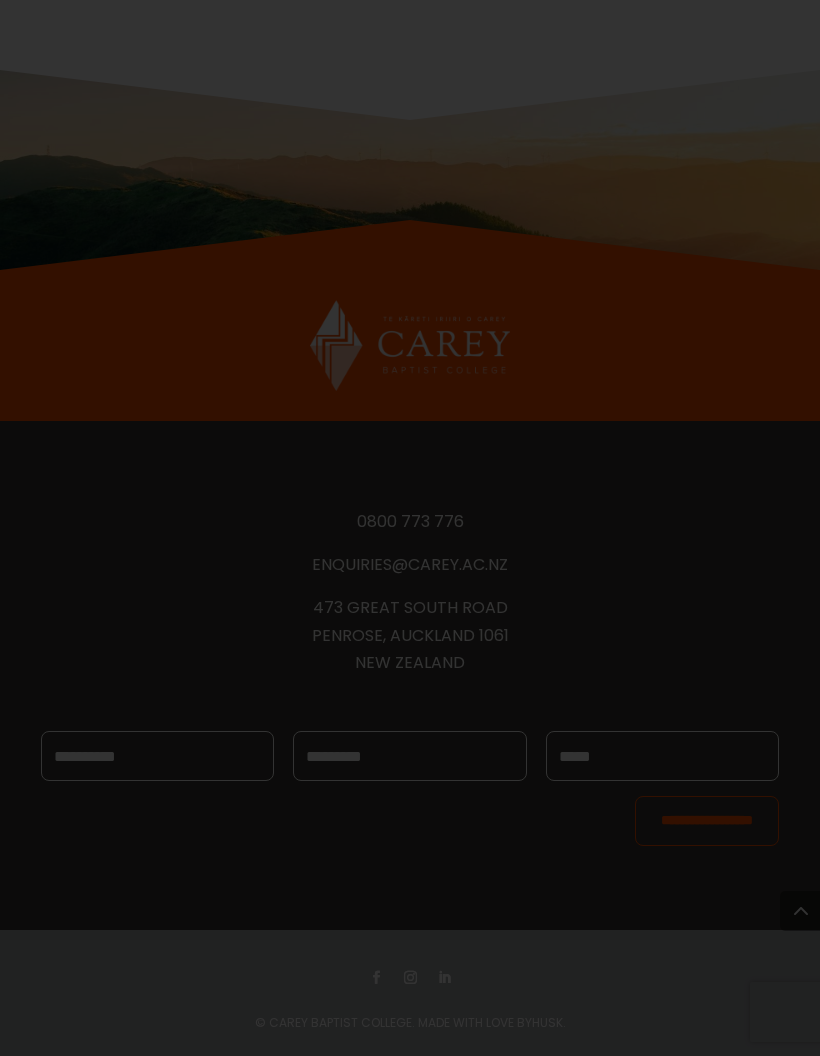 scroll, scrollTop: 0, scrollLeft: 8614, axis: horizontal 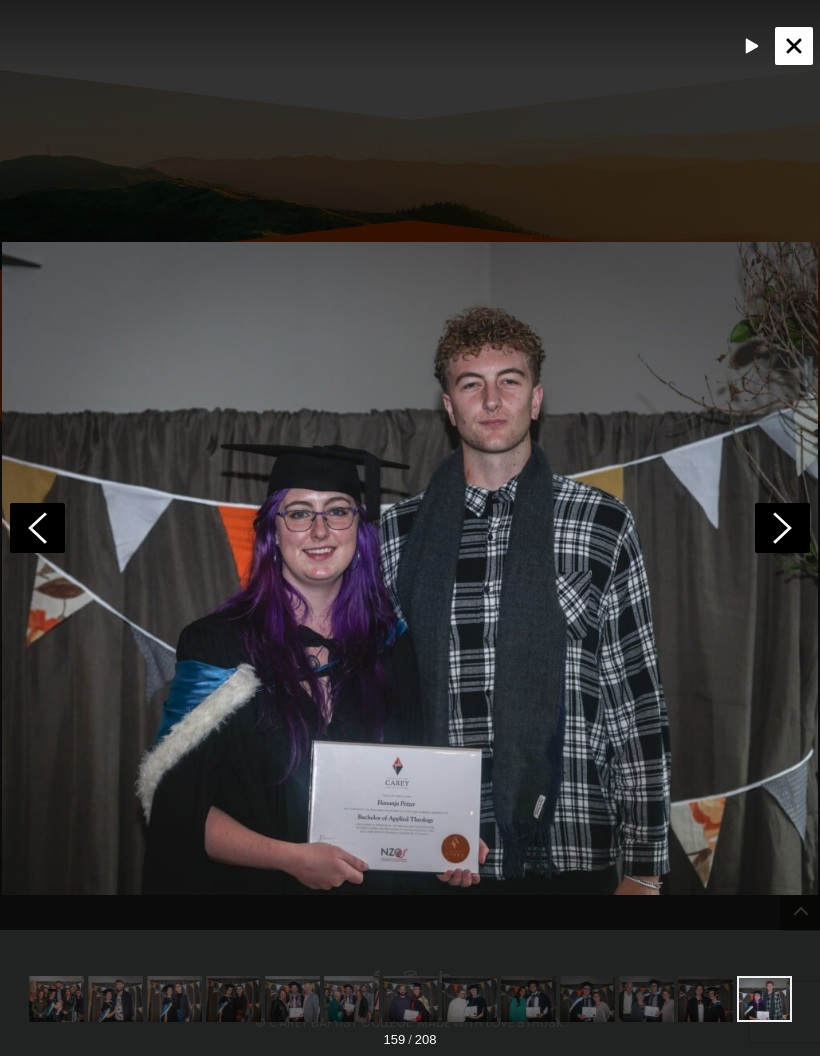 click at bounding box center [794, 46] 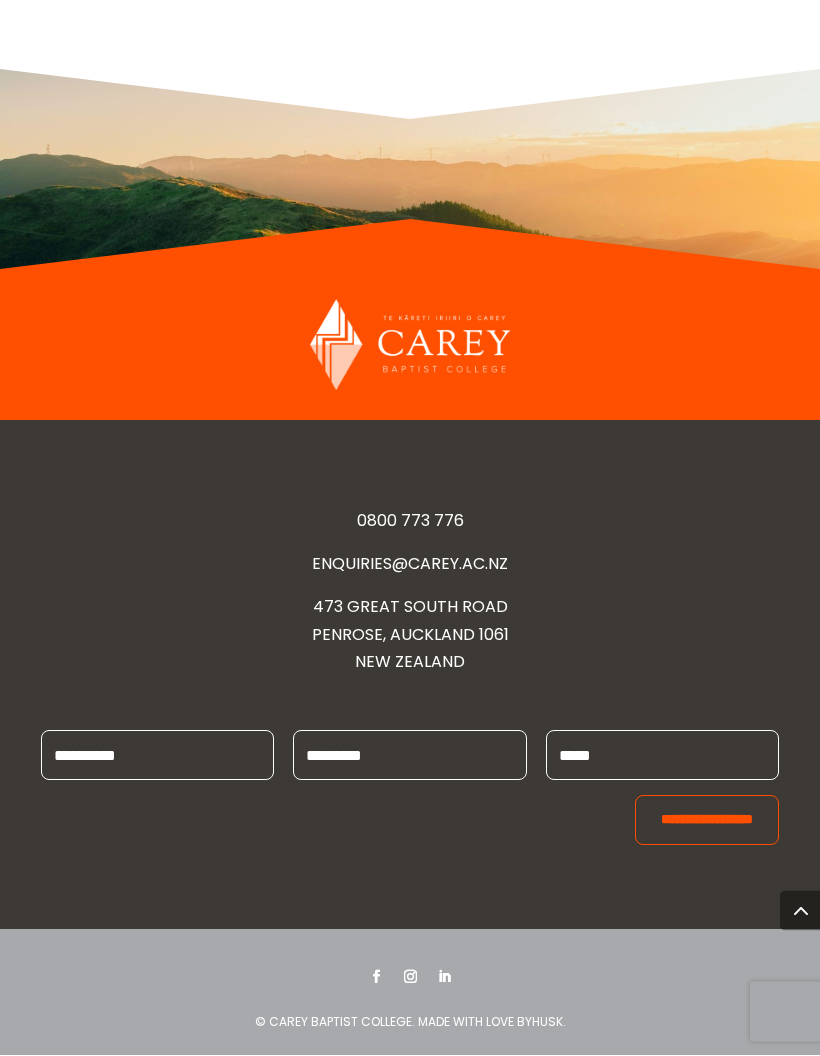 scroll, scrollTop: 9602, scrollLeft: 0, axis: vertical 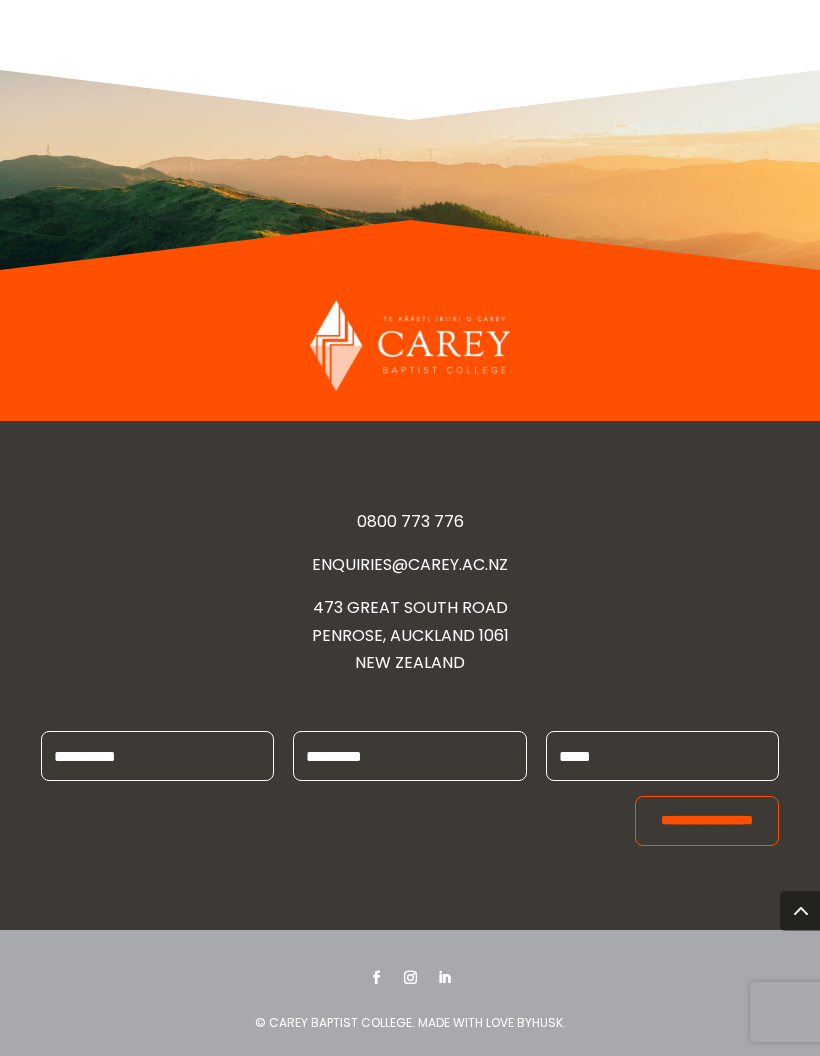 click at bounding box center (193, -1207) 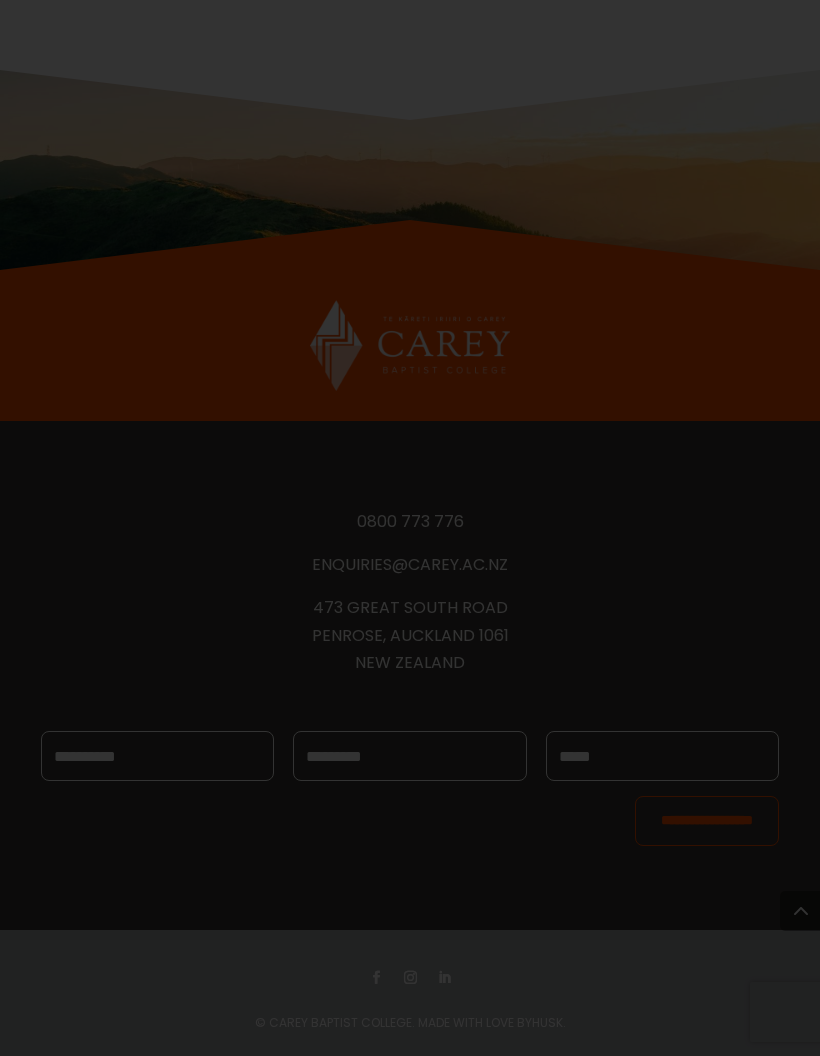 scroll, scrollTop: 0, scrollLeft: 8555, axis: horizontal 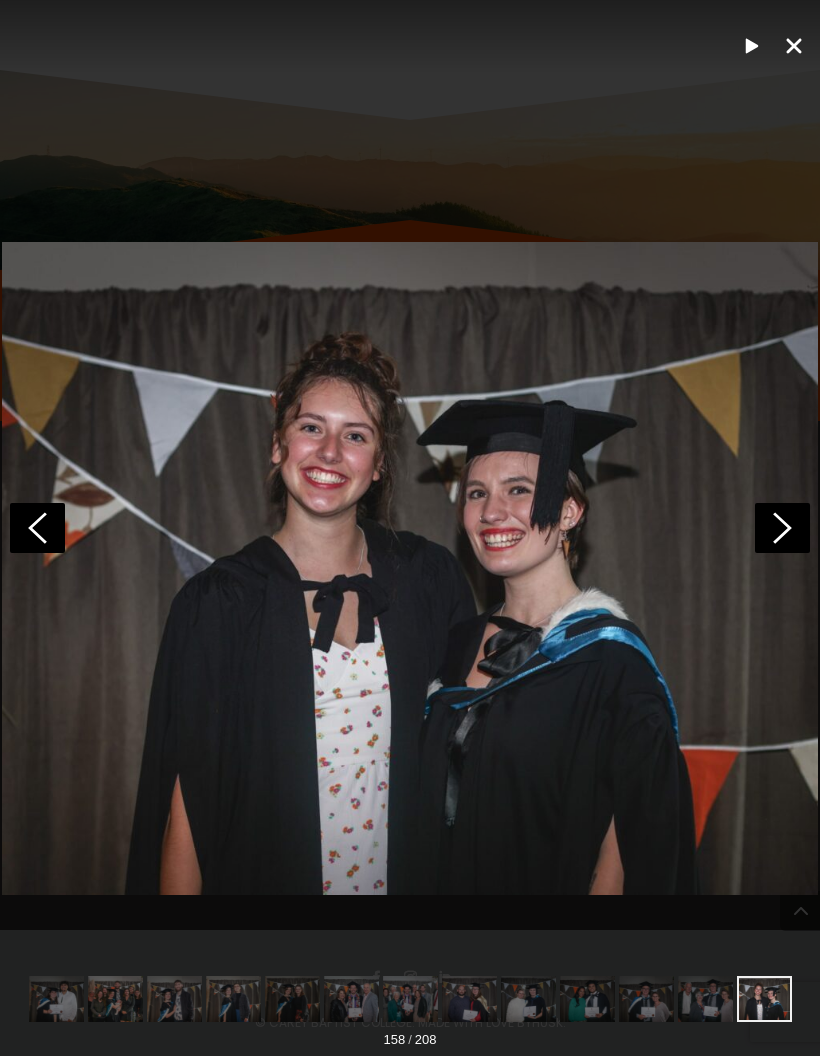 click at bounding box center [410, 36] 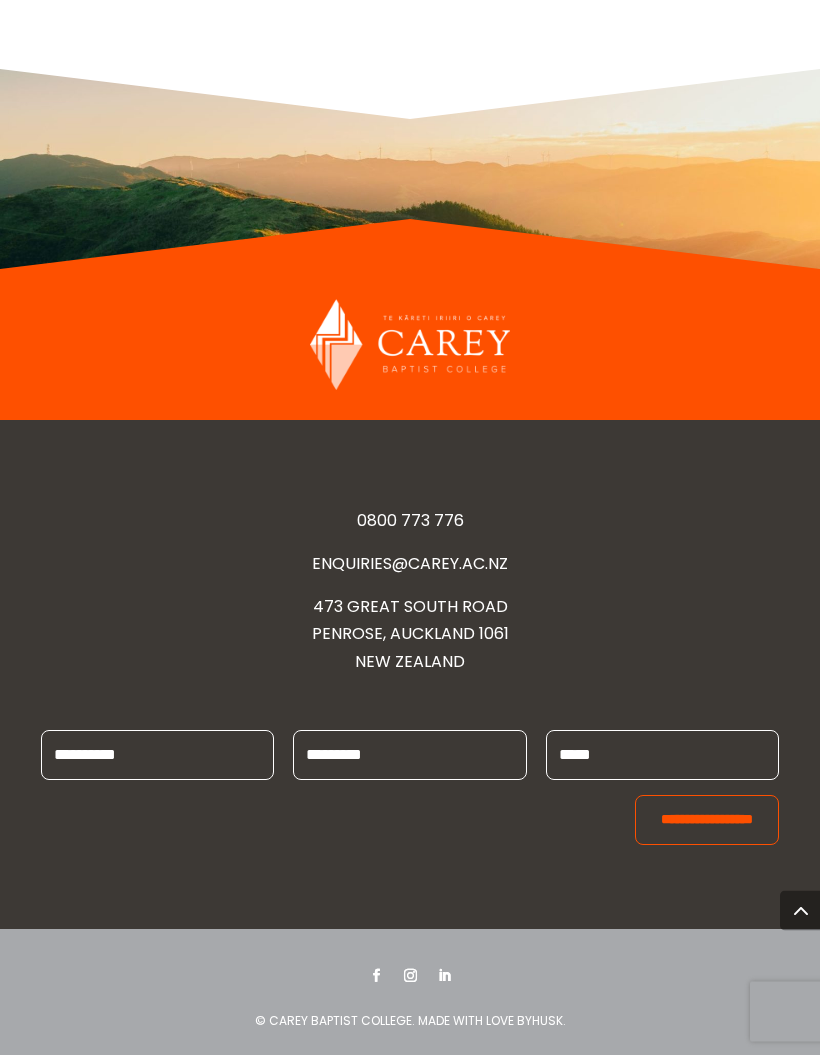scroll, scrollTop: 10460, scrollLeft: 0, axis: vertical 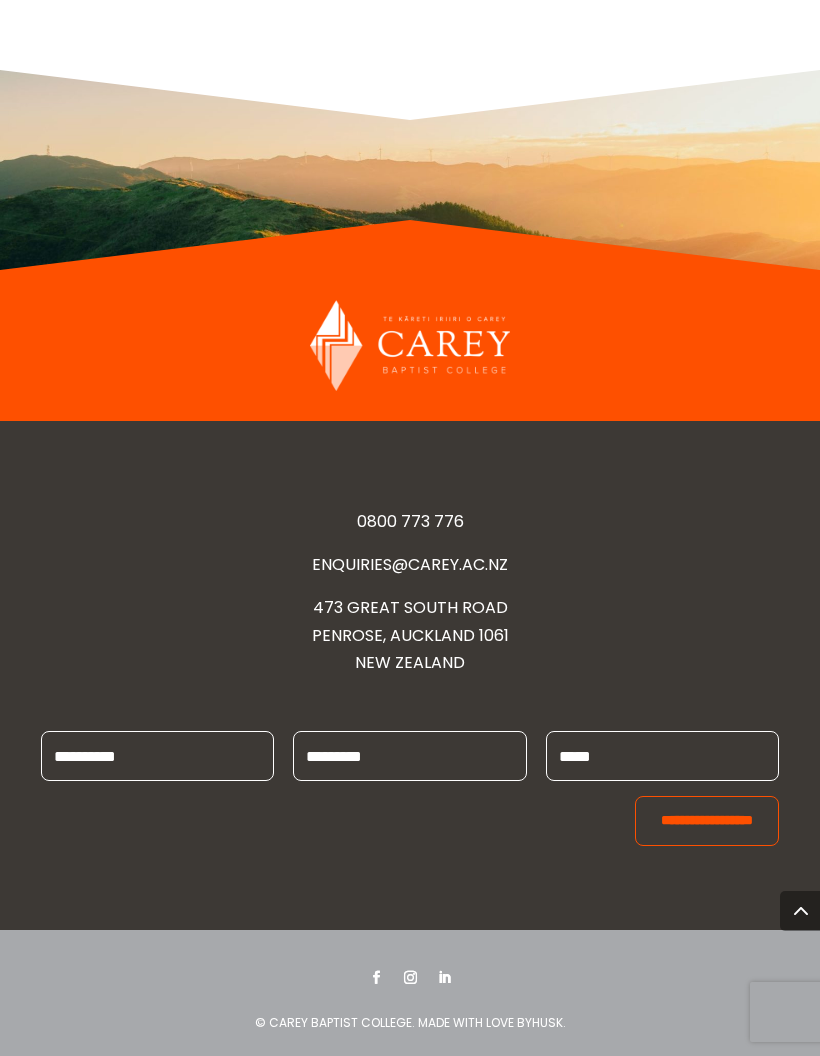 click at bounding box center (627, -1181) 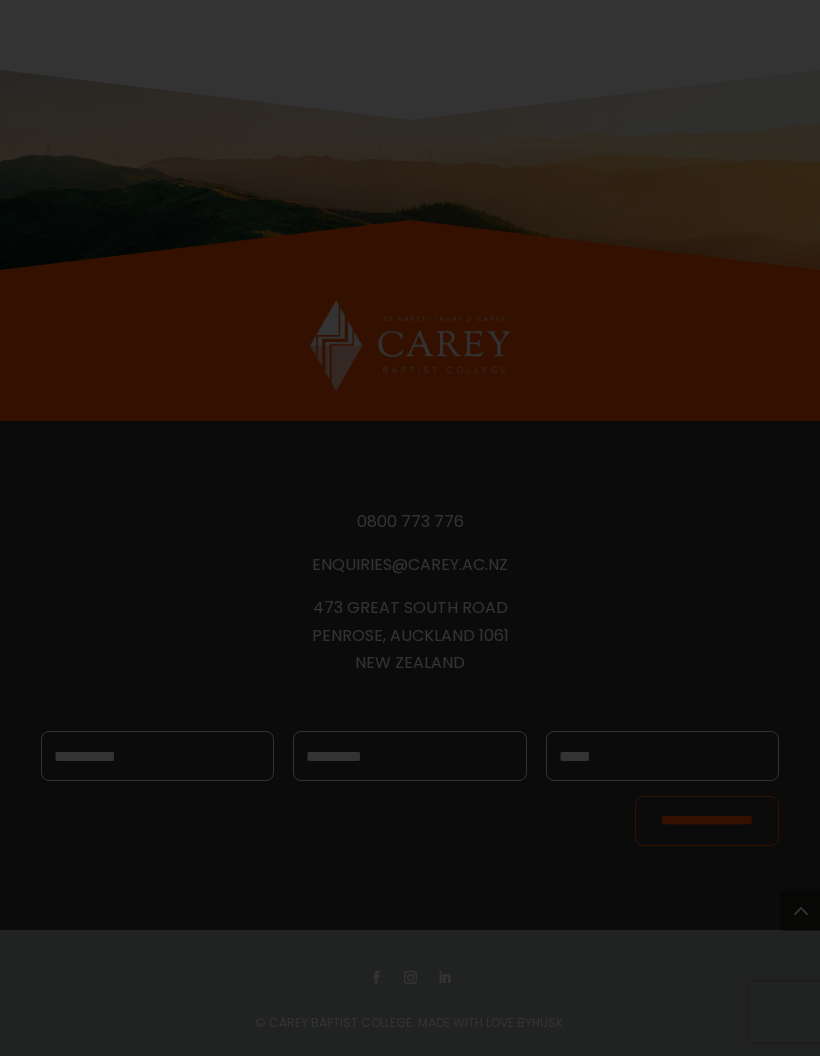 scroll, scrollTop: 0, scrollLeft: 9381, axis: horizontal 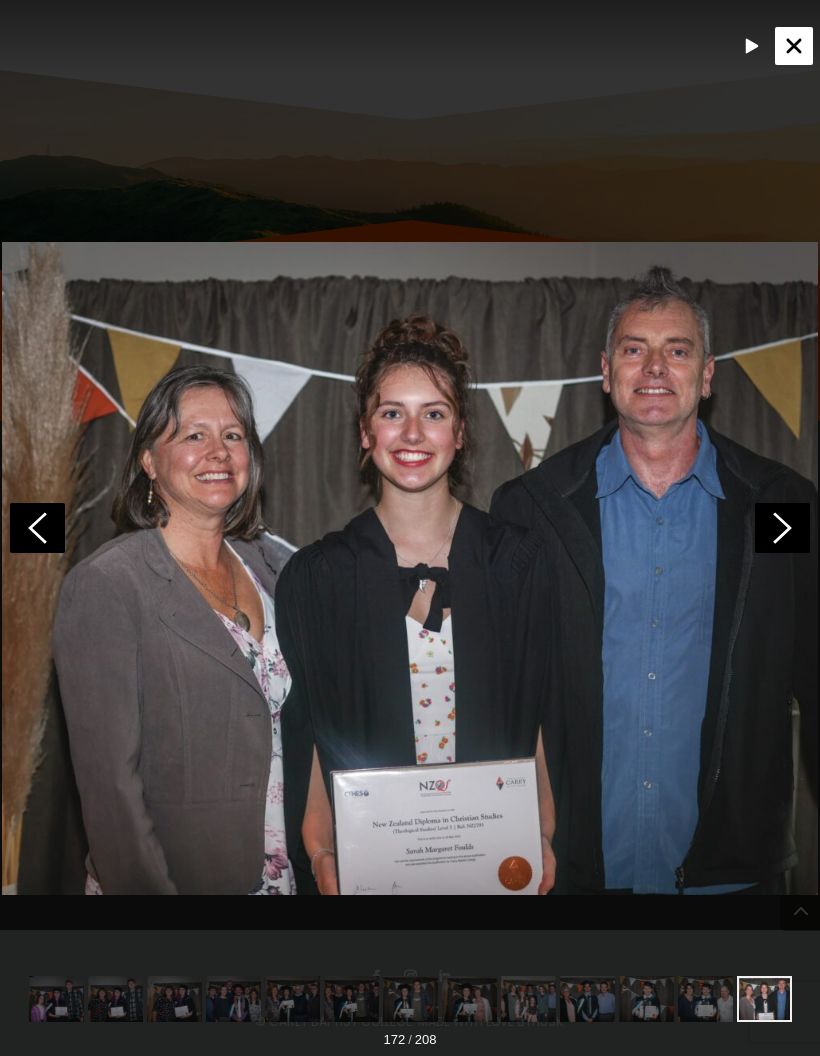 click at bounding box center [794, 46] 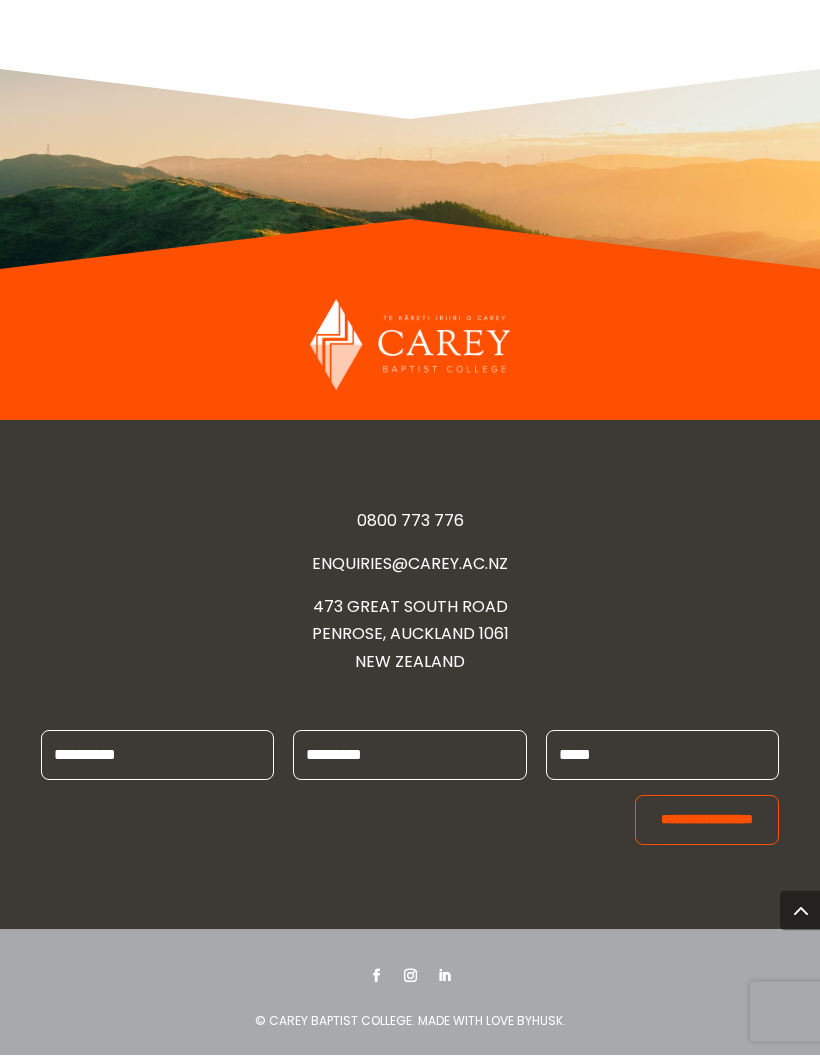 scroll, scrollTop: 10608, scrollLeft: 0, axis: vertical 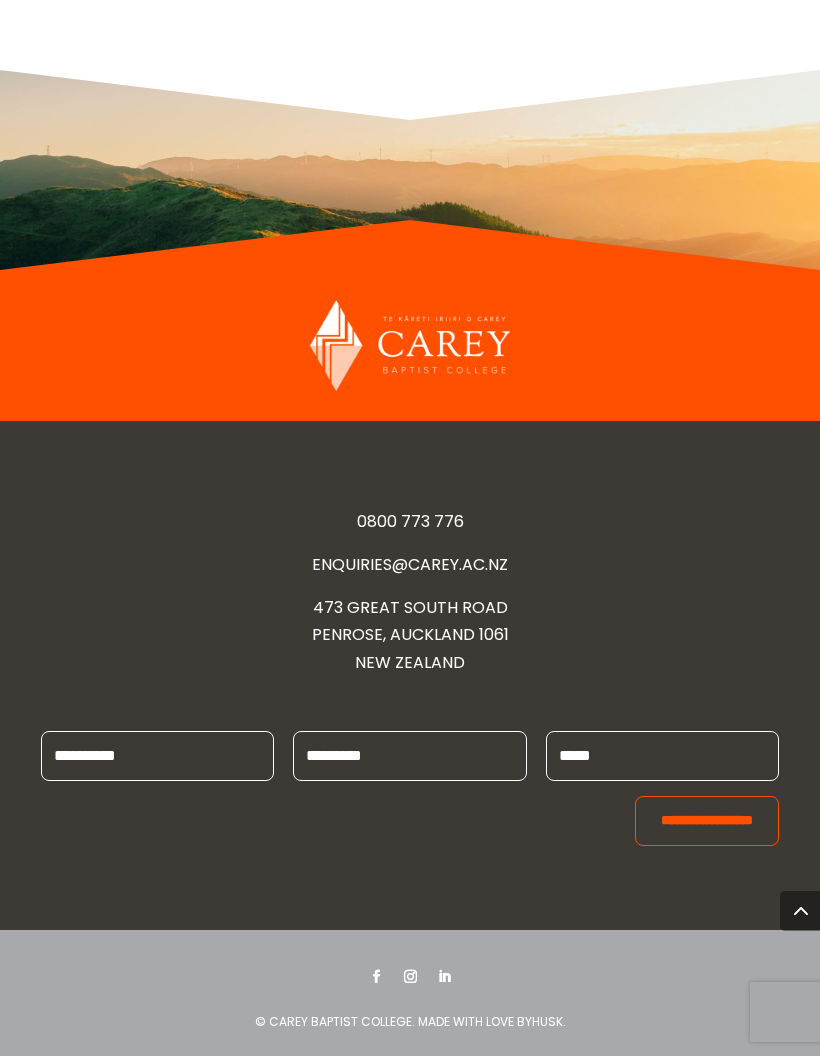 click at bounding box center [410, -850] 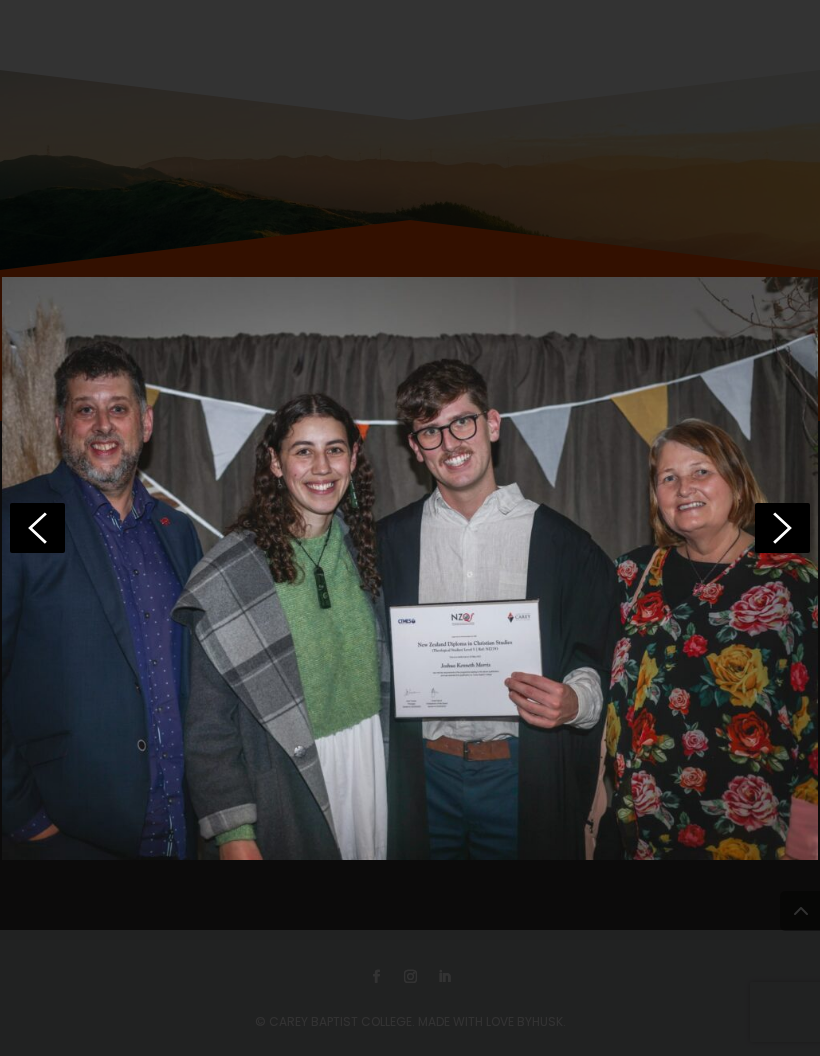 scroll, scrollTop: 0, scrollLeft: 9617, axis: horizontal 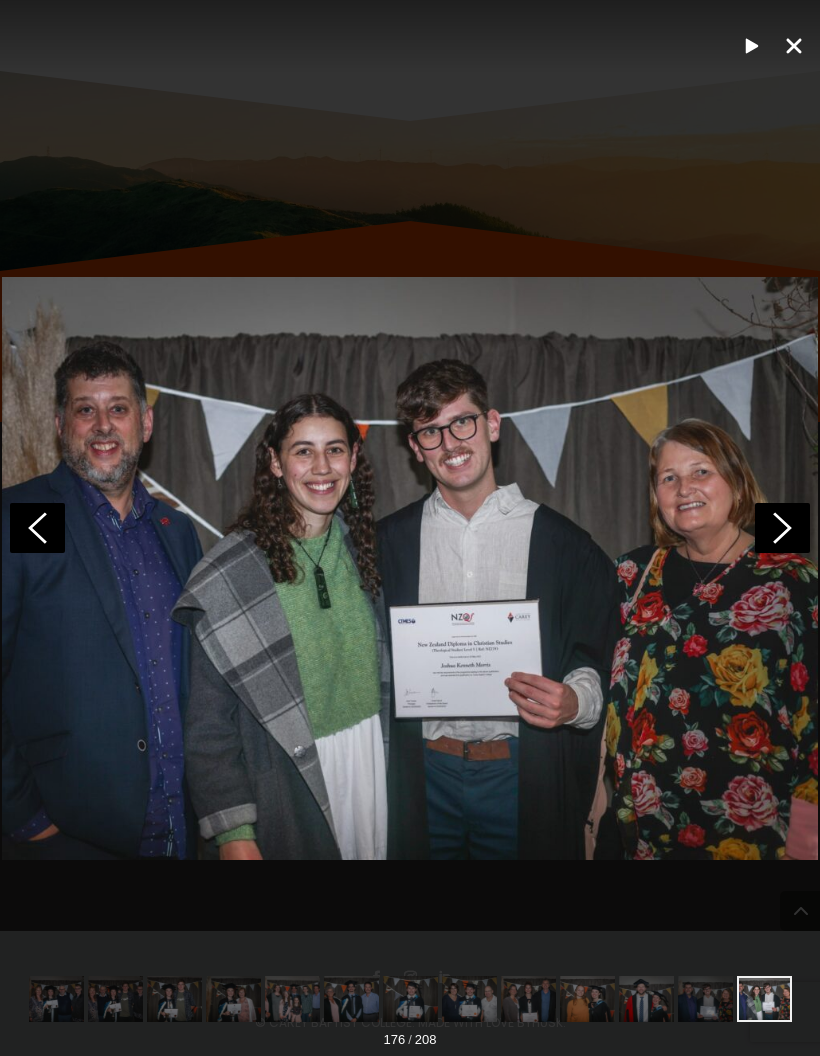 click at bounding box center [805, 15] 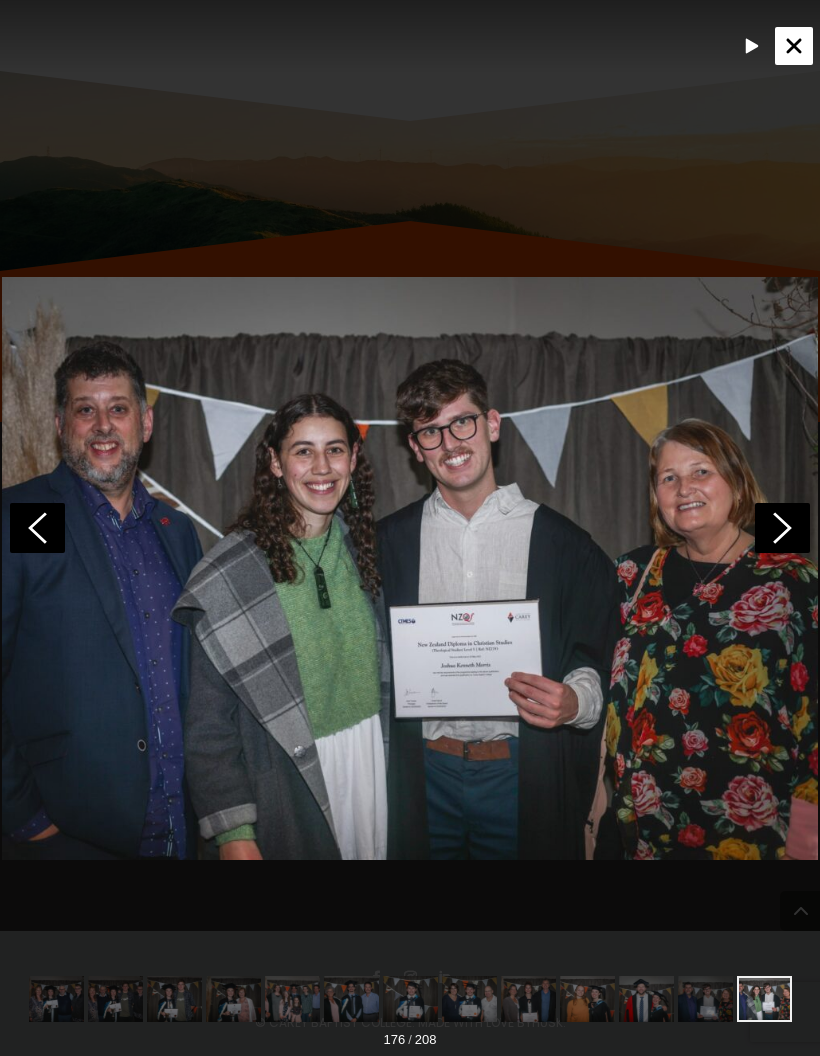 click at bounding box center [794, 46] 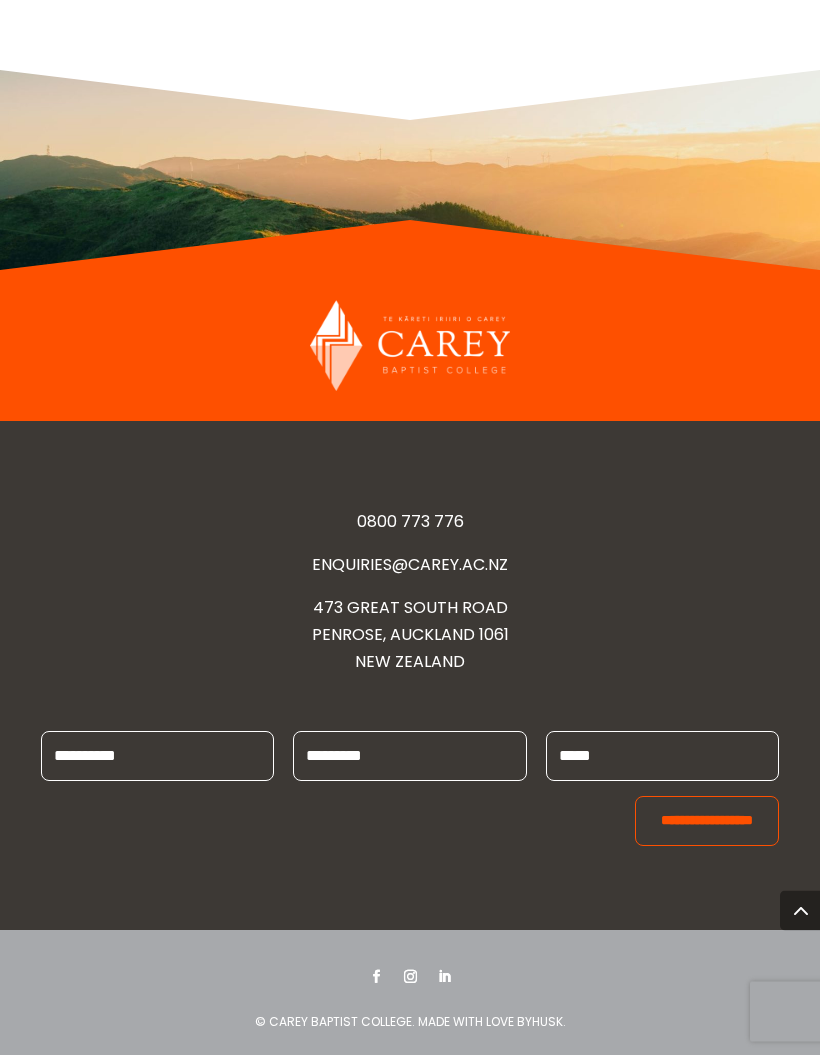 scroll, scrollTop: 10755, scrollLeft: 0, axis: vertical 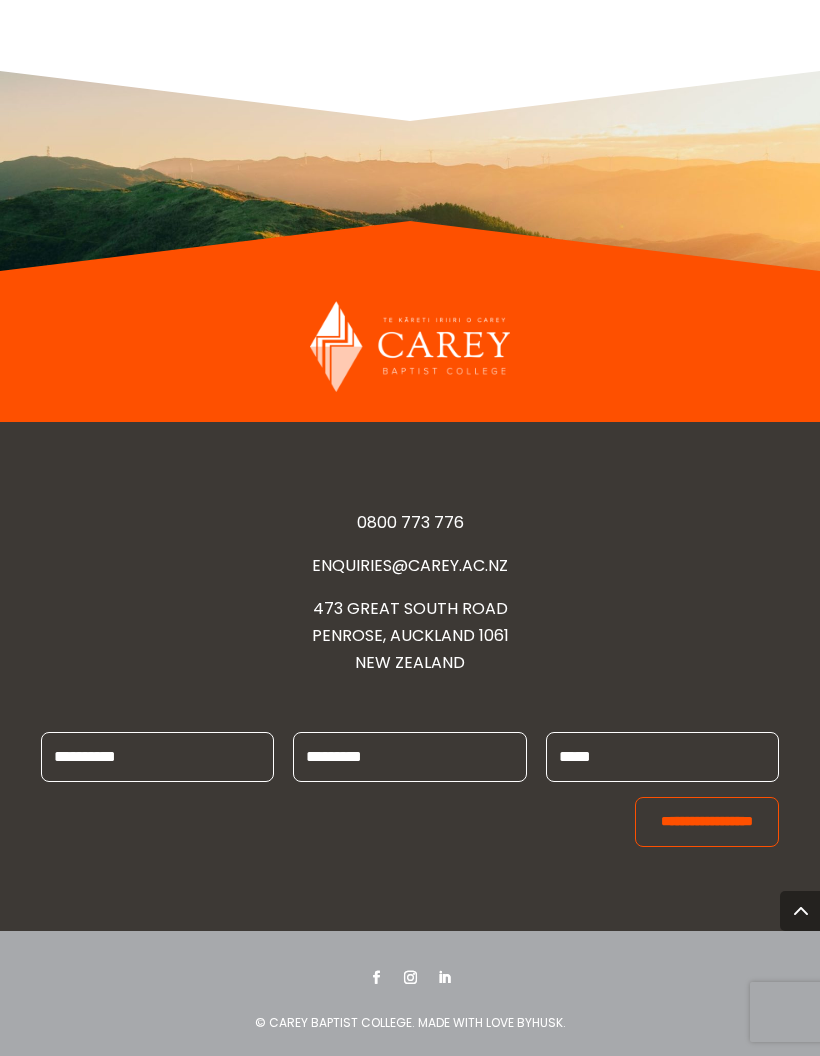 click at bounding box center (410, -1090) 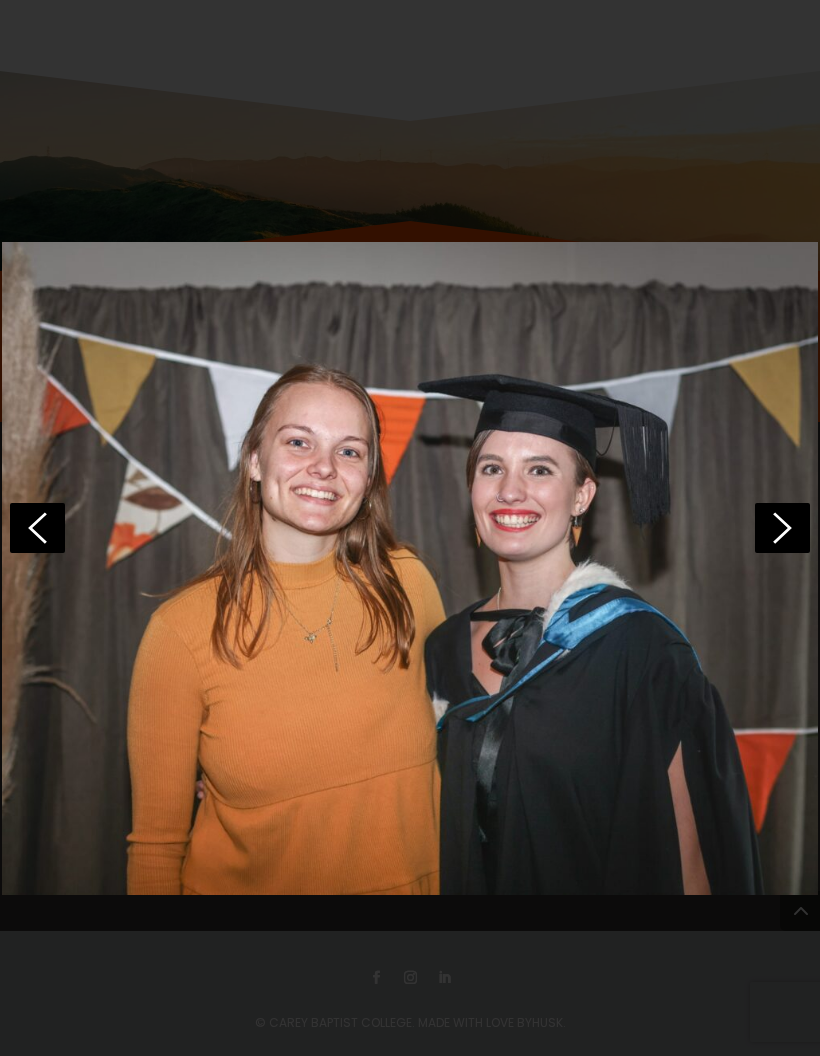 scroll, scrollTop: 0, scrollLeft: 9440, axis: horizontal 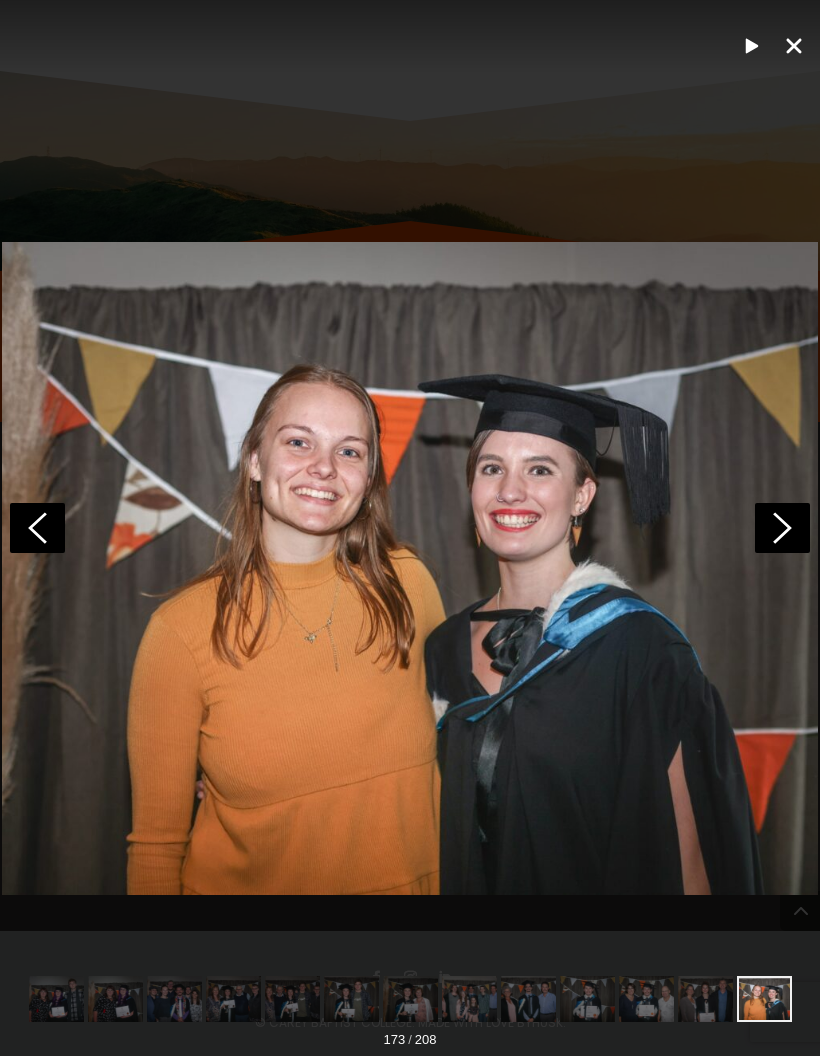 click at bounding box center [794, 46] 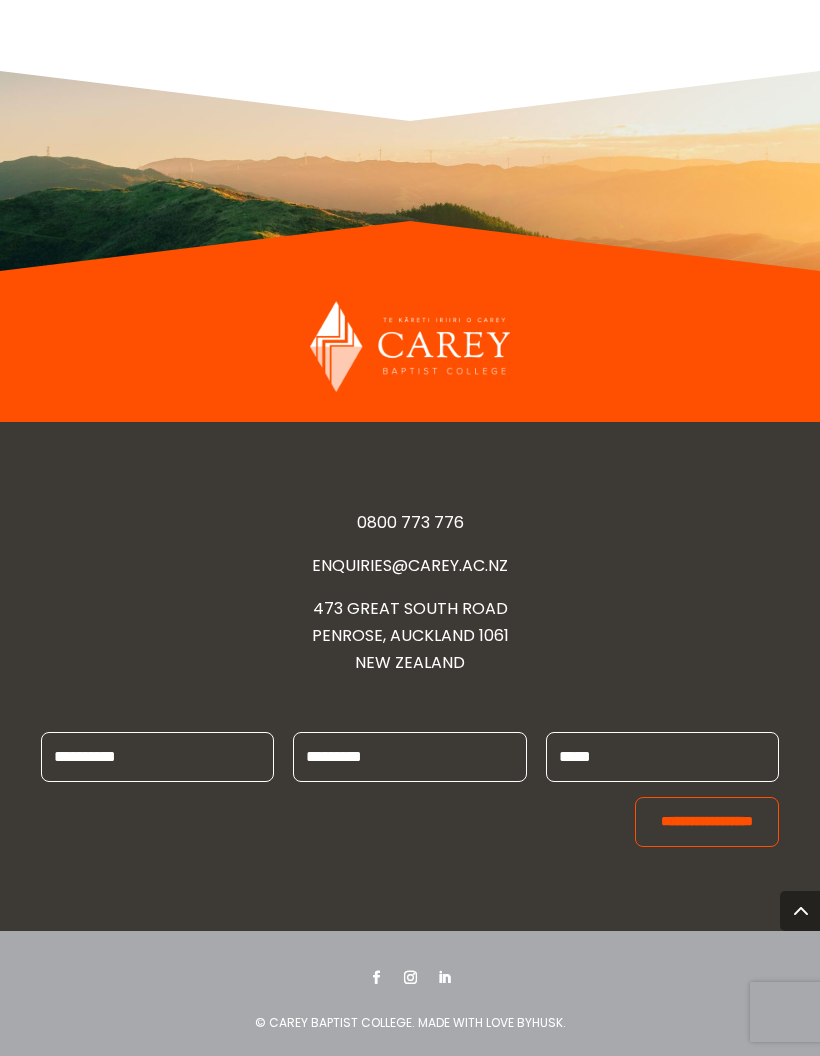 scroll, scrollTop: 11122, scrollLeft: 0, axis: vertical 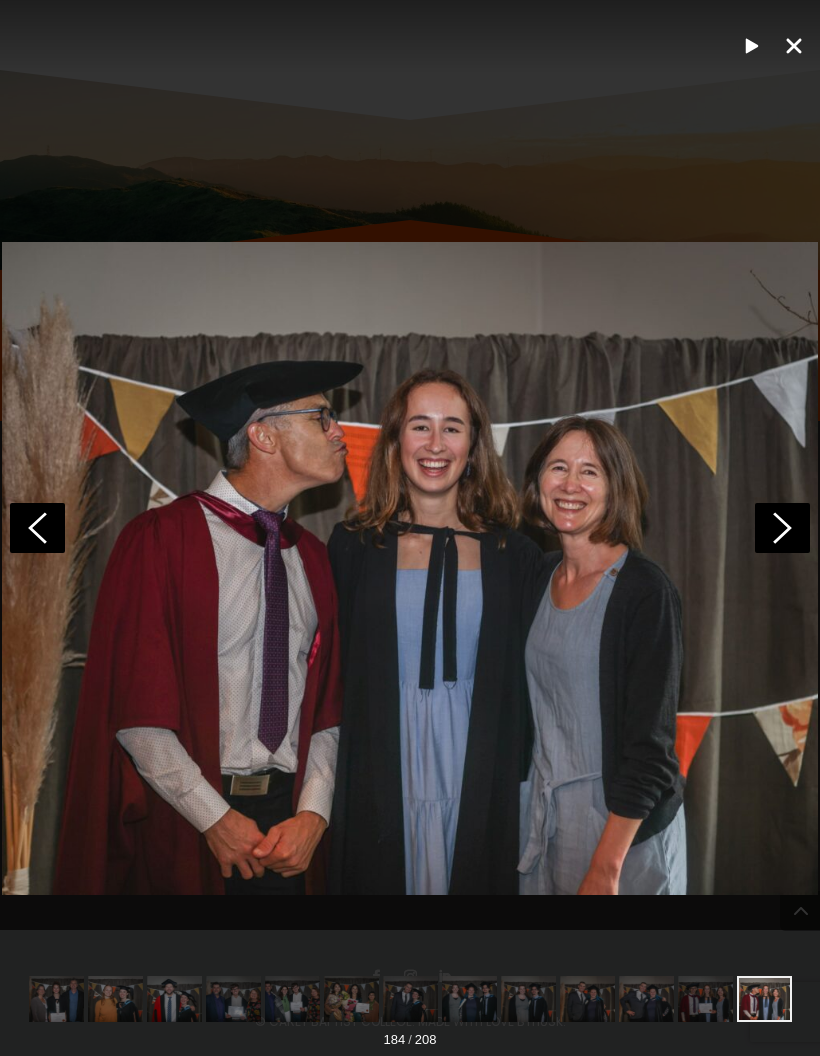 click at bounding box center [794, 46] 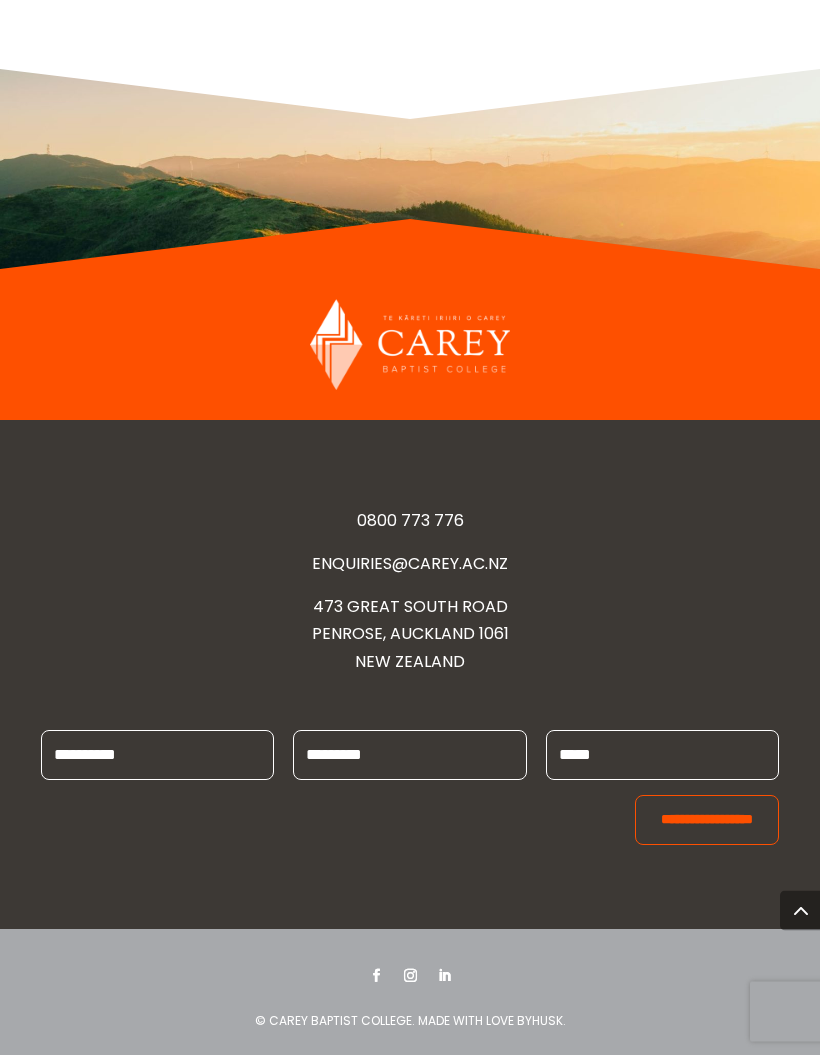 scroll, scrollTop: 11634, scrollLeft: 0, axis: vertical 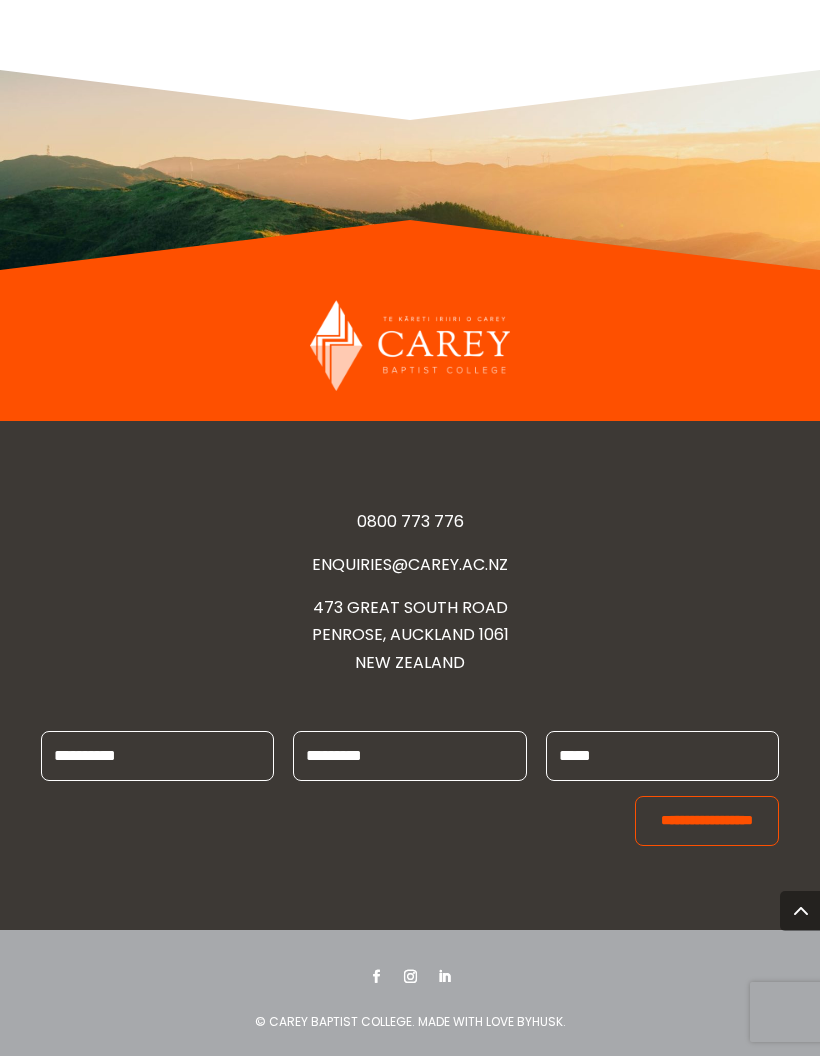 click at bounding box center [410, -830] 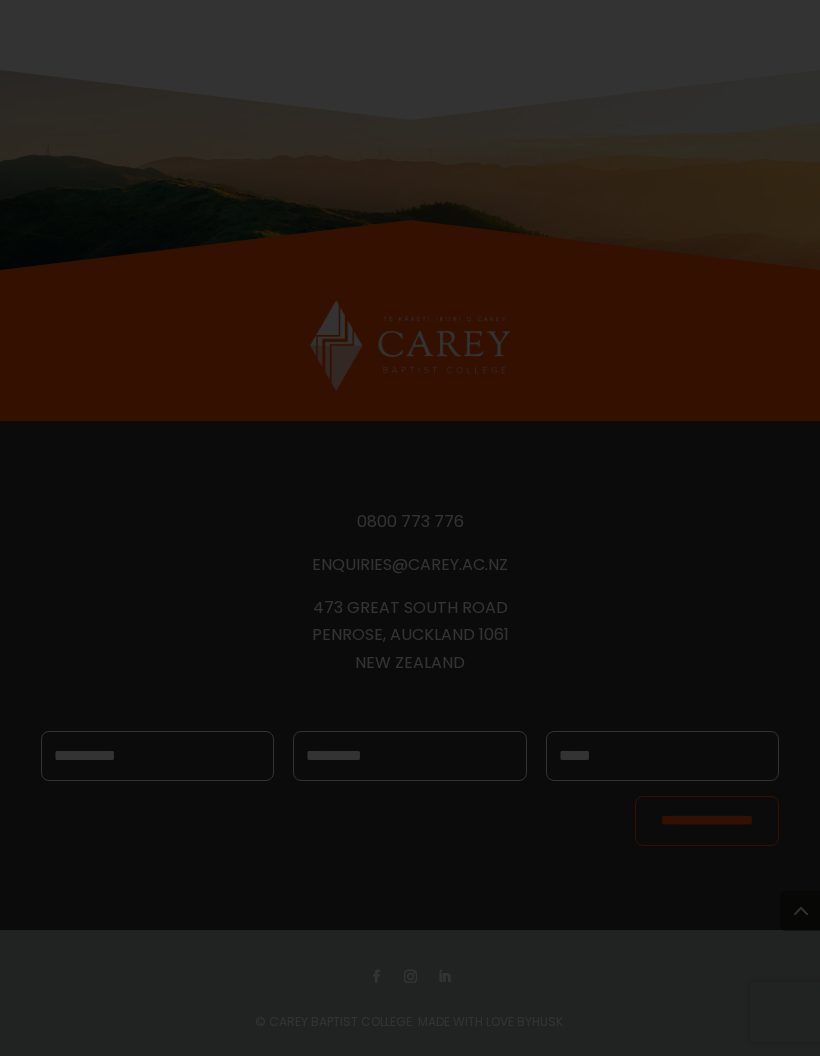 scroll, scrollTop: 0, scrollLeft: 10856, axis: horizontal 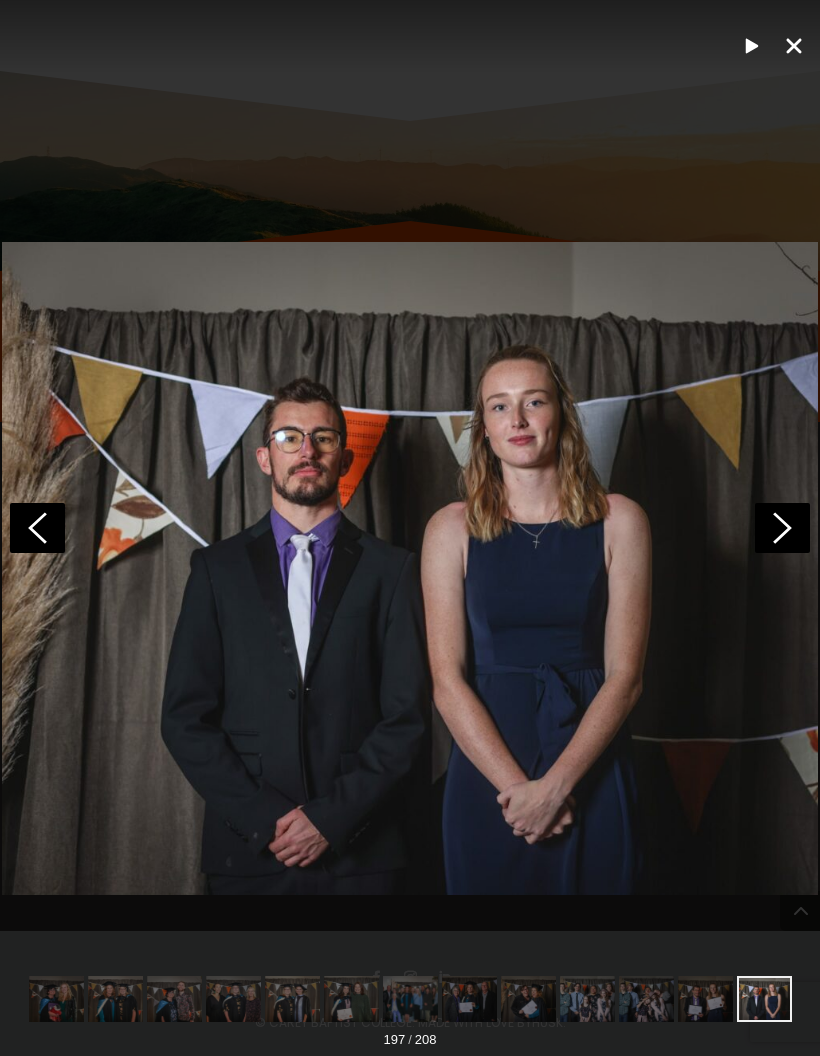 click 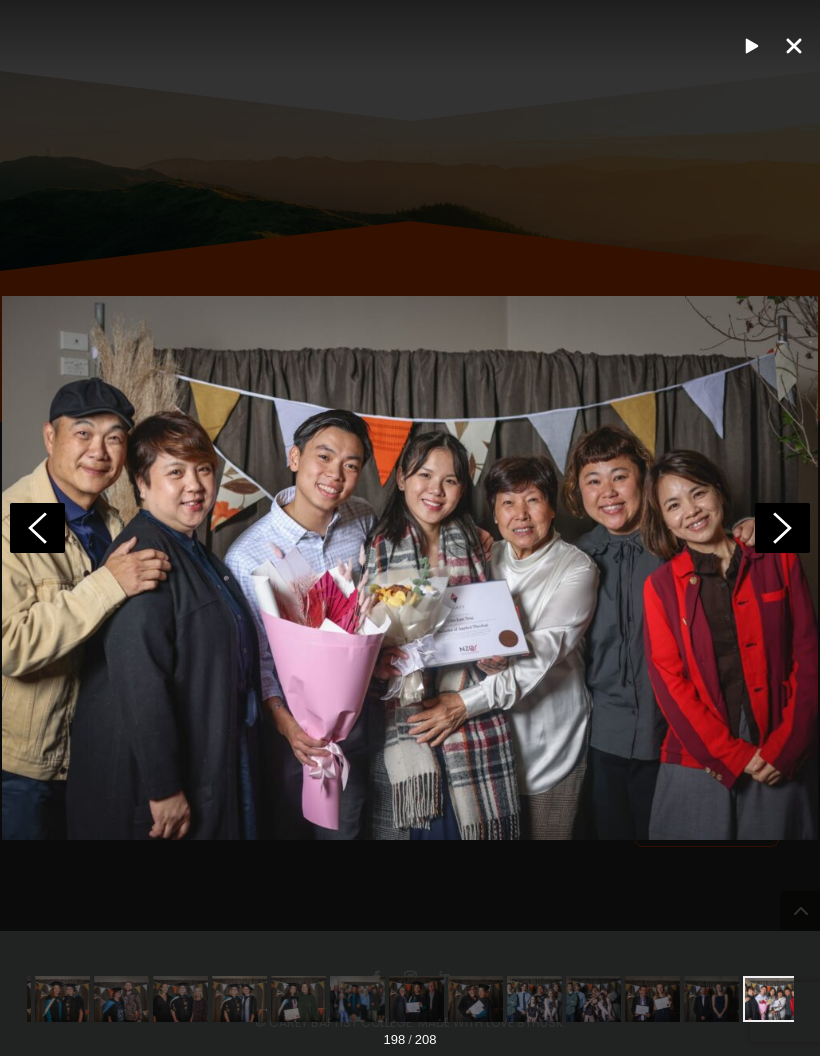 scroll, scrollTop: 0, scrollLeft: 10911, axis: horizontal 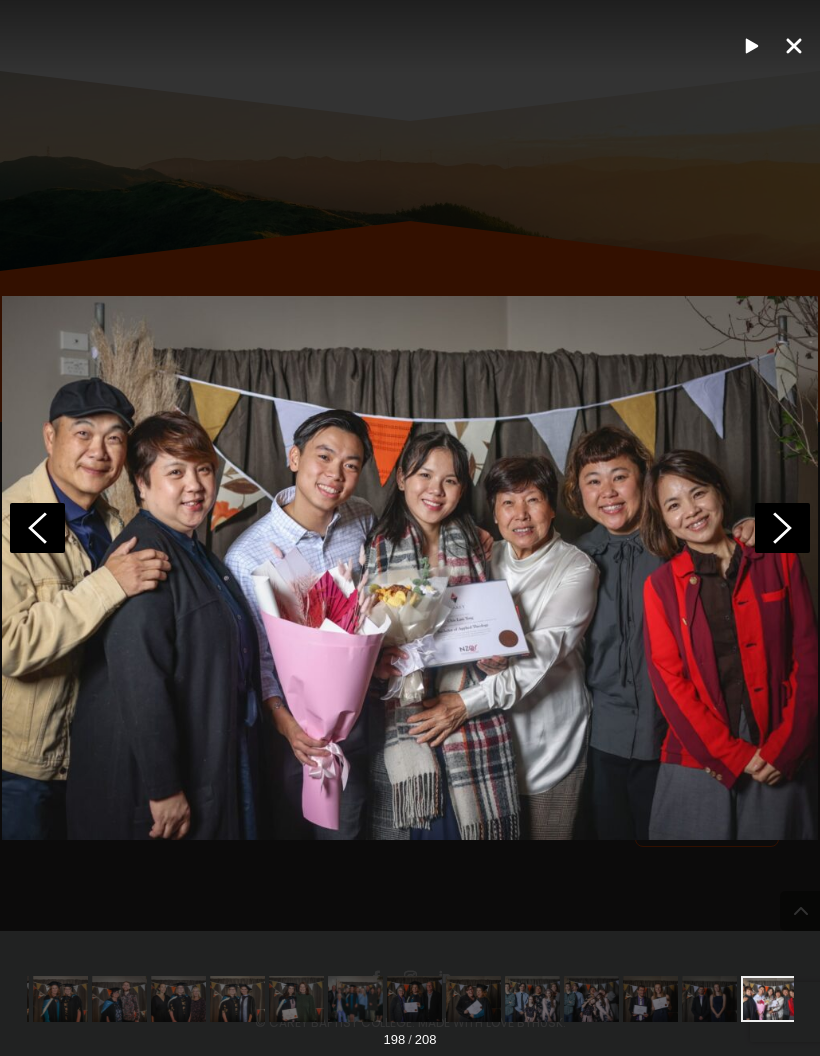 click at bounding box center [794, 46] 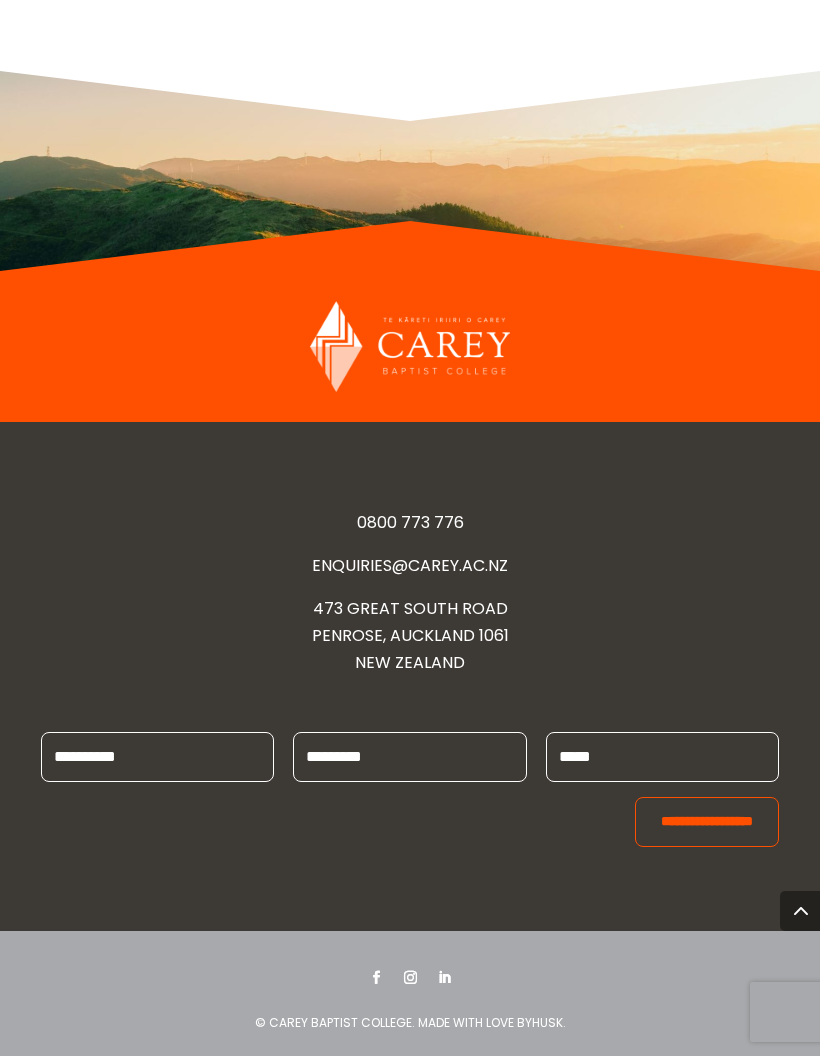 click at bounding box center (627, -1120) 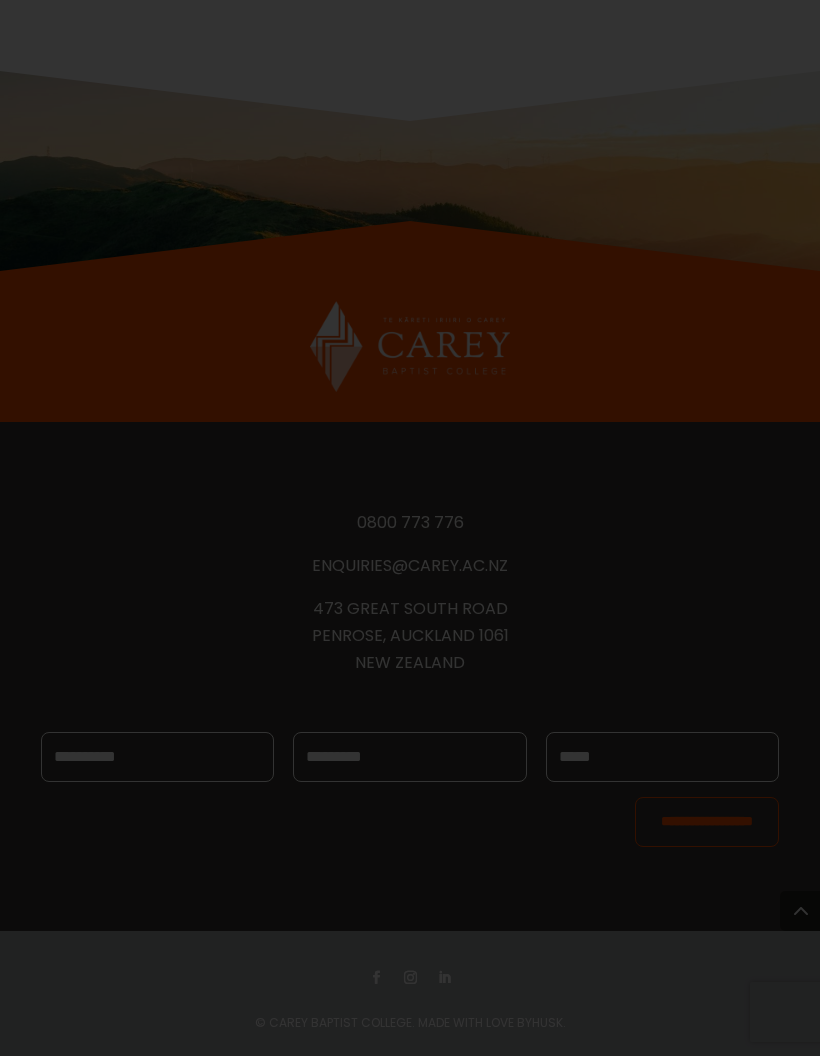 scroll, scrollTop: 0, scrollLeft: 10797, axis: horizontal 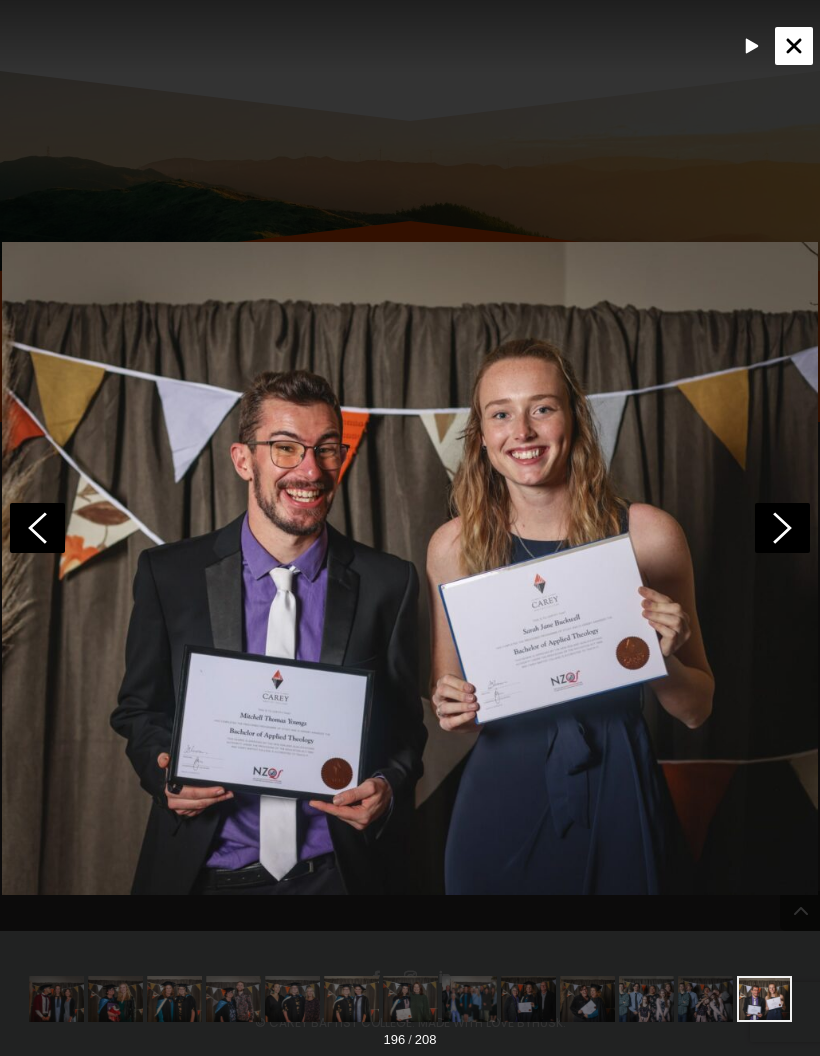 click at bounding box center (410, 36) 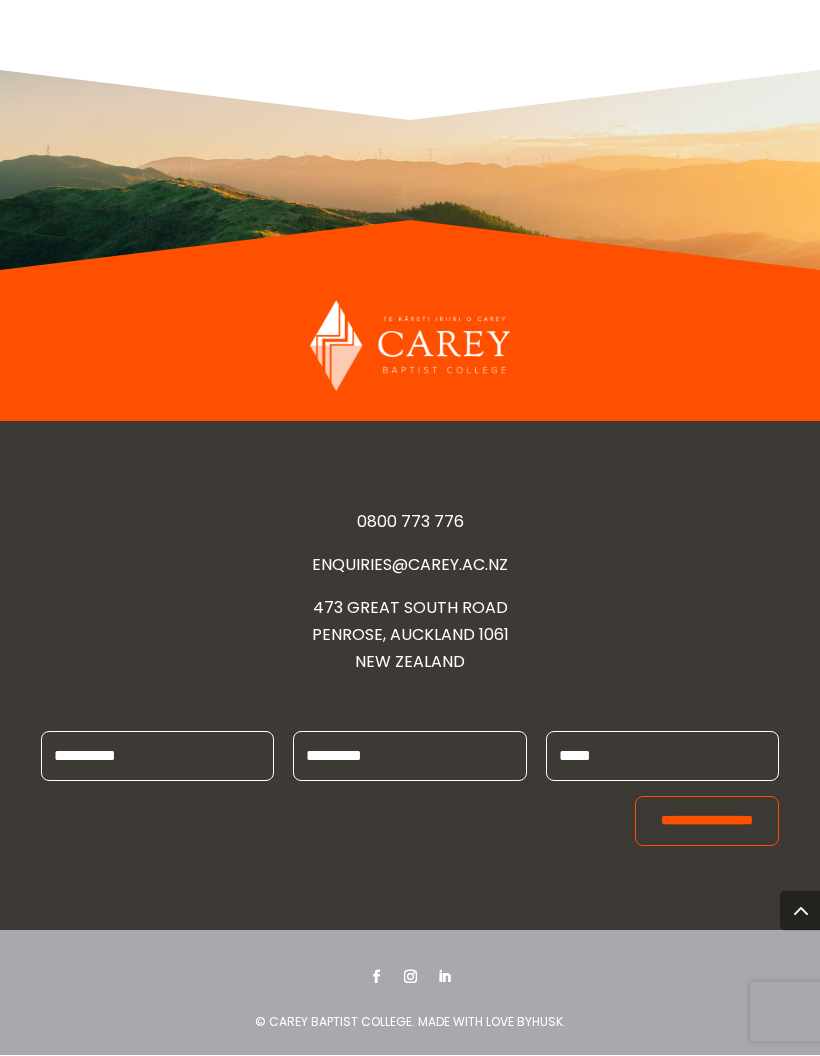 scroll, scrollTop: 11782, scrollLeft: 0, axis: vertical 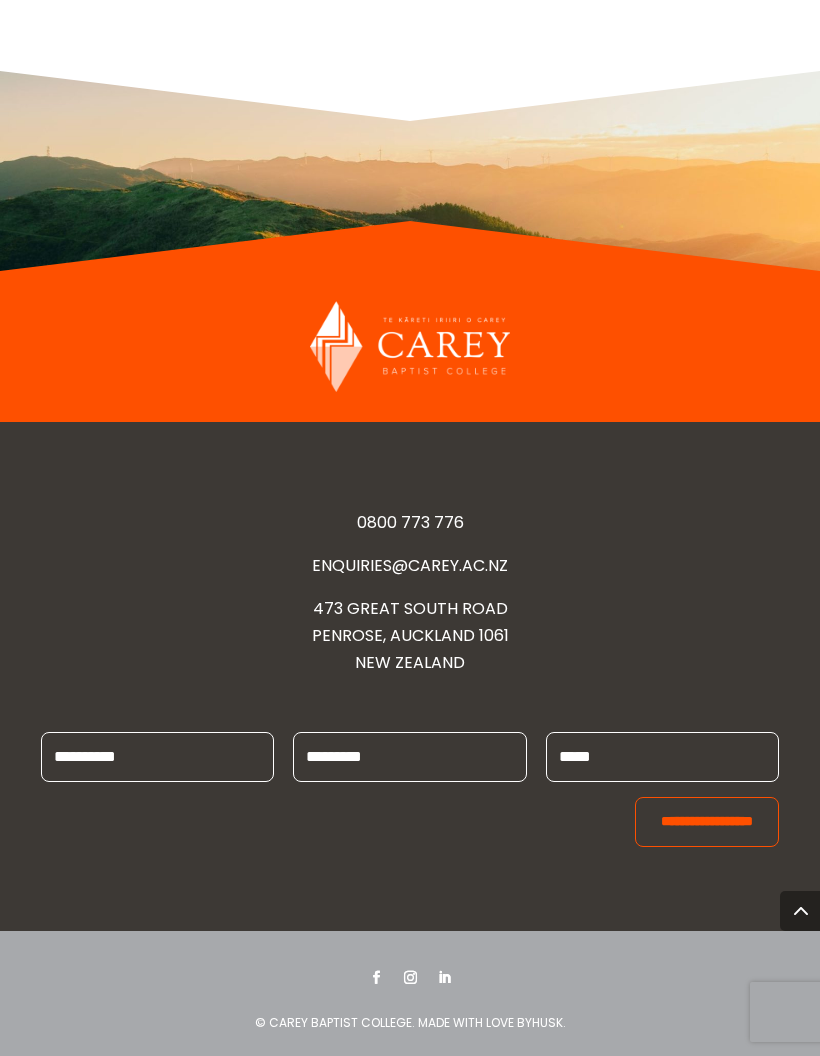 click at bounding box center [410, -913] 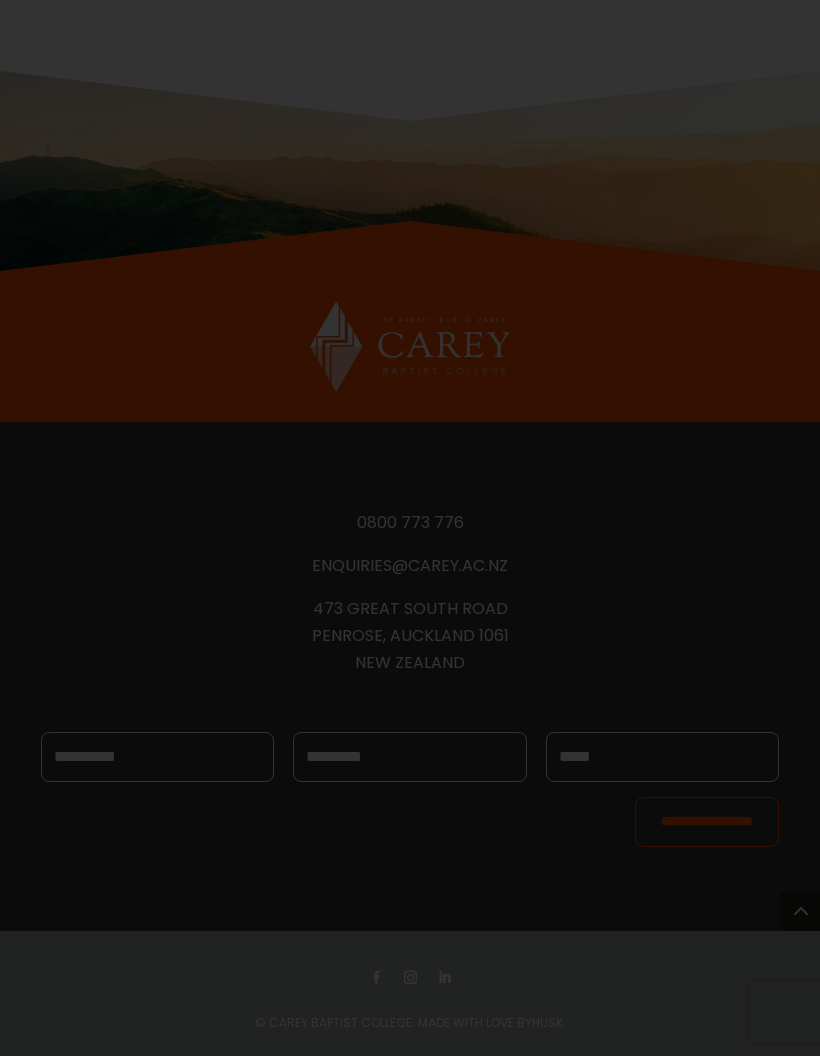 scroll, scrollTop: 0, scrollLeft: 10856, axis: horizontal 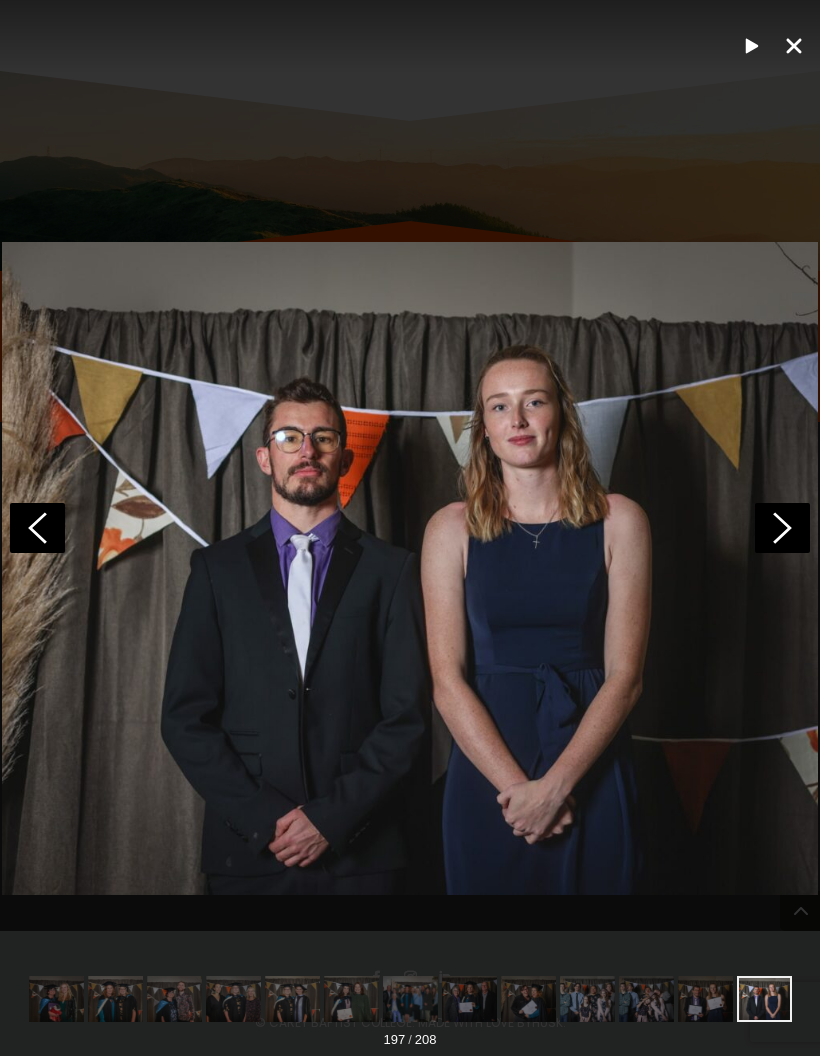 click at bounding box center [794, 46] 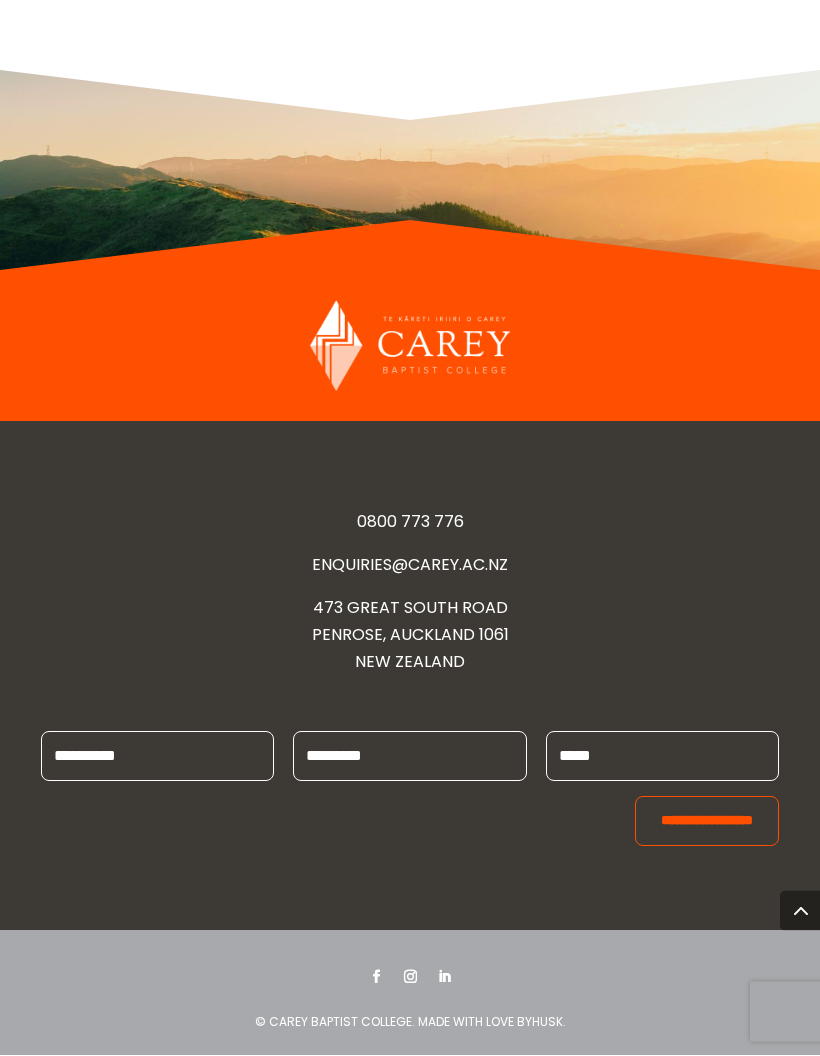 scroll, scrollTop: 12241, scrollLeft: 0, axis: vertical 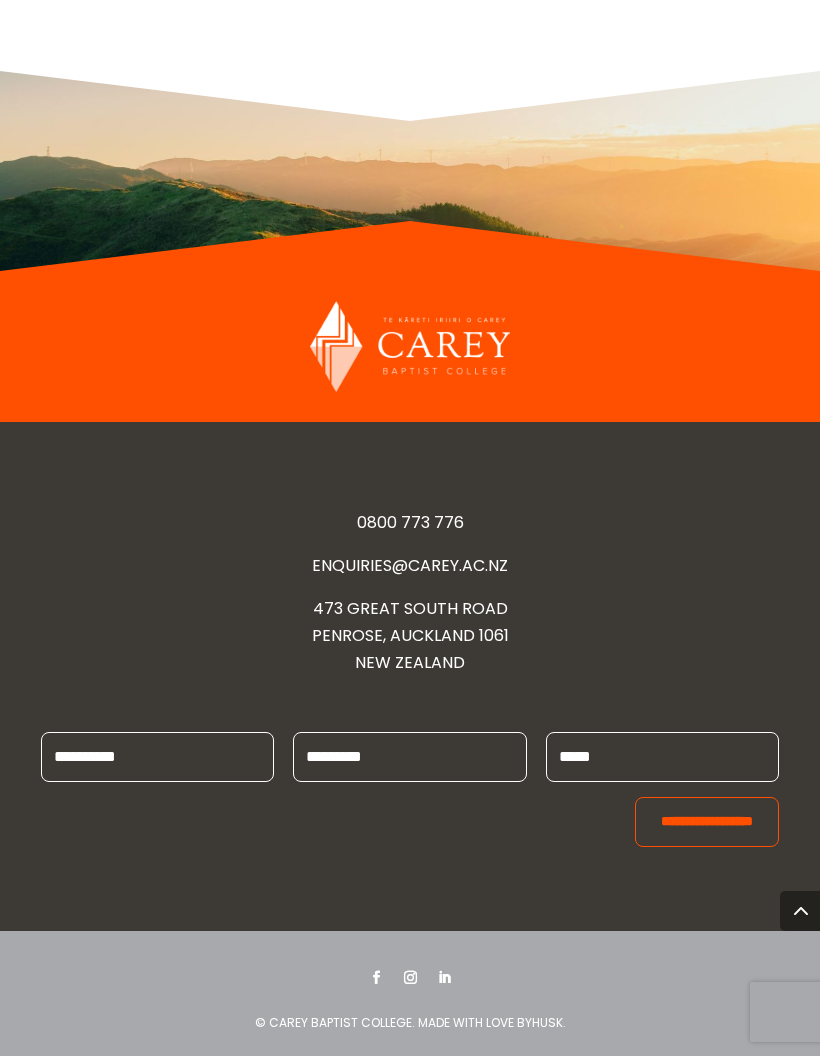 click at bounding box center [627, -1025] 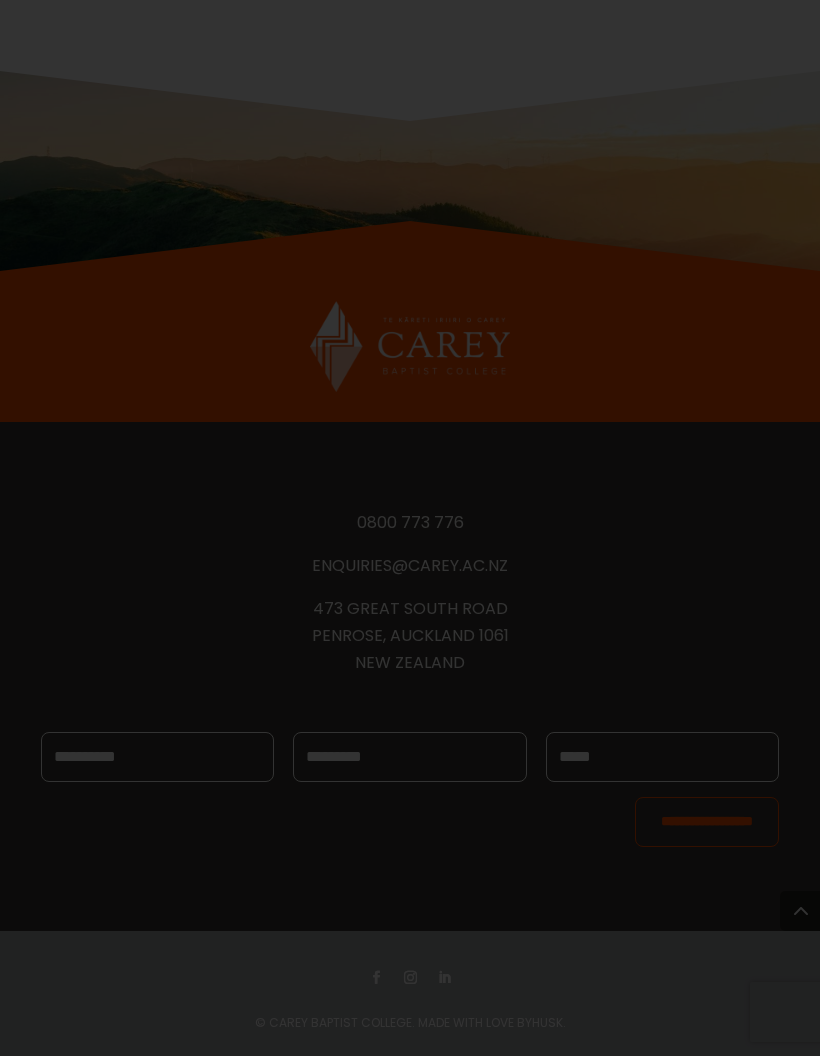 scroll, scrollTop: 0, scrollLeft: 11210, axis: horizontal 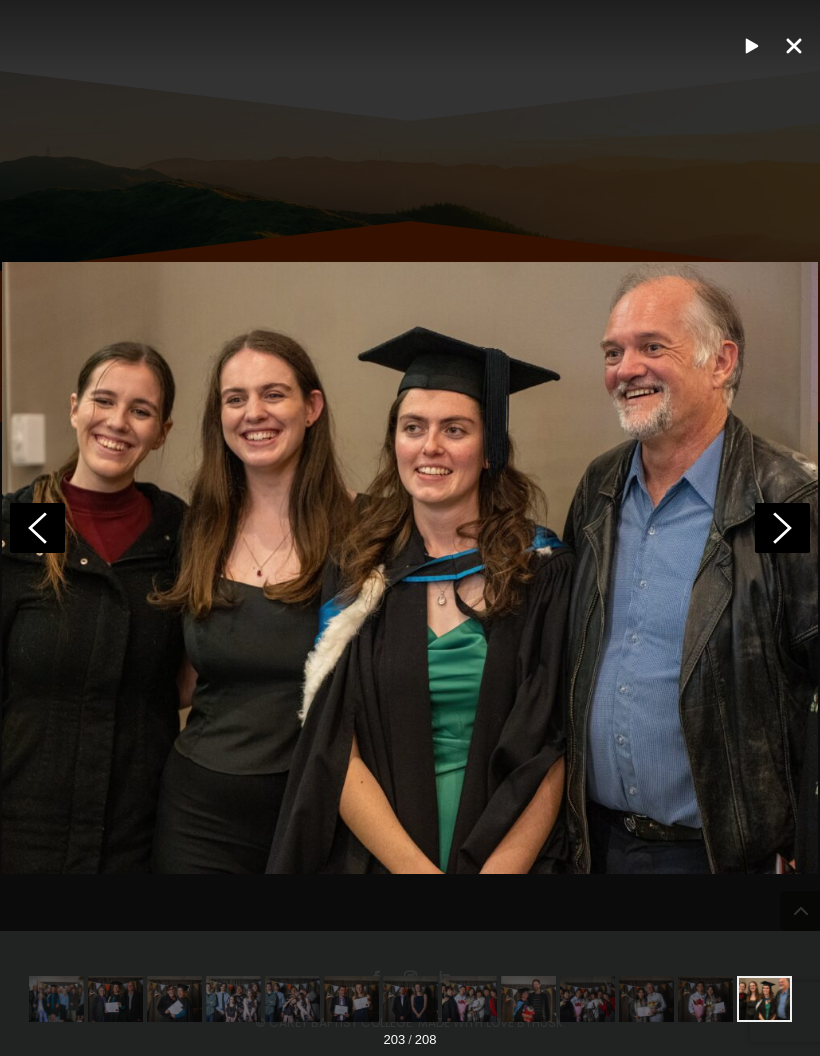 click at bounding box center (794, 46) 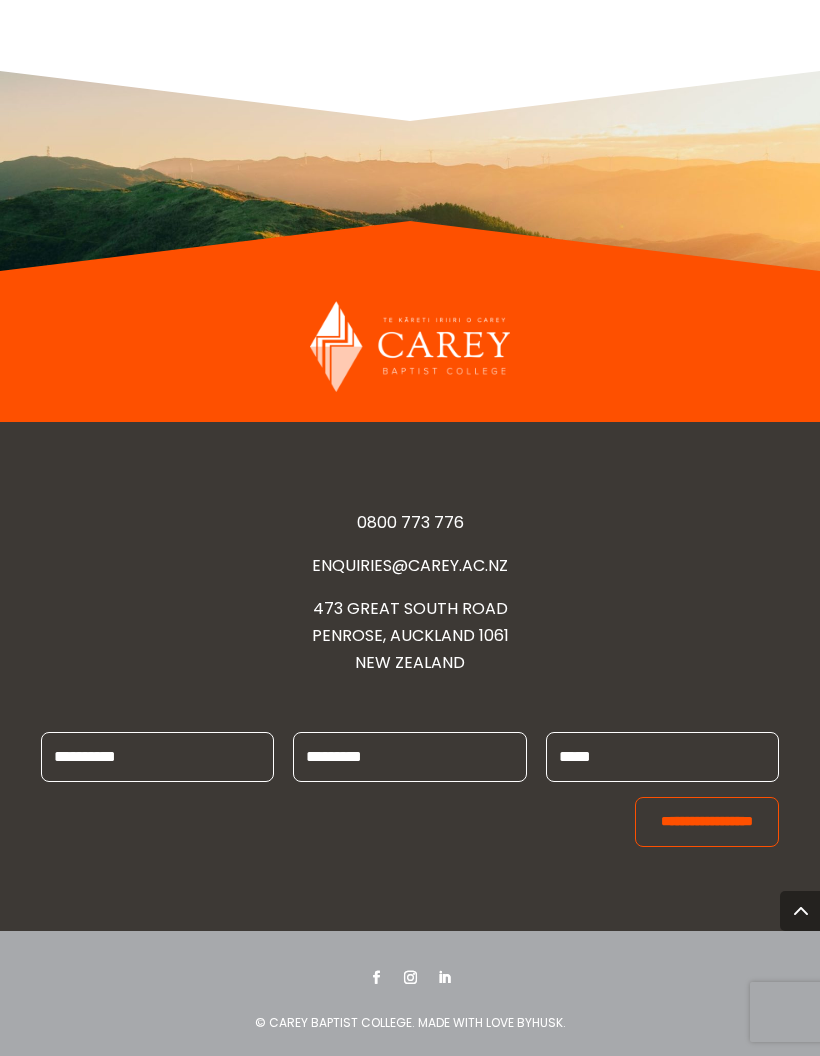 scroll, scrollTop: 10708, scrollLeft: 0, axis: vertical 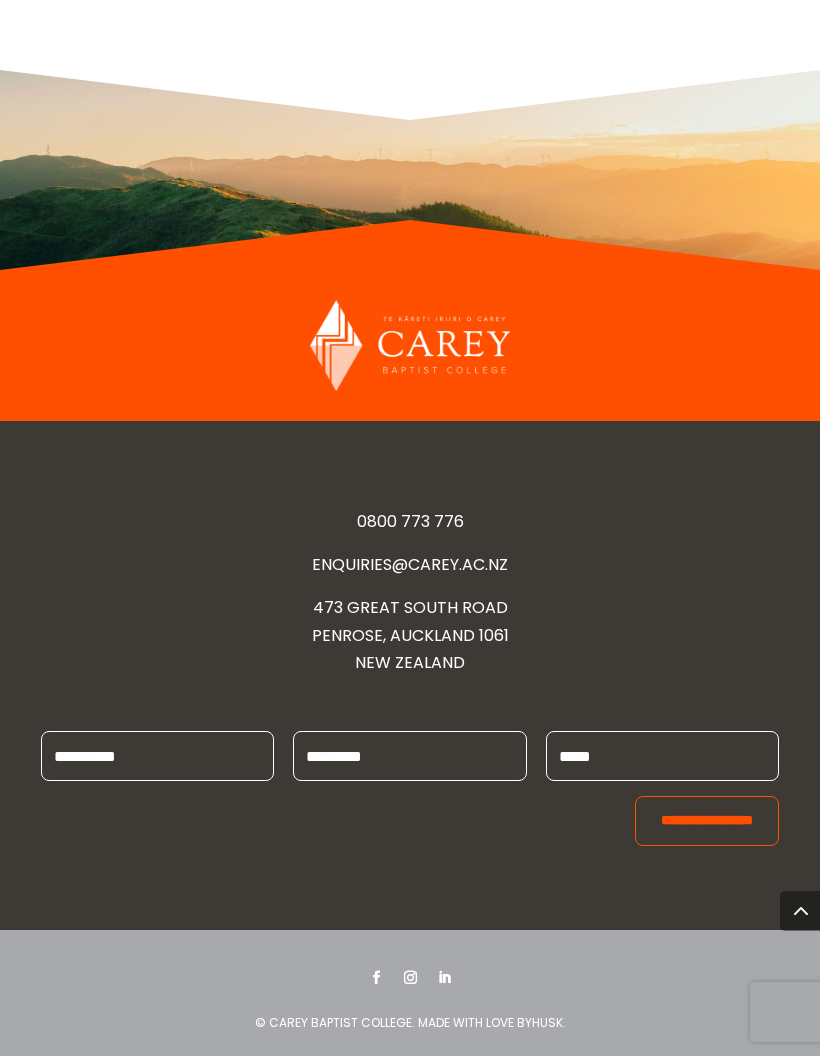 click at bounding box center (627, -844) 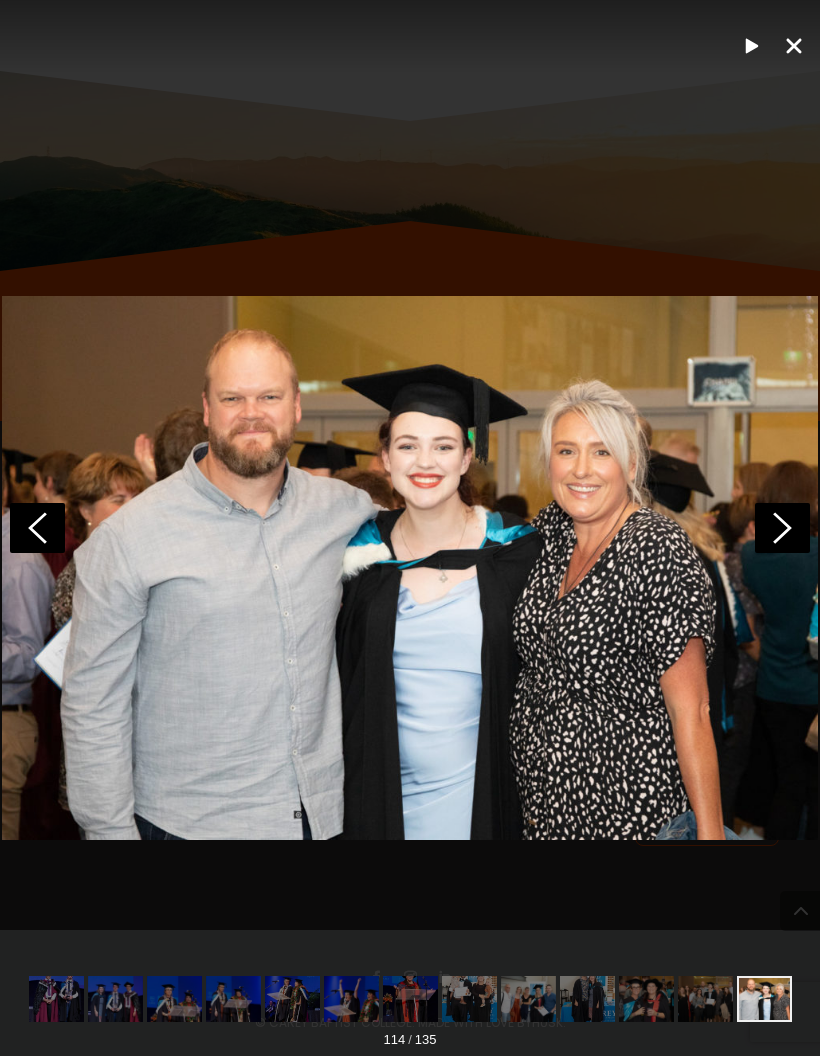 click at bounding box center [410, 36] 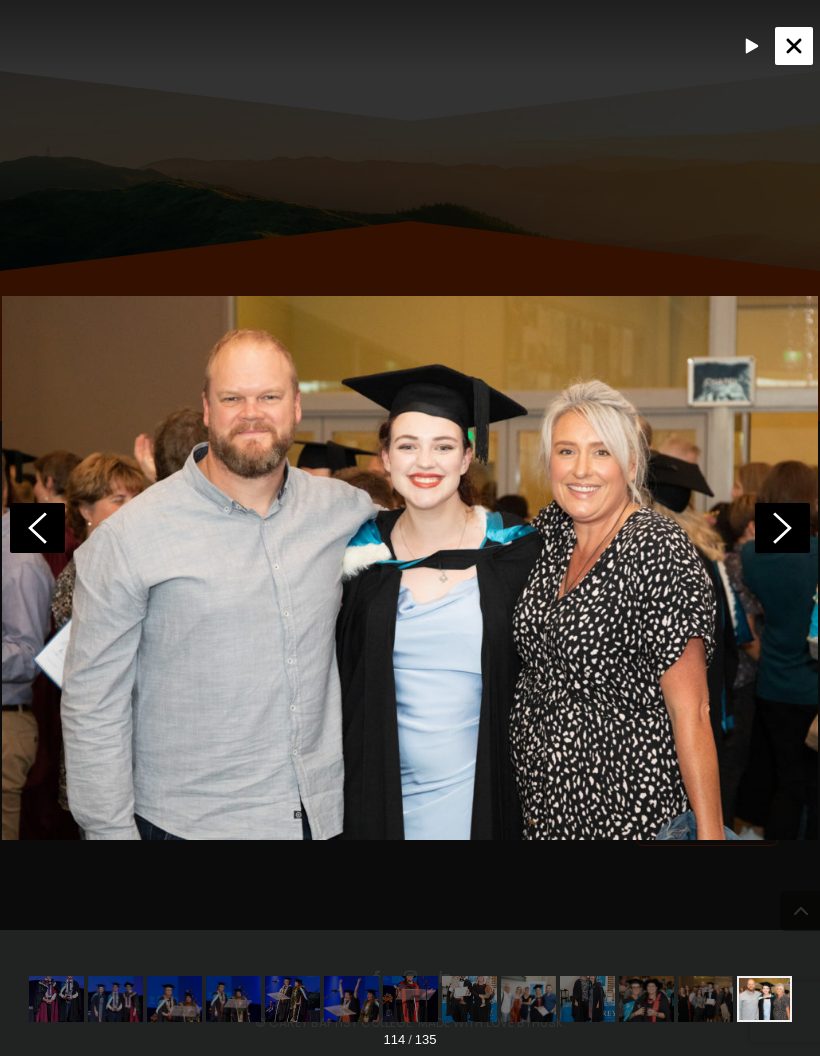 click at bounding box center [794, 46] 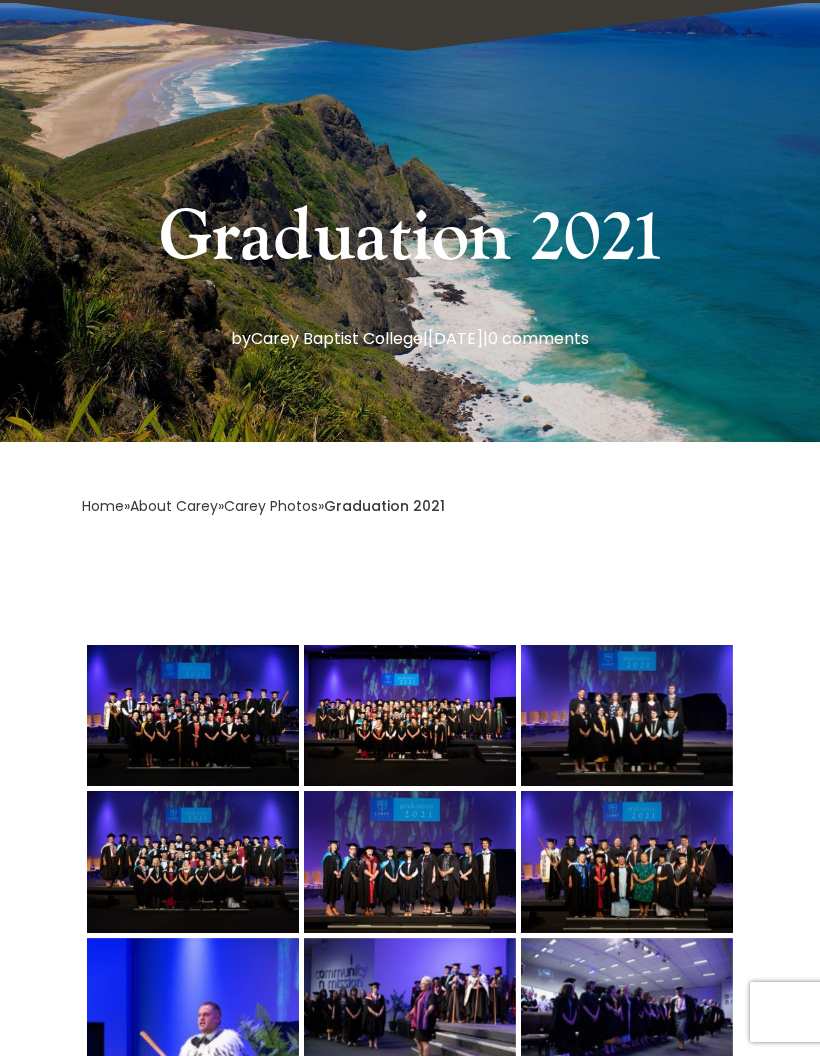 scroll, scrollTop: 435, scrollLeft: 0, axis: vertical 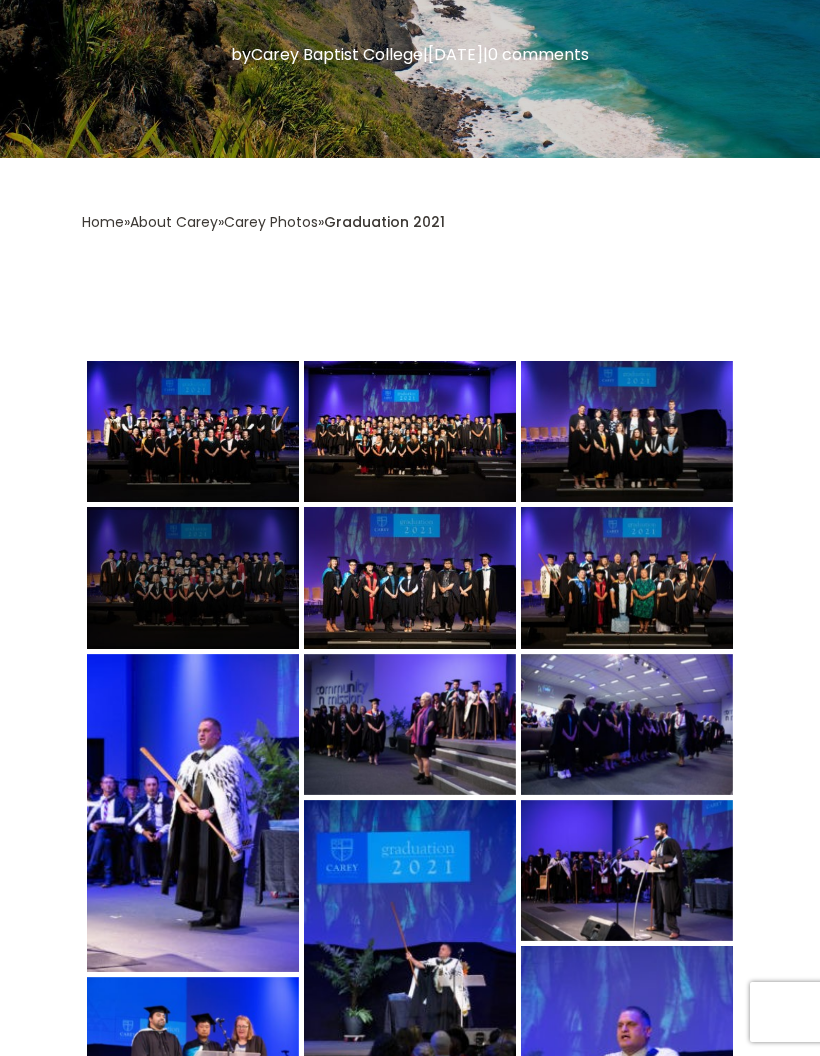 click at bounding box center [193, 577] 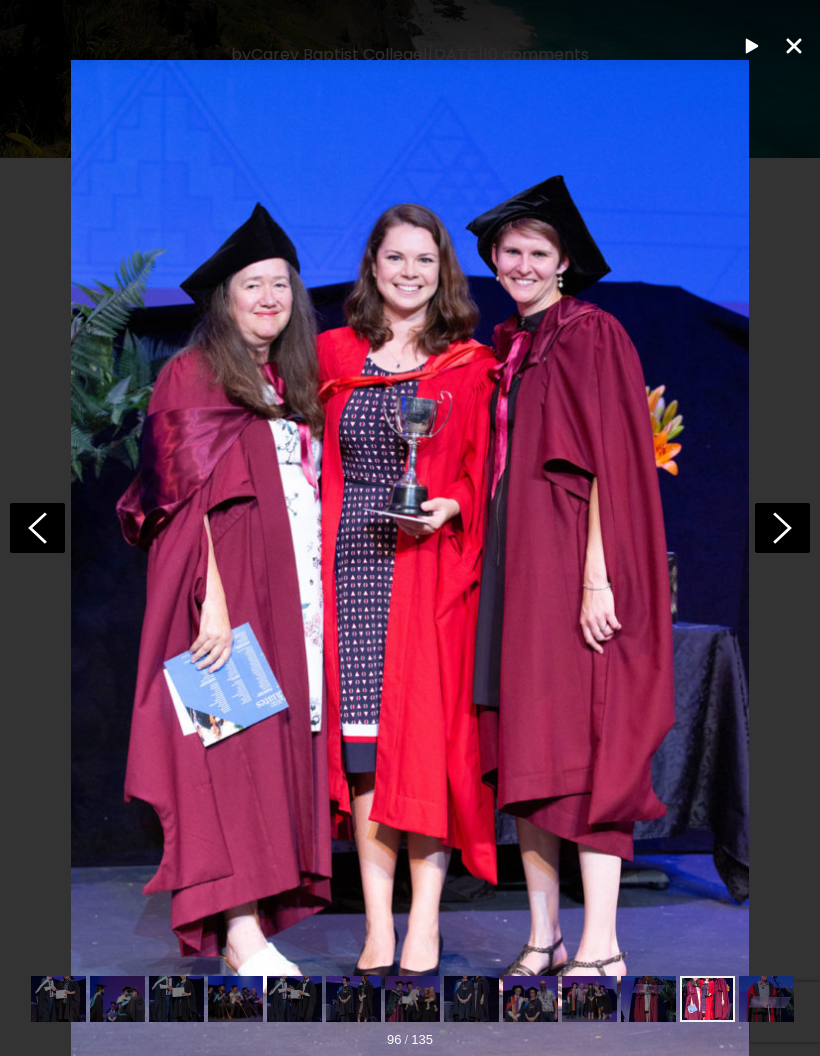 scroll, scrollTop: 0, scrollLeft: 4956, axis: horizontal 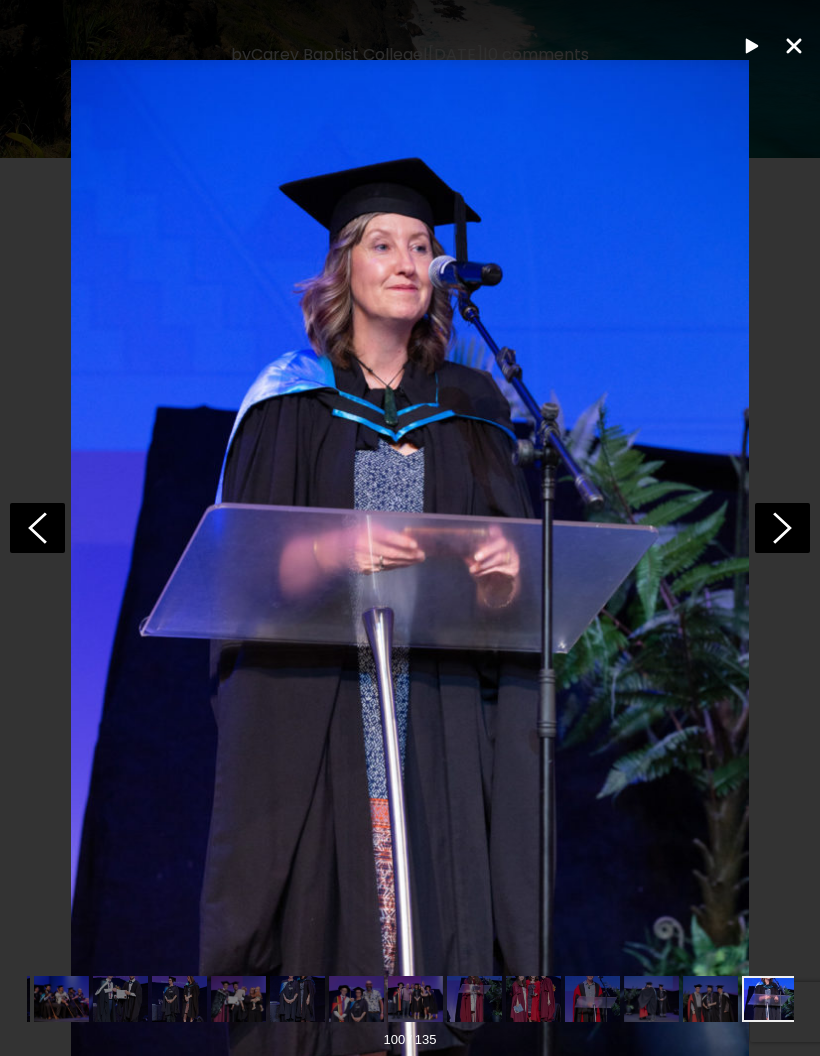 click at bounding box center [410, 528] 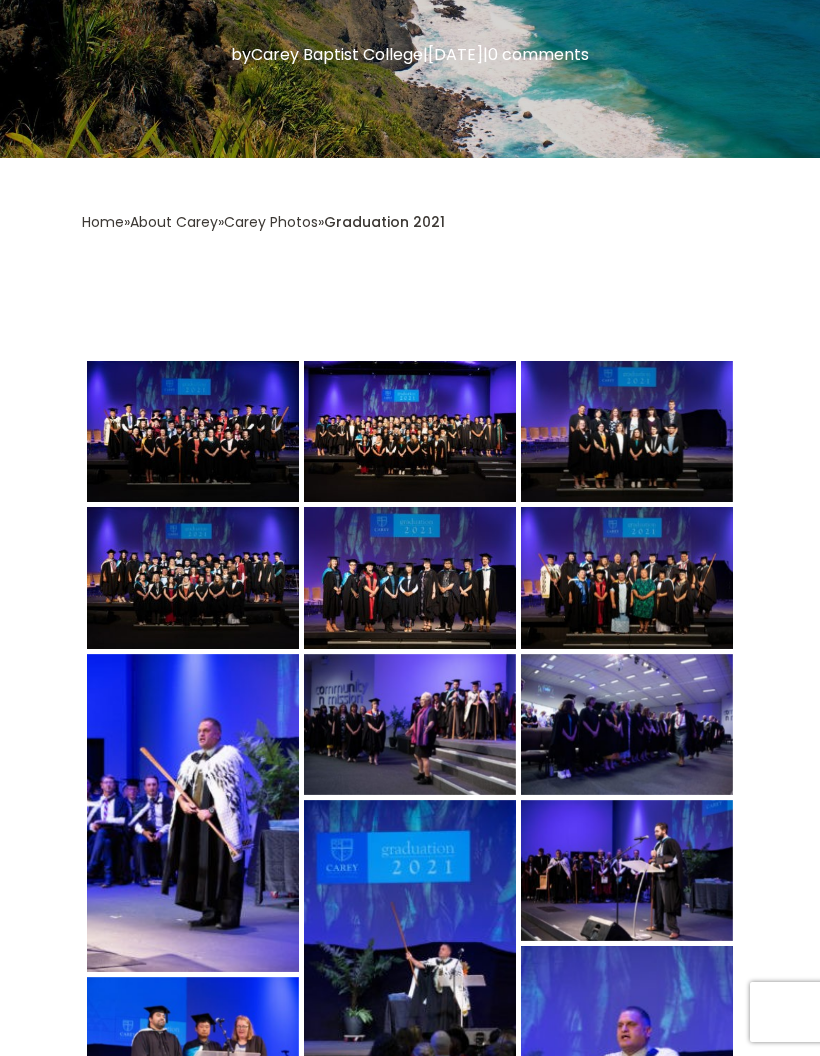 click at bounding box center [410, 528] 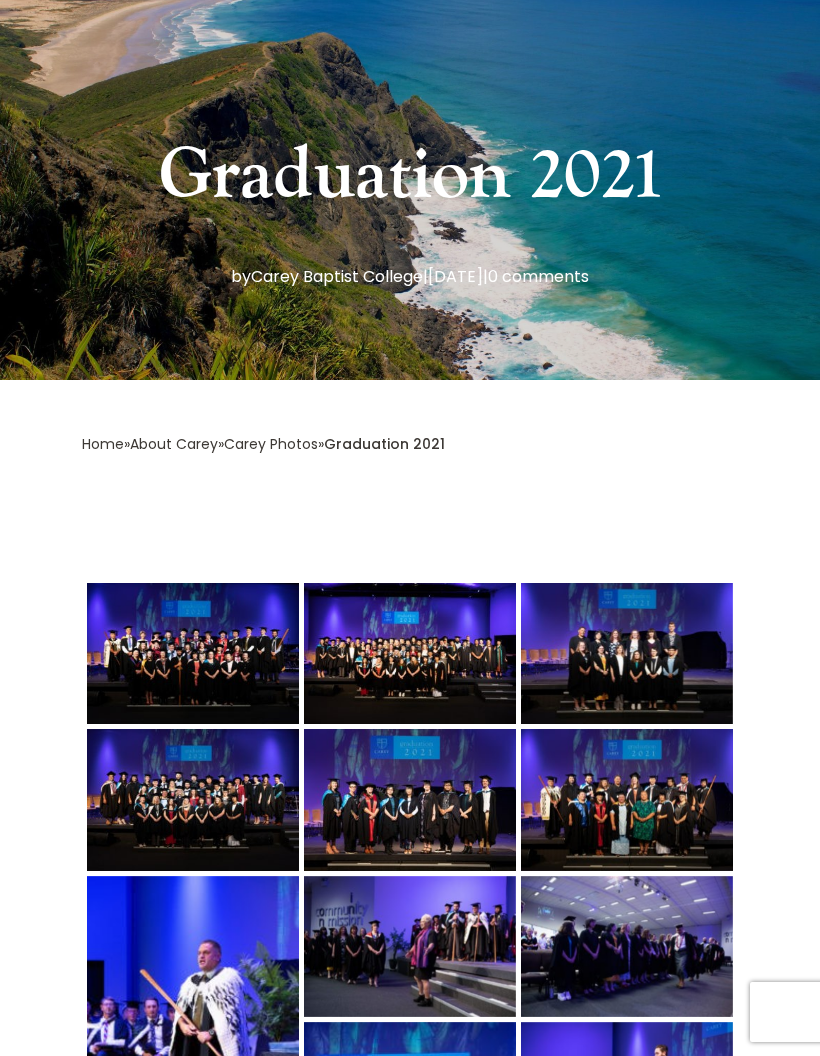 scroll, scrollTop: 0, scrollLeft: 0, axis: both 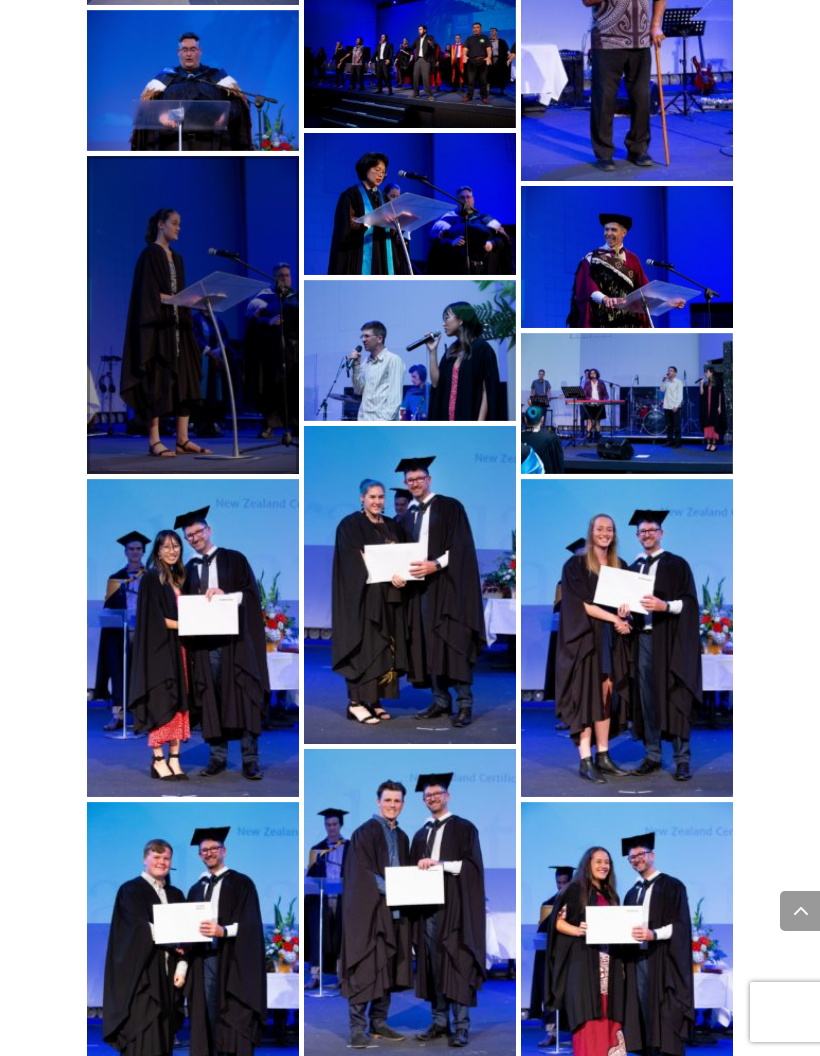 click at bounding box center [193, 315] 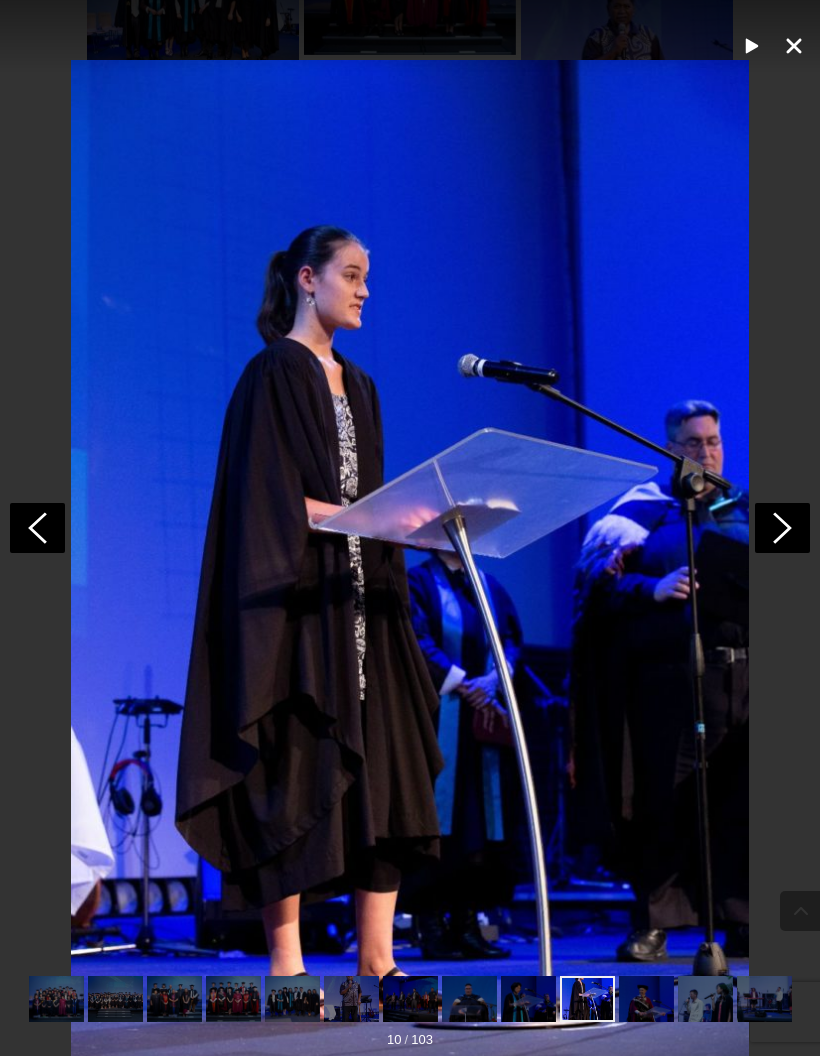 click at bounding box center (794, 46) 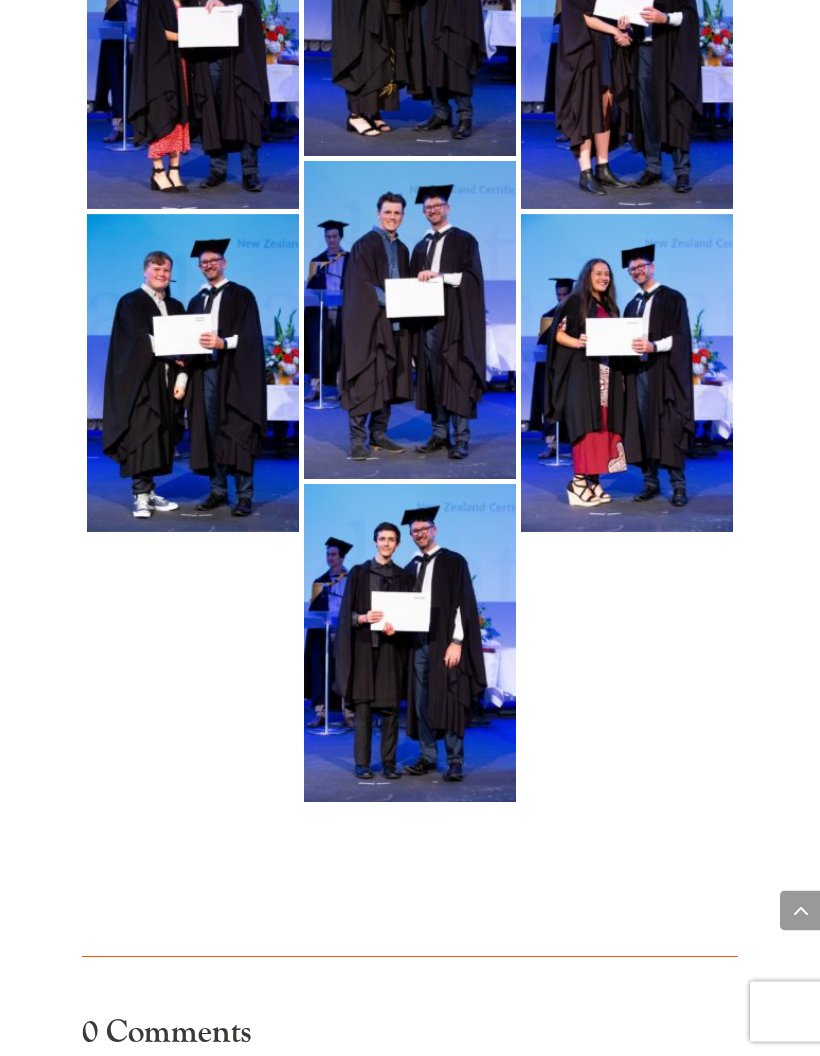 scroll, scrollTop: 1675, scrollLeft: 0, axis: vertical 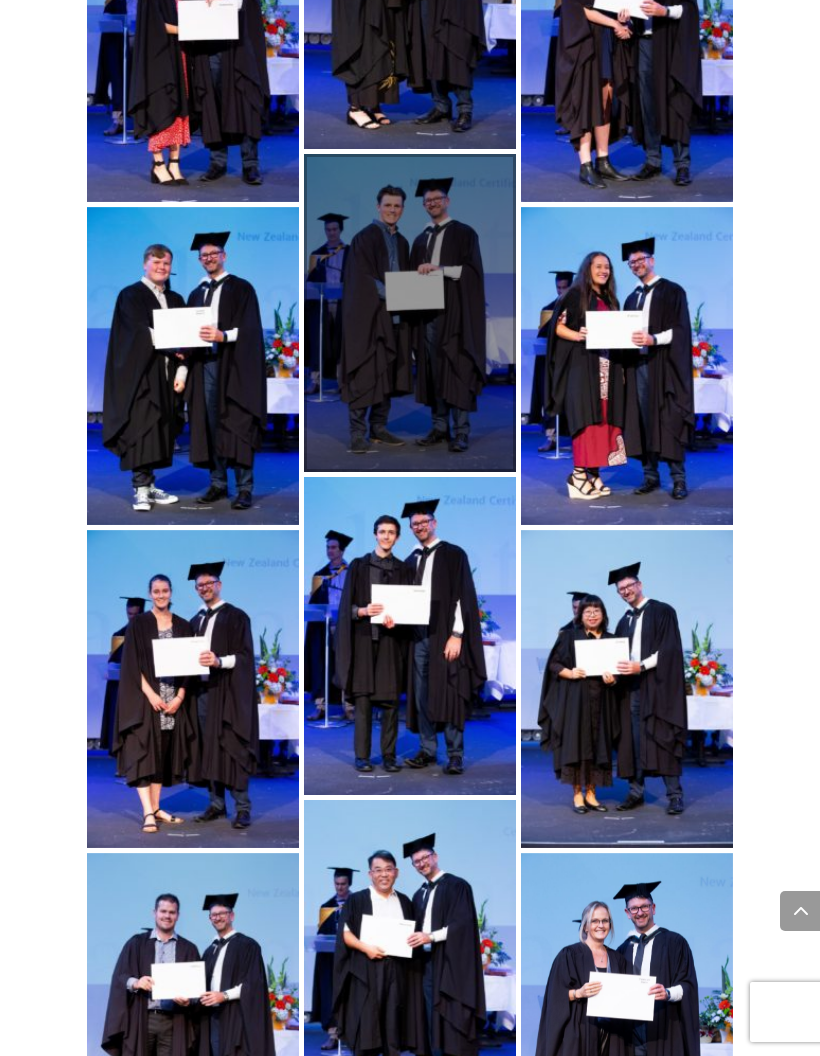 click at bounding box center [410, 313] 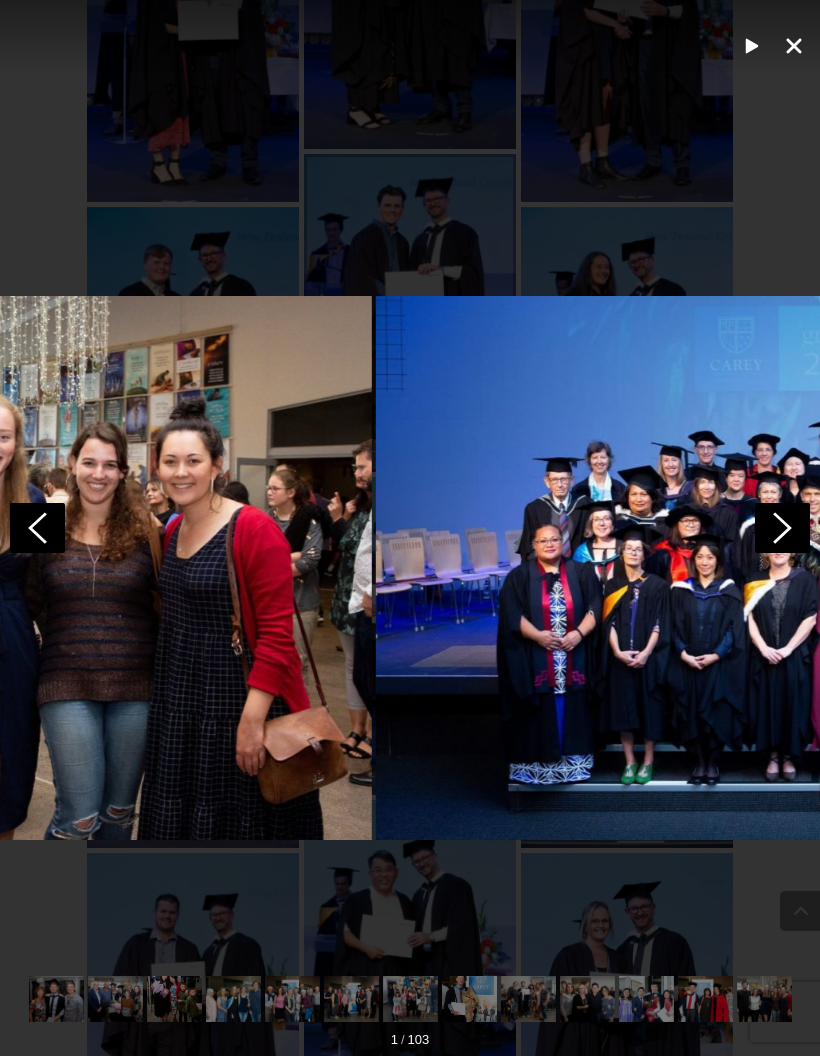 scroll, scrollTop: 0, scrollLeft: 0, axis: both 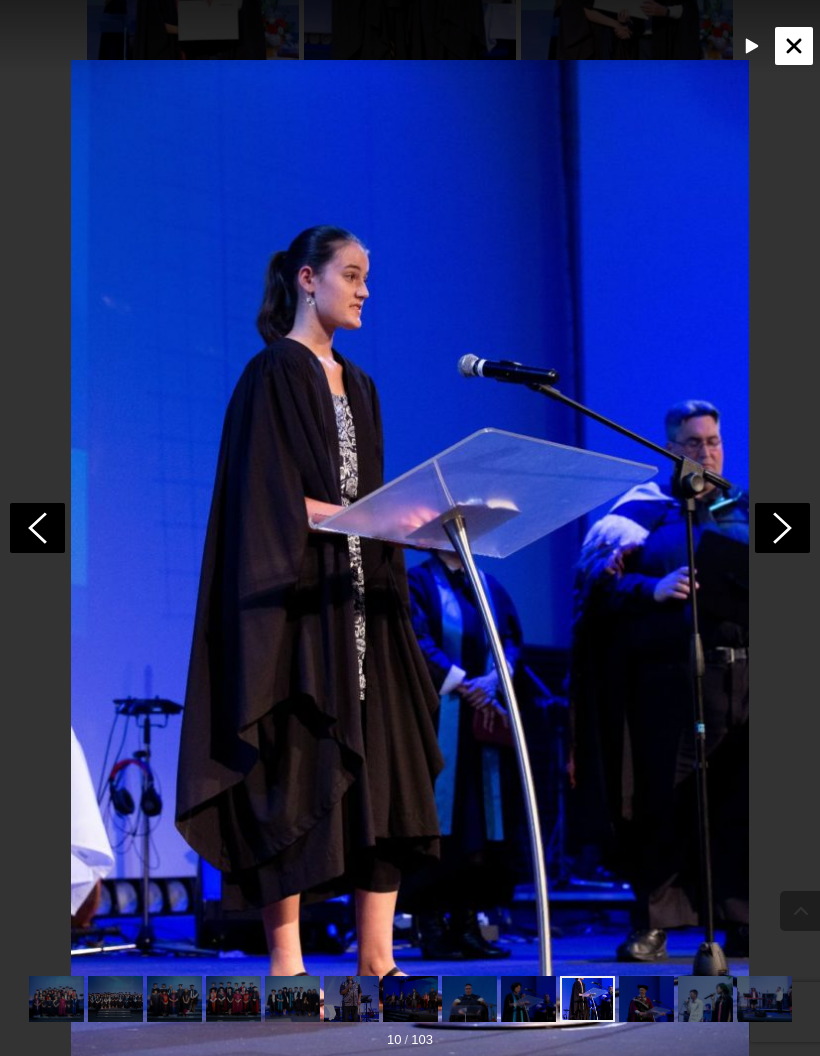 click at bounding box center [794, 46] 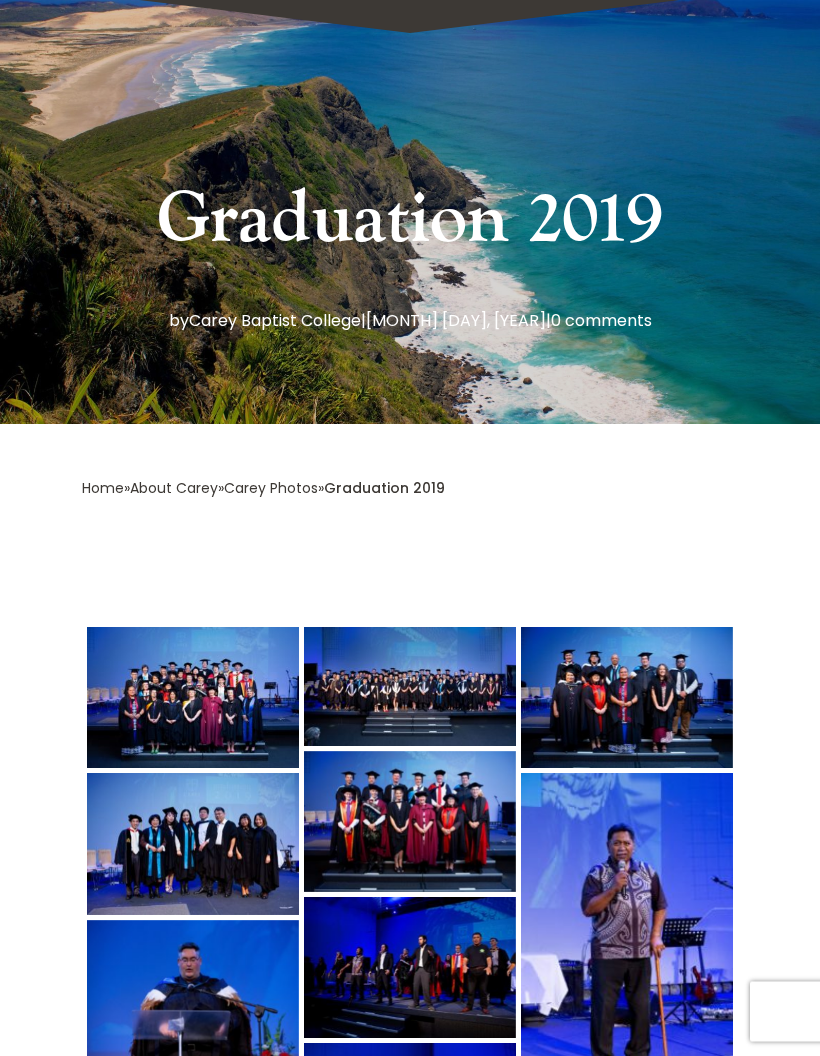 scroll, scrollTop: 0, scrollLeft: 0, axis: both 